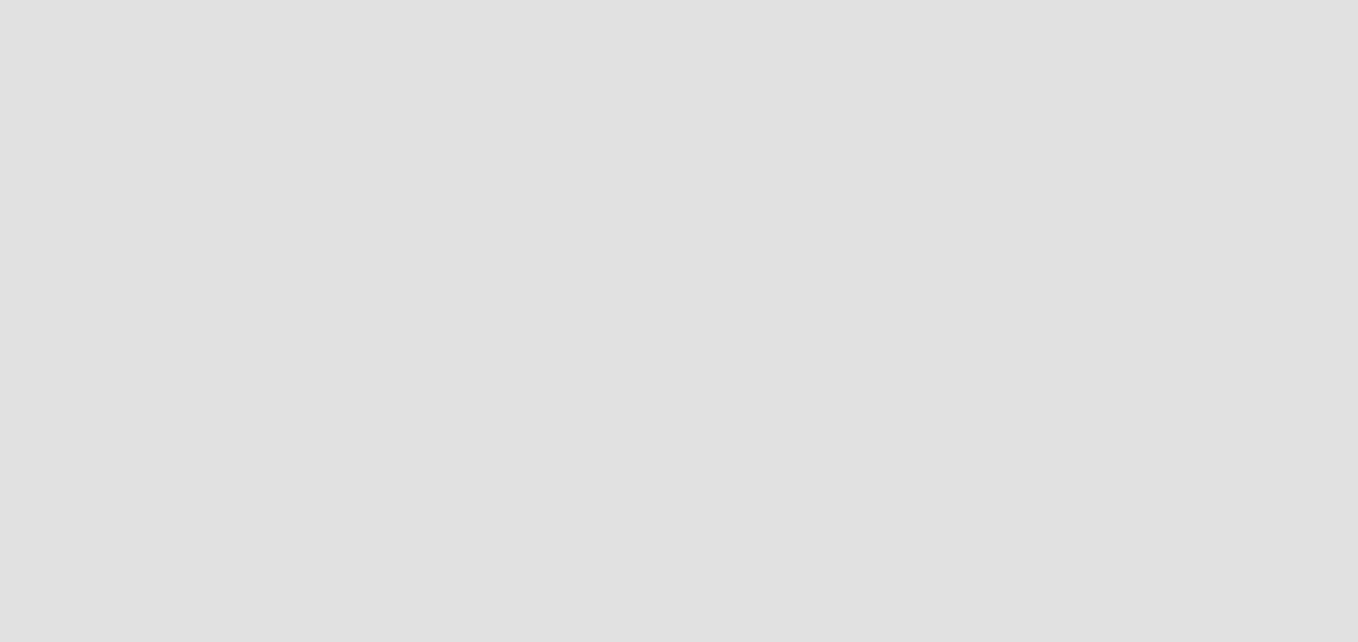 scroll, scrollTop: 0, scrollLeft: 0, axis: both 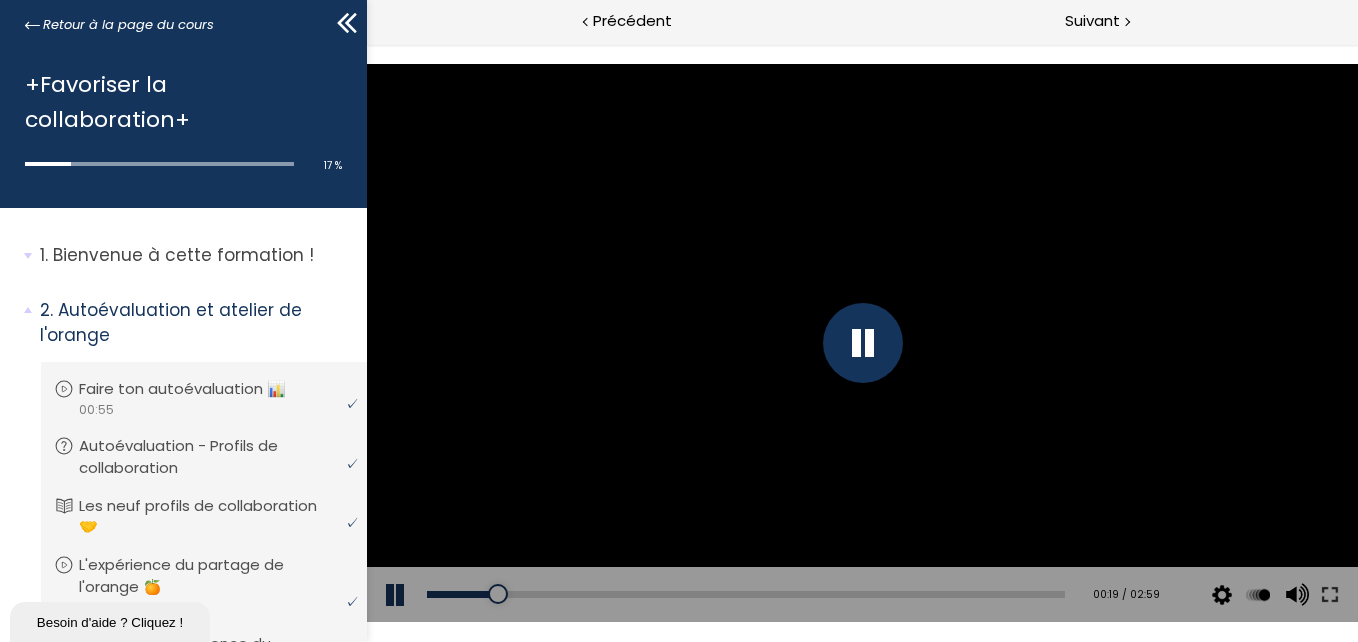 click at bounding box center (396, 595) 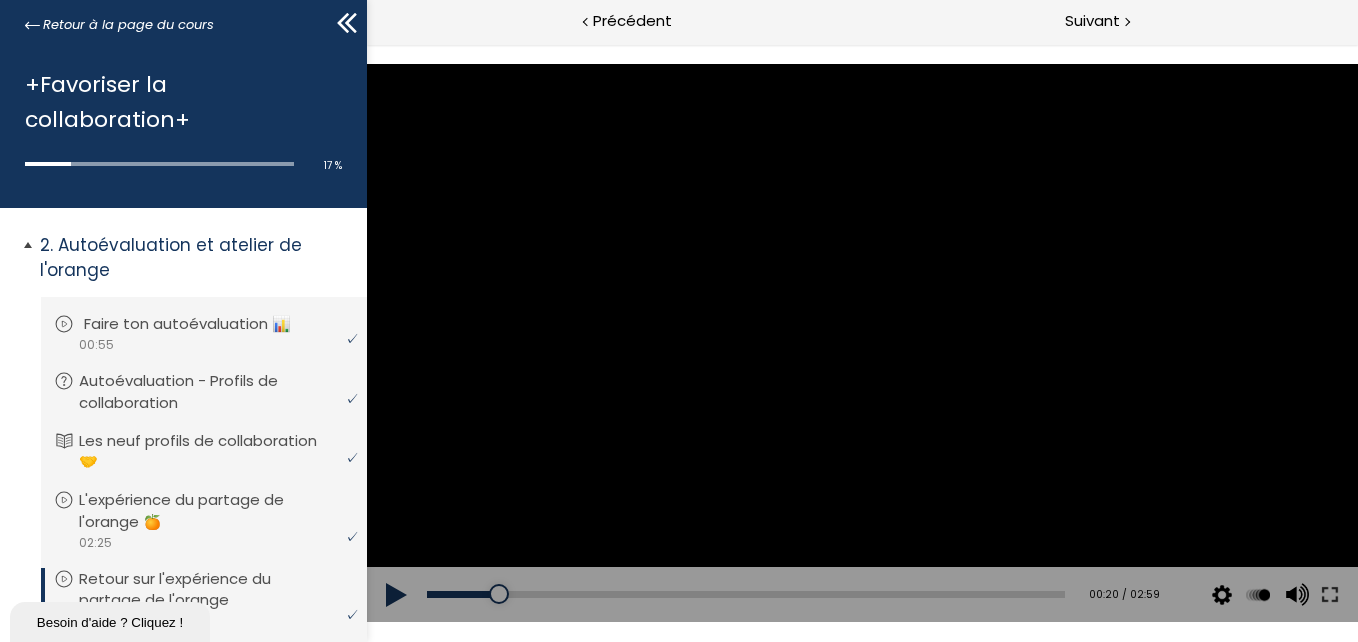 scroll, scrollTop: 0, scrollLeft: 0, axis: both 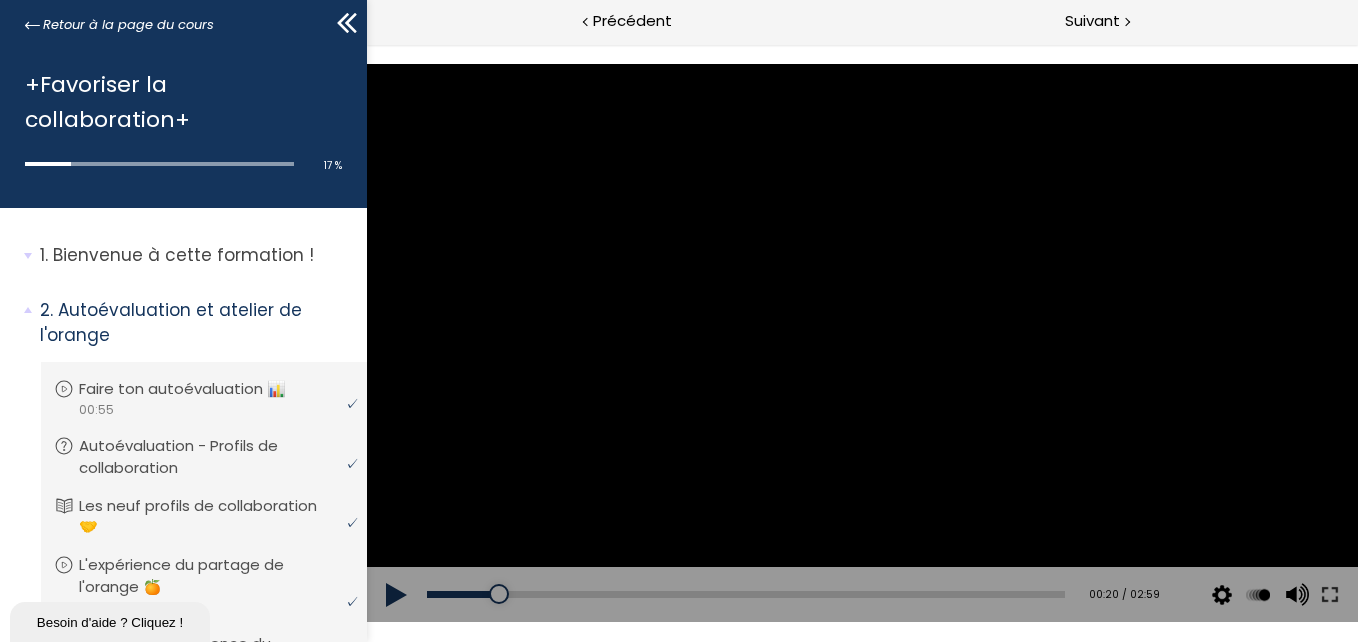 click at bounding box center [396, 595] 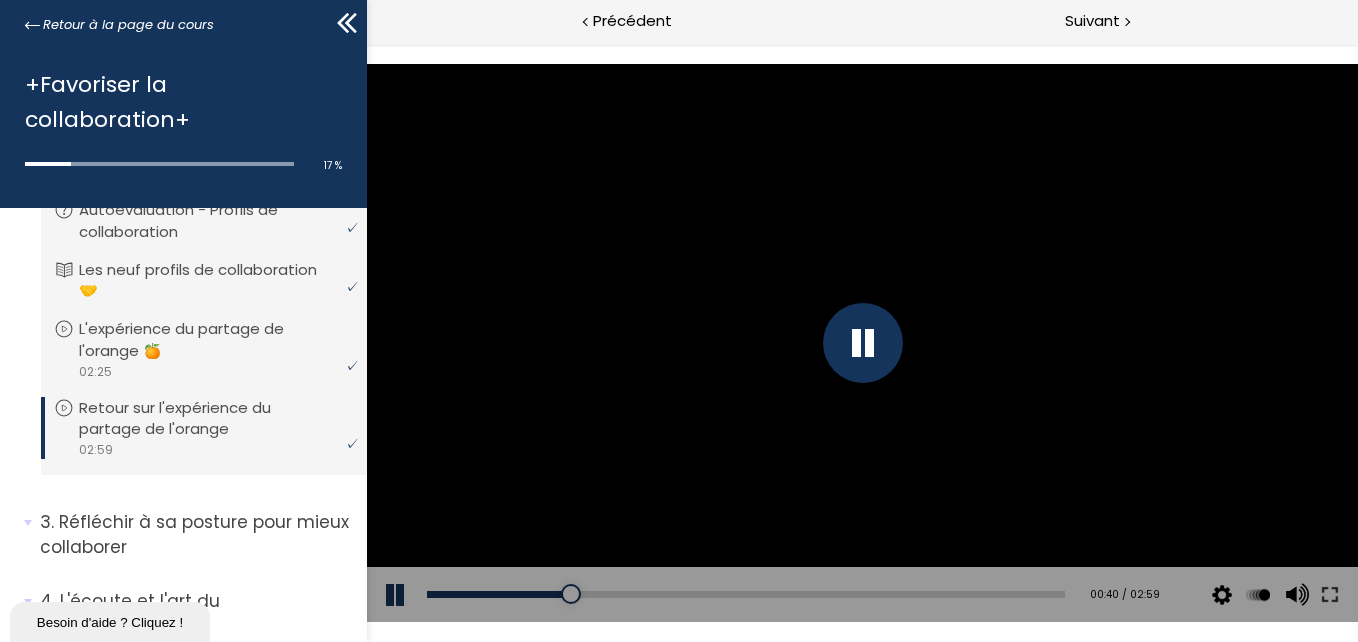 scroll, scrollTop: 237, scrollLeft: 0, axis: vertical 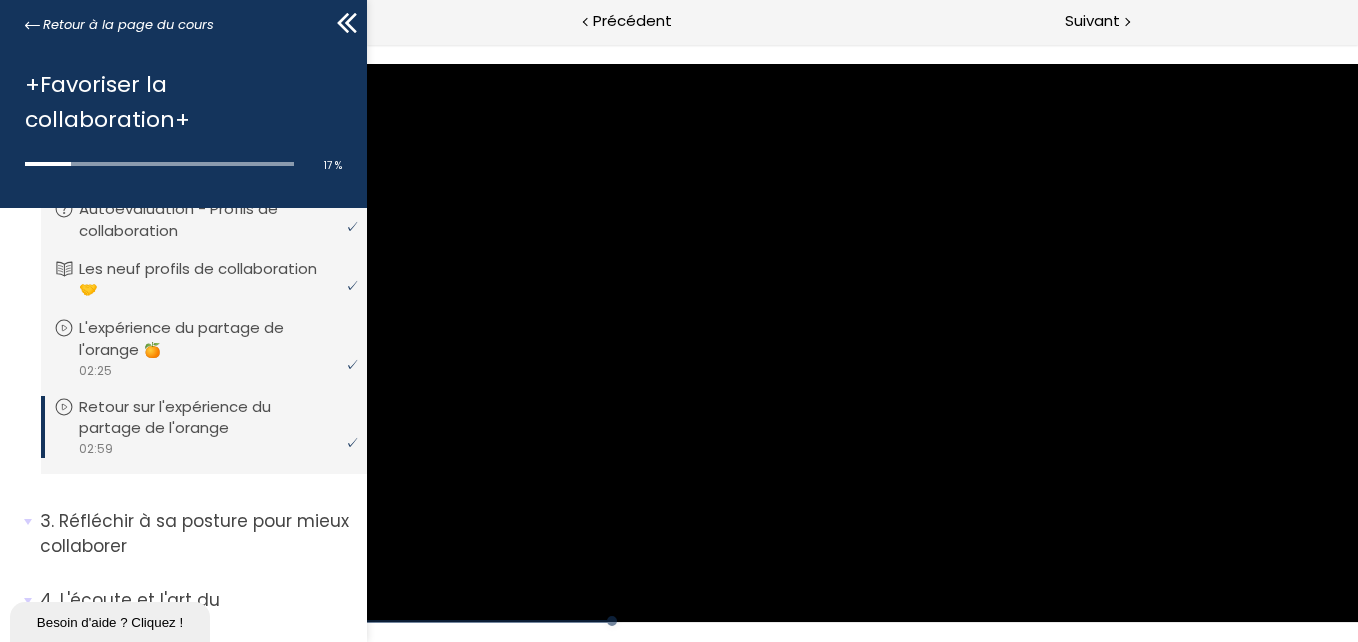 drag, startPoint x: 358, startPoint y: 319, endPoint x: 12, endPoint y: 382, distance: 351.68878 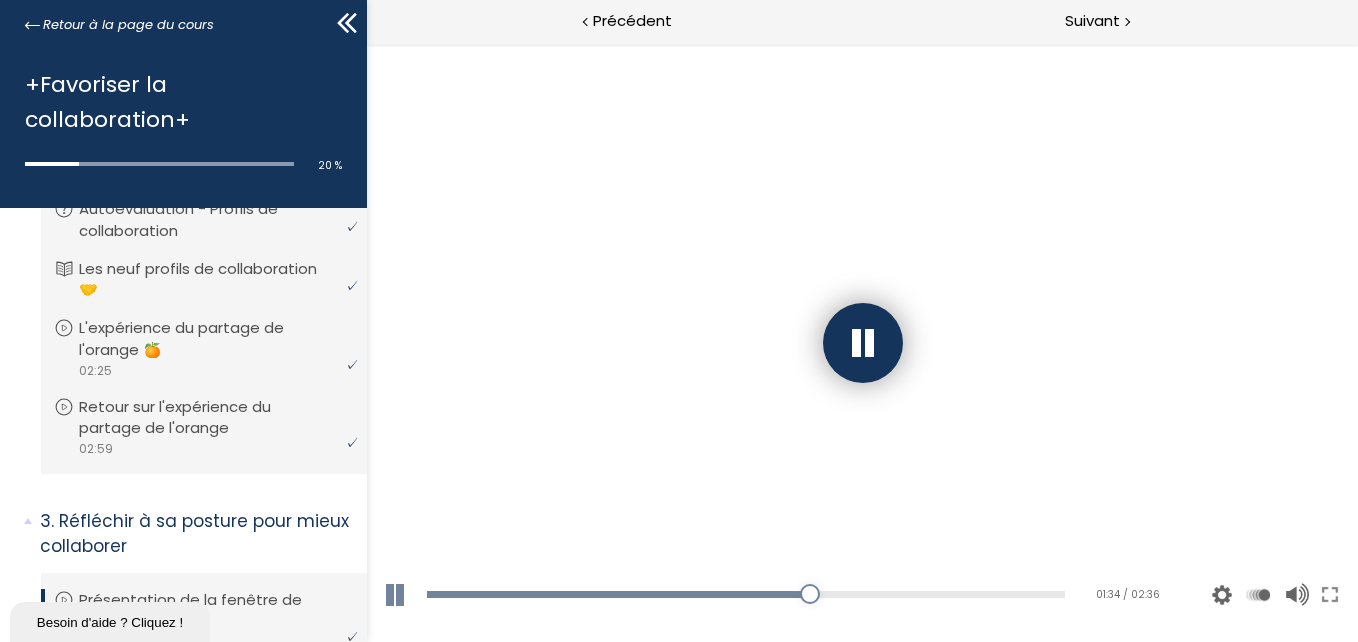 scroll, scrollTop: 0, scrollLeft: 0, axis: both 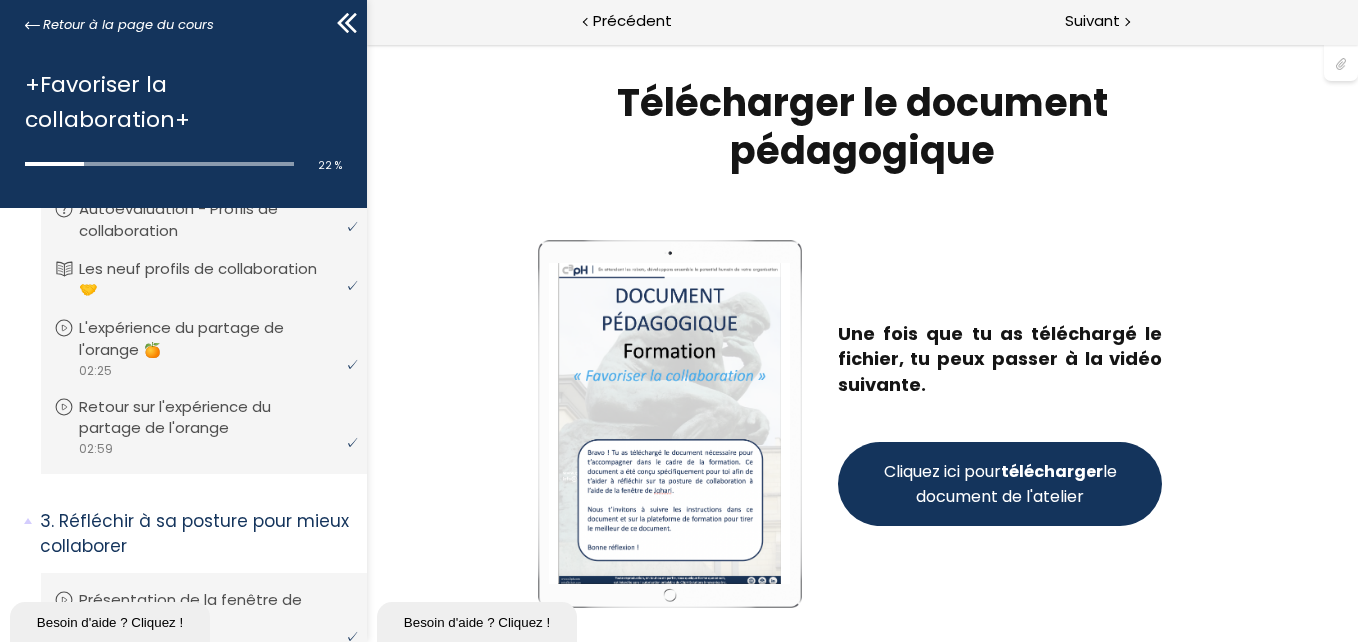 click on "télécharger" at bounding box center (1051, 471) 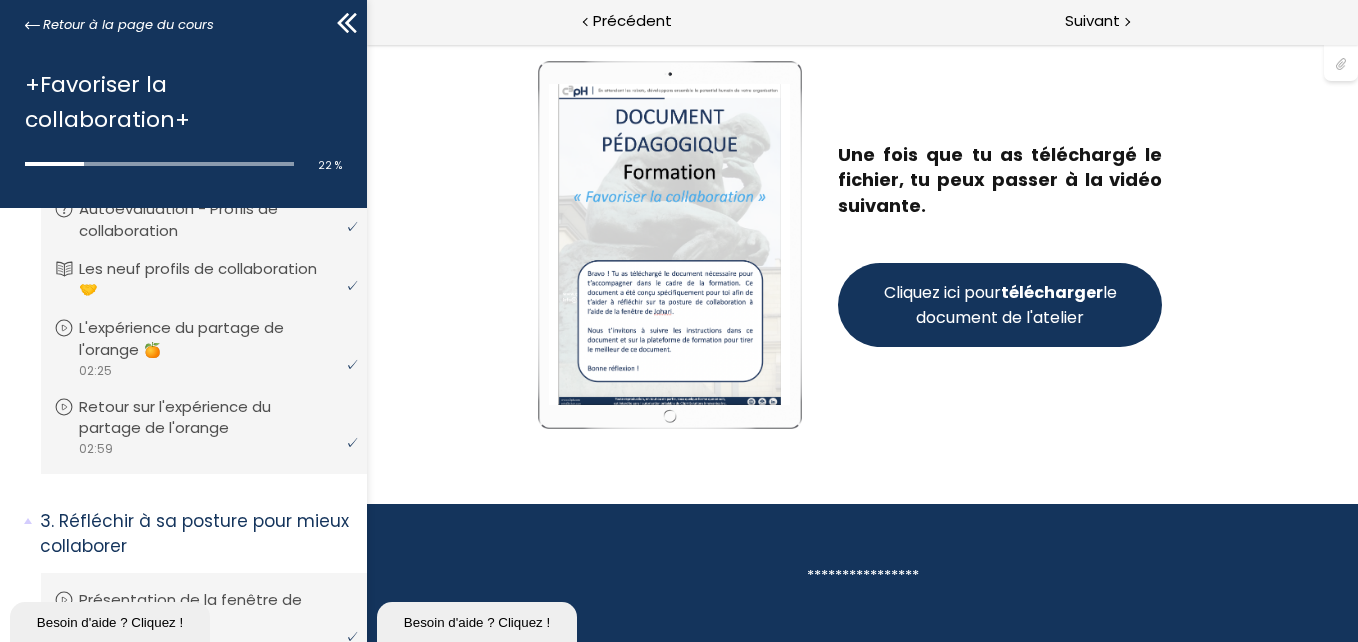 scroll, scrollTop: 186, scrollLeft: 0, axis: vertical 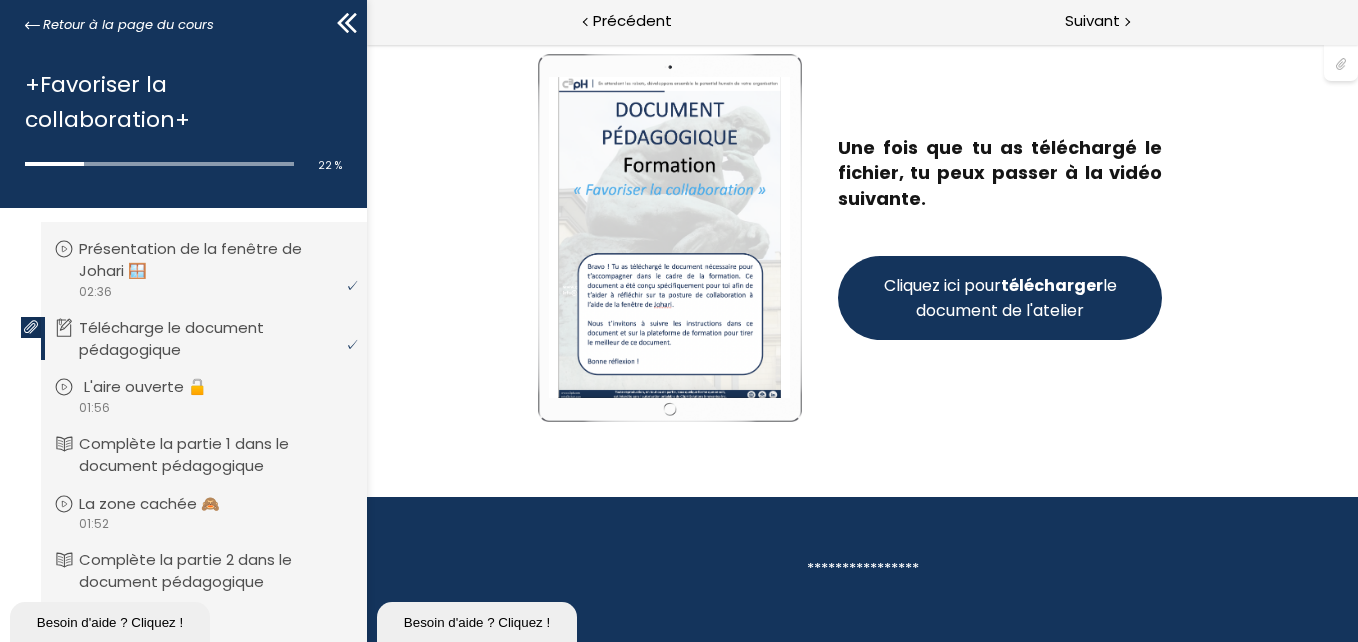 click on "L'aire ouverte 🔓" at bounding box center (160, 387) 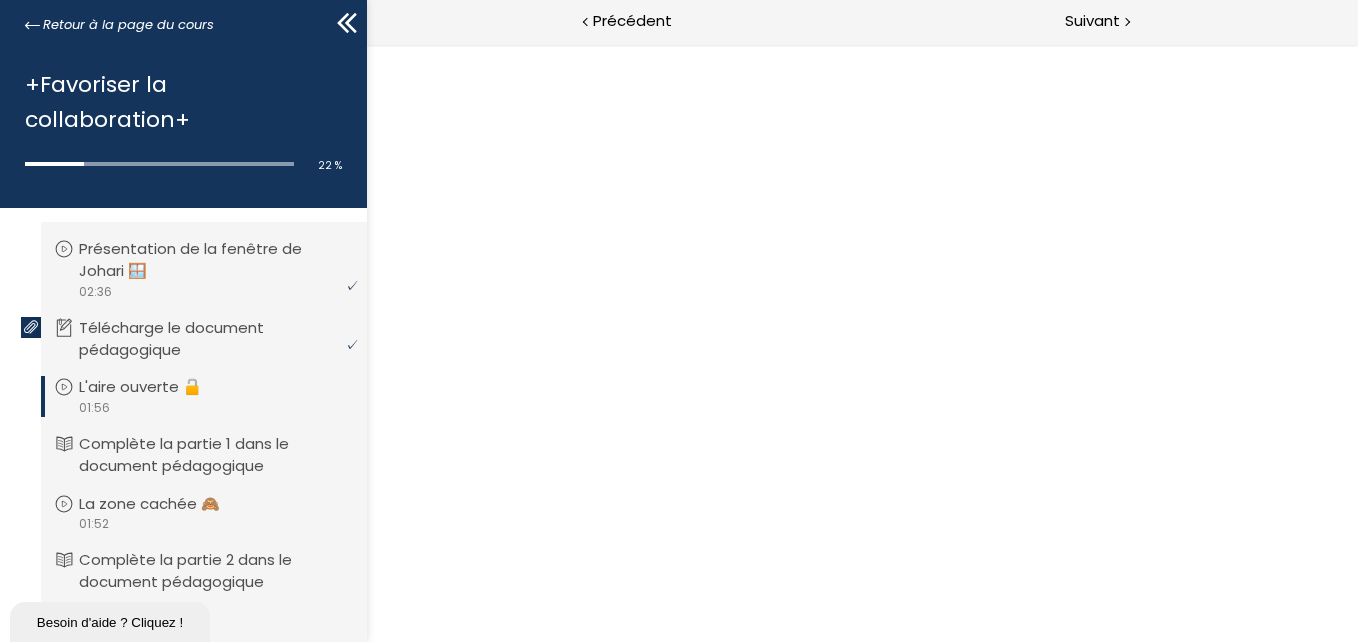 scroll, scrollTop: 0, scrollLeft: 0, axis: both 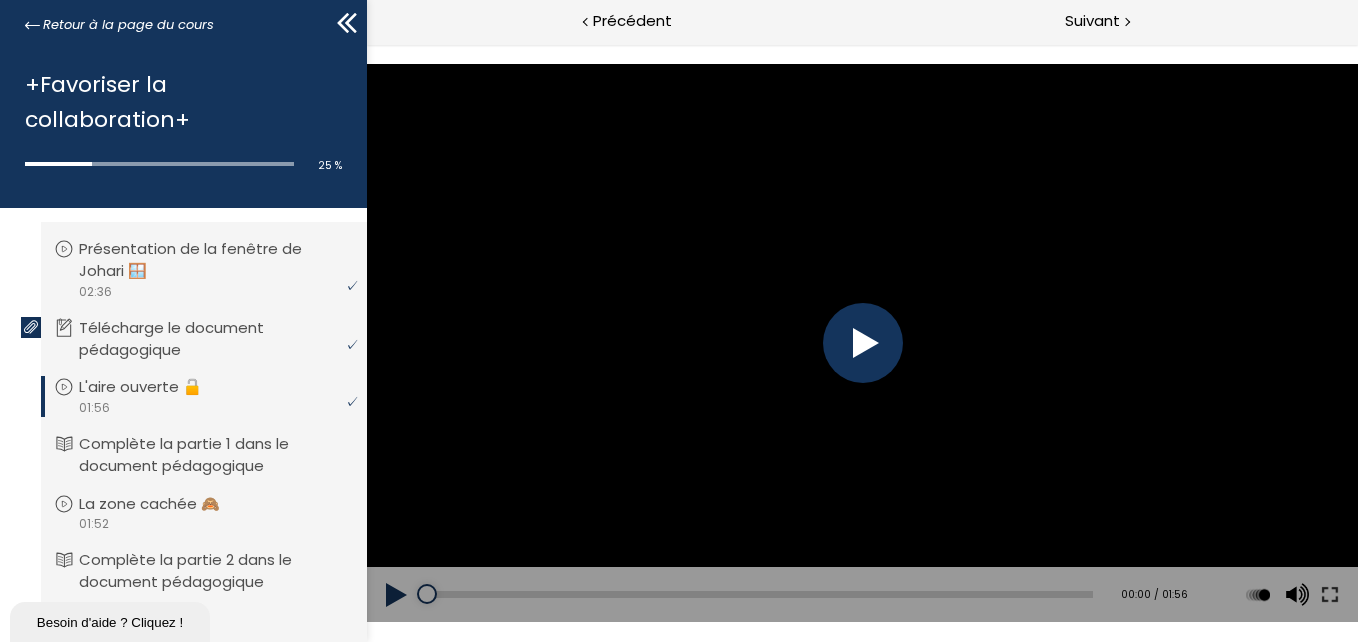 click at bounding box center [862, 343] 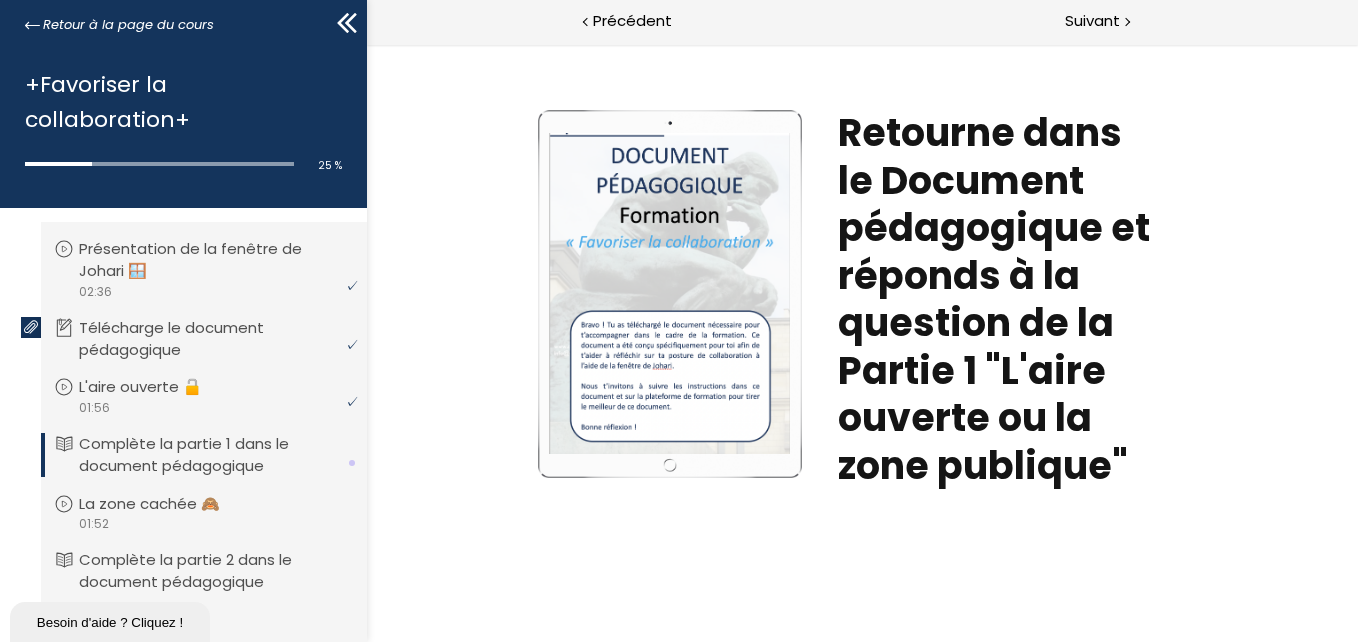 scroll, scrollTop: 0, scrollLeft: 0, axis: both 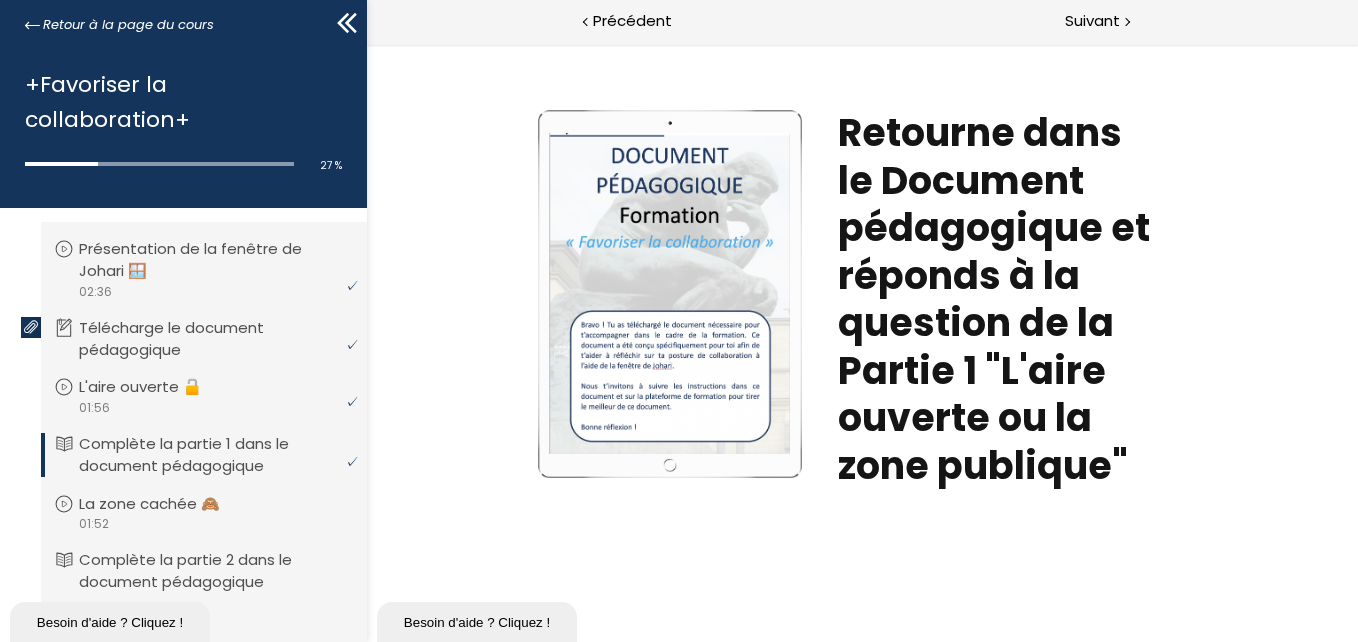 click at bounding box center [668, 293] 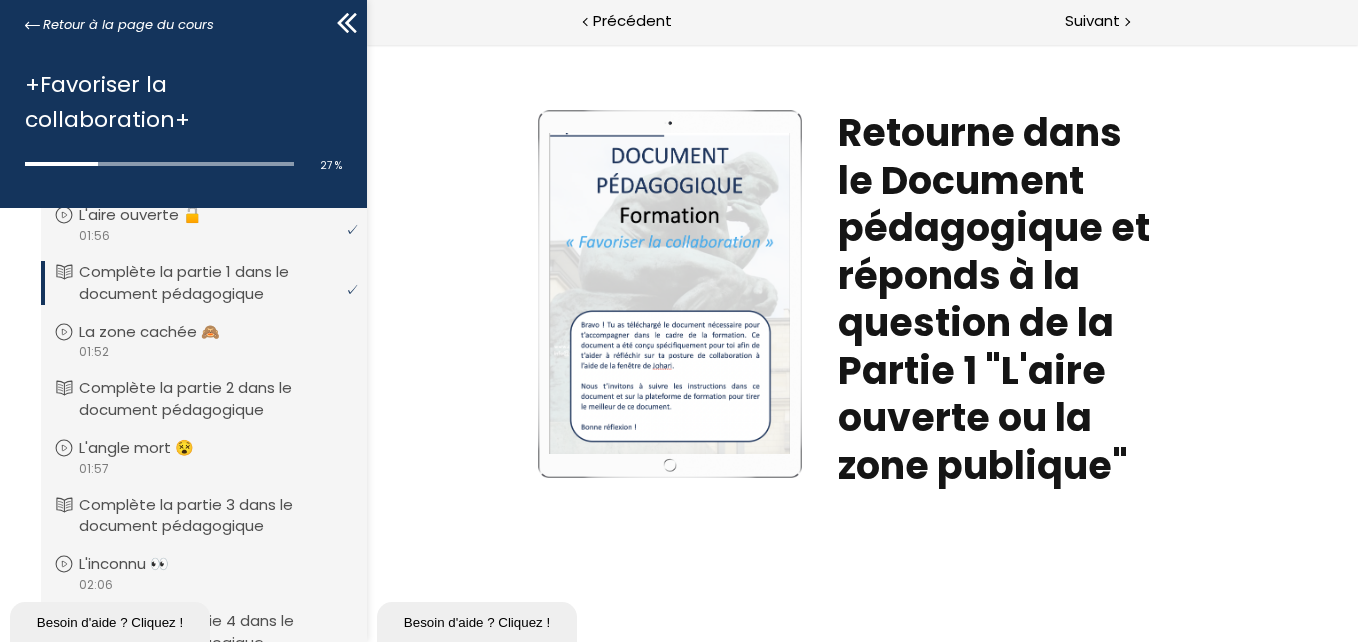 scroll, scrollTop: 763, scrollLeft: 0, axis: vertical 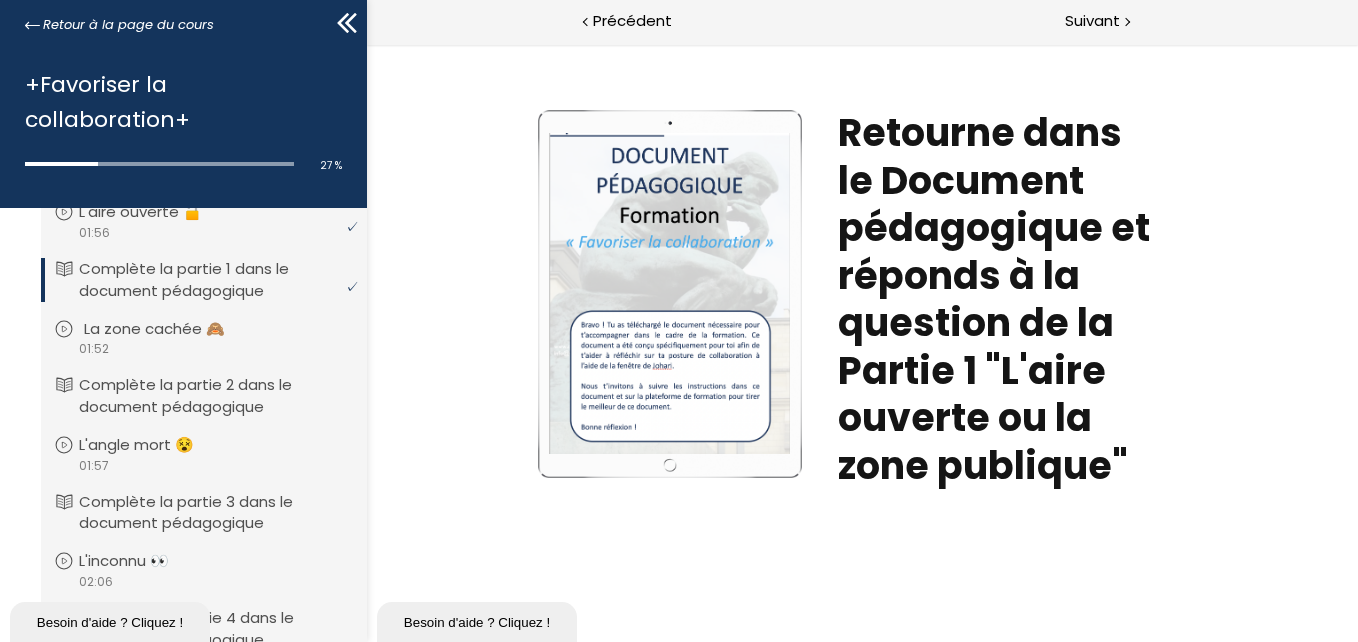 click on "La zone cachée 🙈" at bounding box center (169, 329) 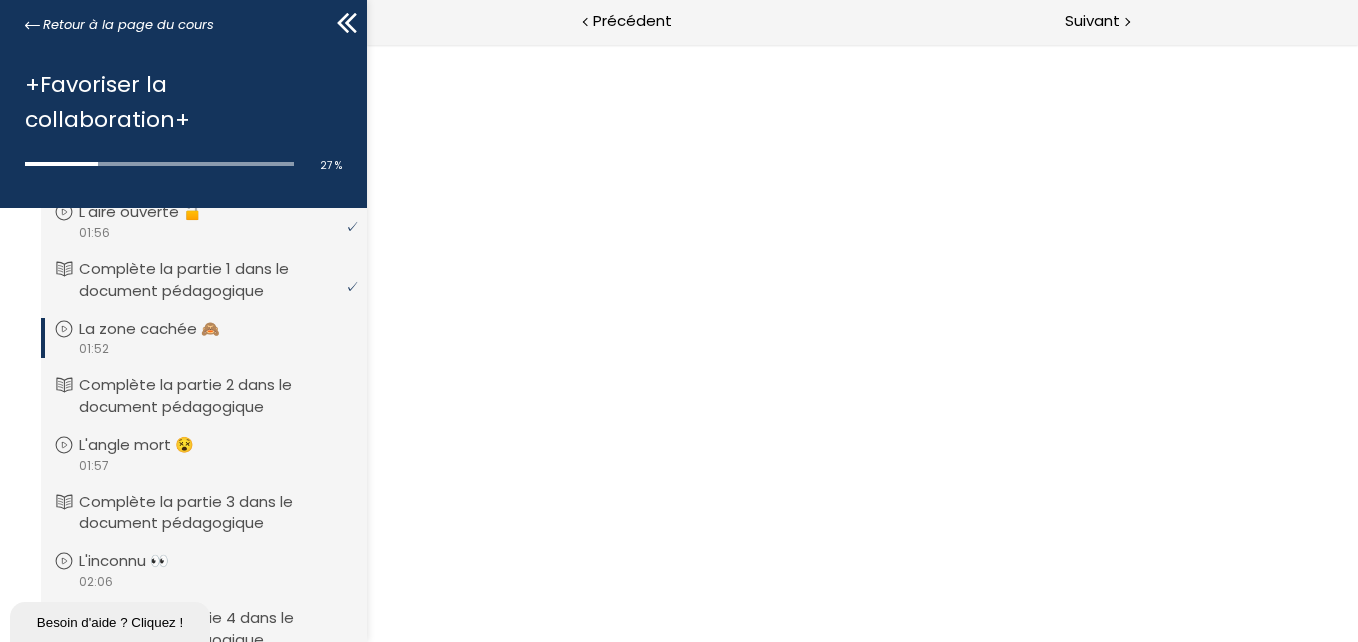 scroll, scrollTop: 0, scrollLeft: 0, axis: both 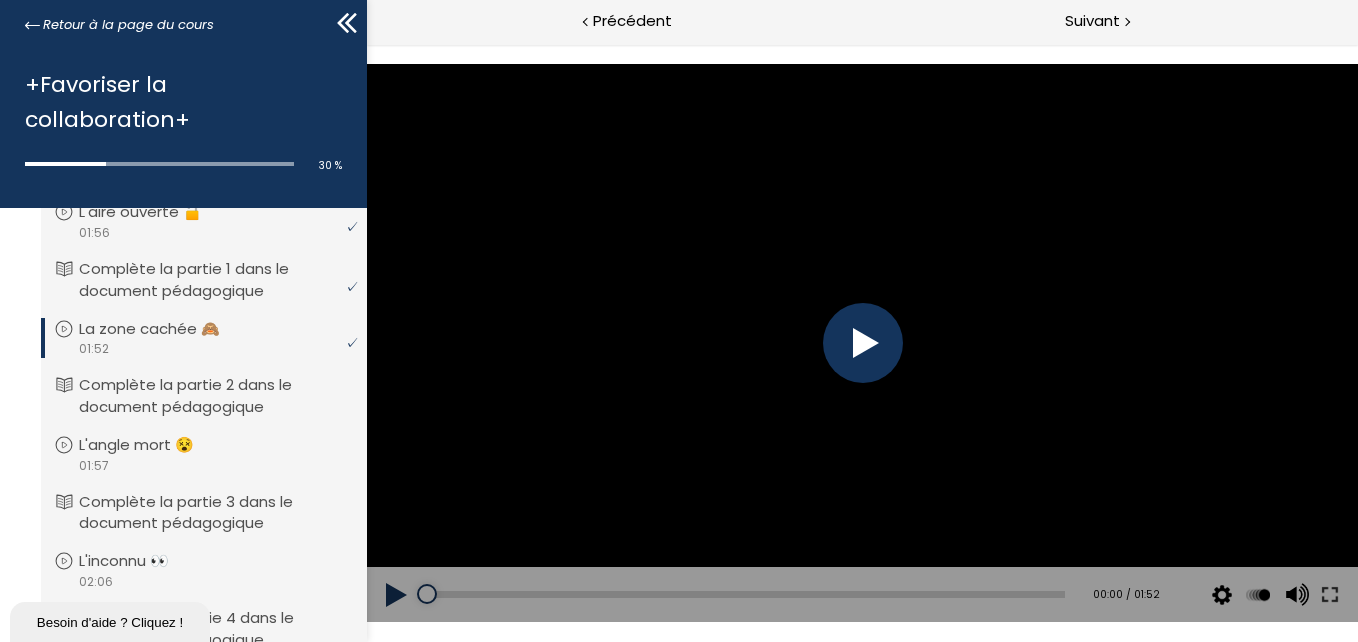 click at bounding box center (862, 343) 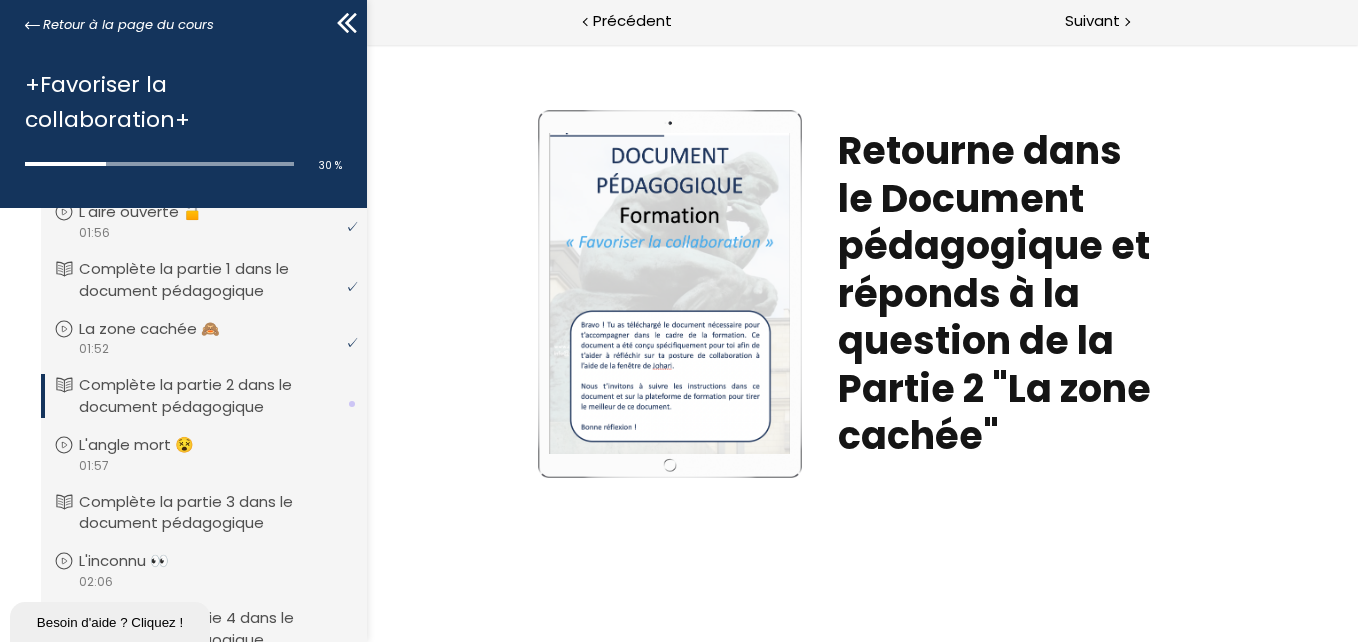 scroll, scrollTop: 0, scrollLeft: 0, axis: both 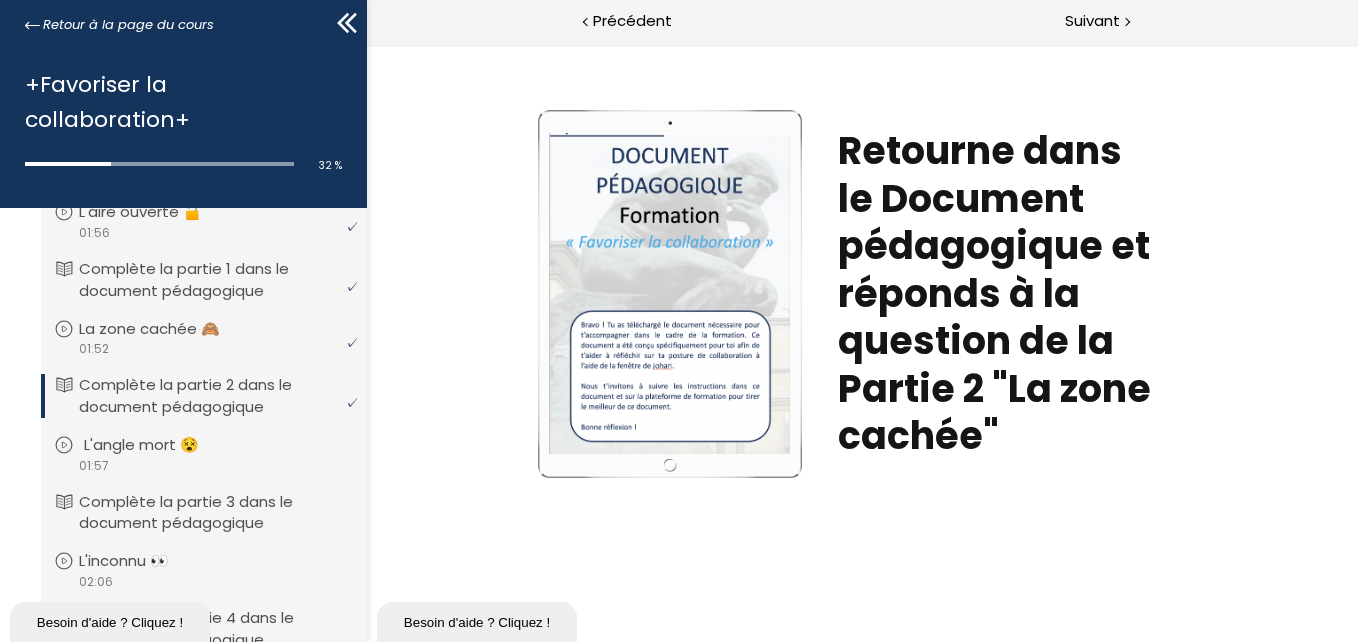 click on "video     01:57" at bounding box center [201, 465] 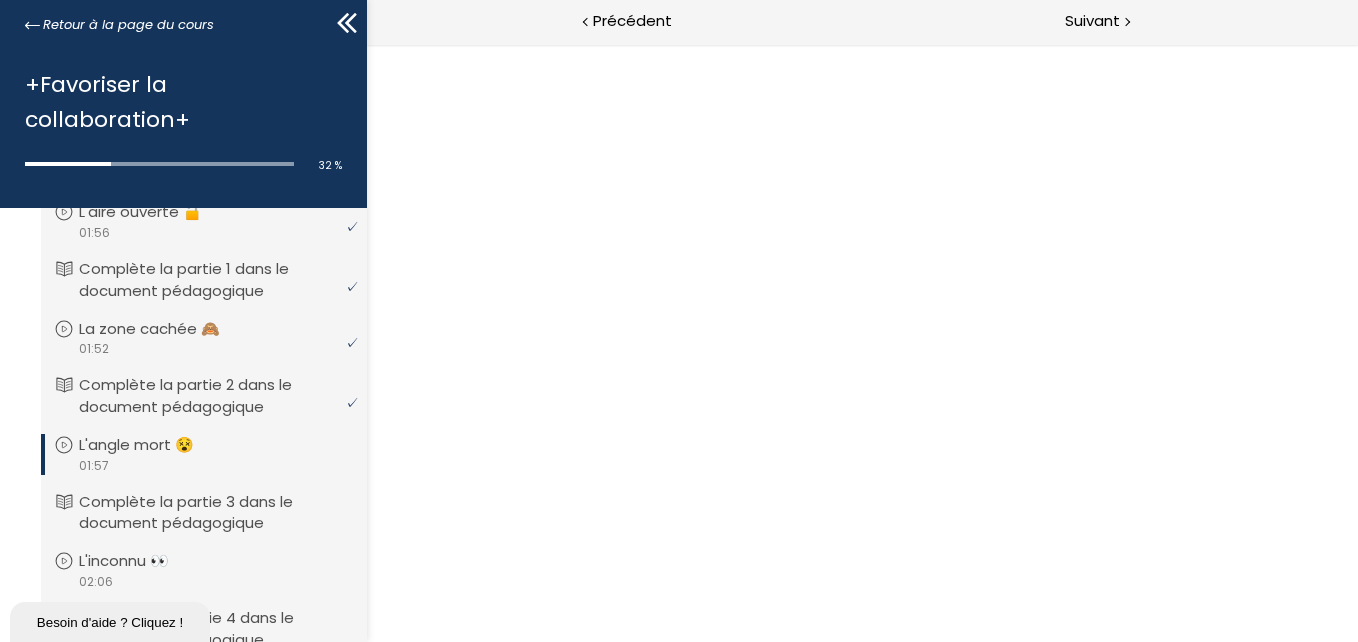 scroll, scrollTop: 0, scrollLeft: 0, axis: both 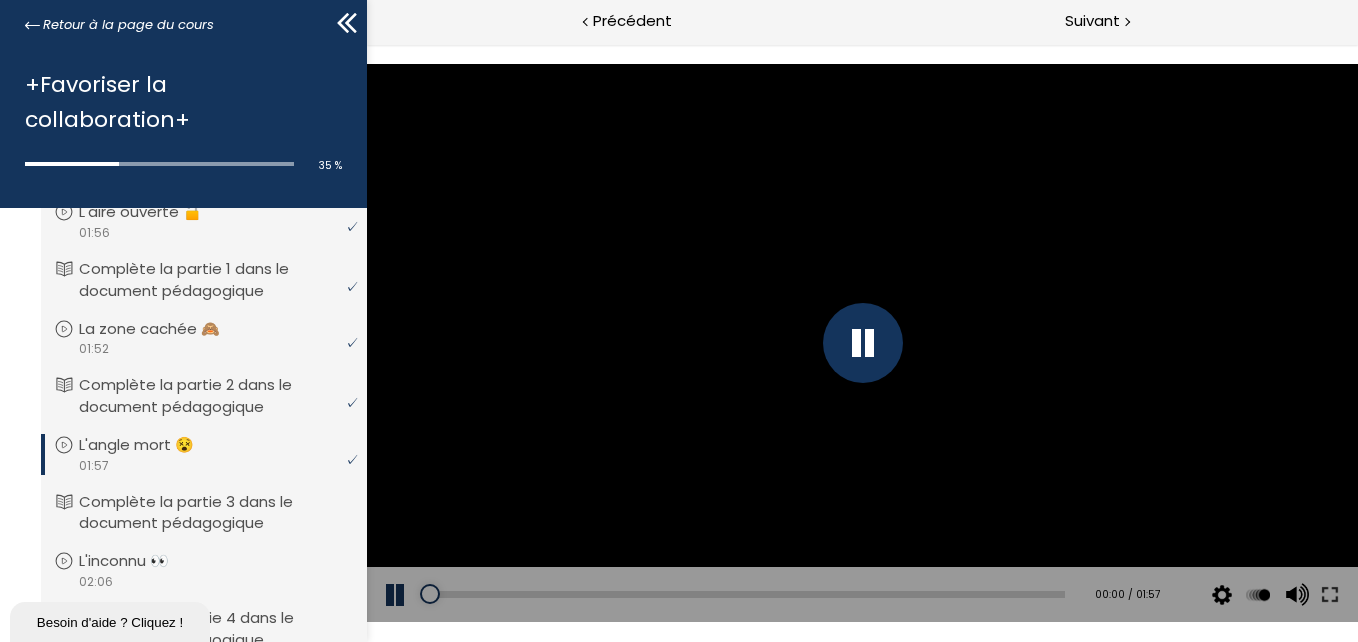 click at bounding box center (862, 343) 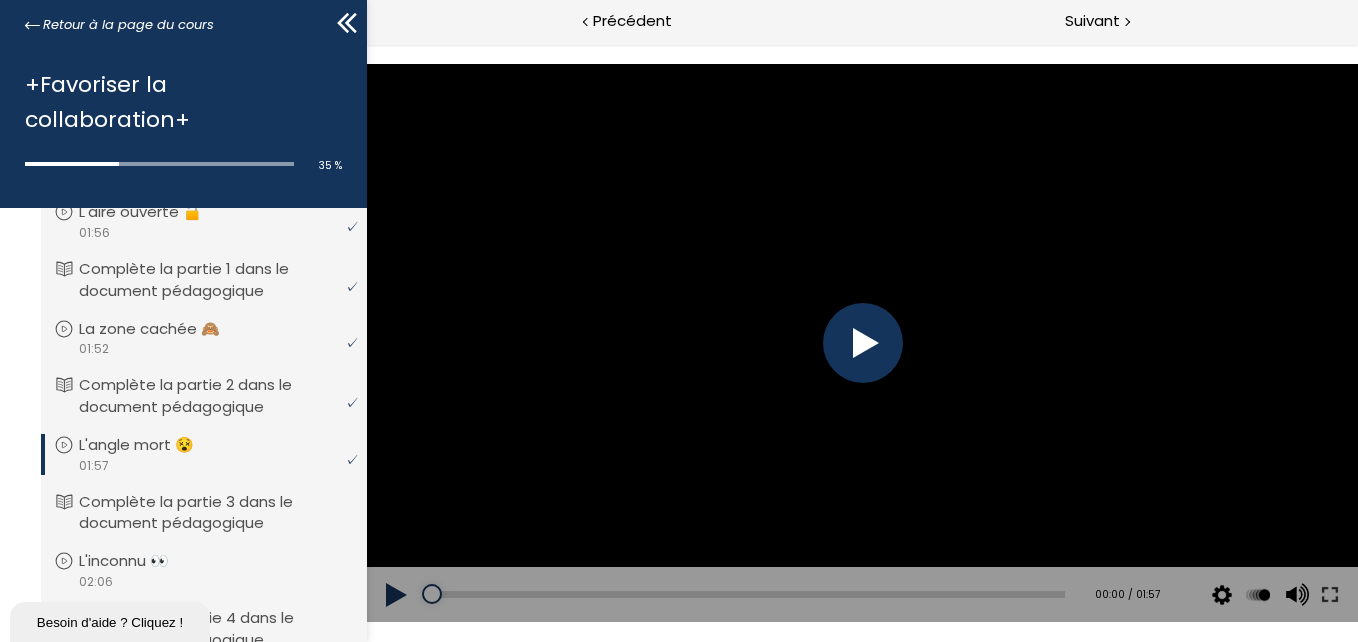 click at bounding box center [862, 343] 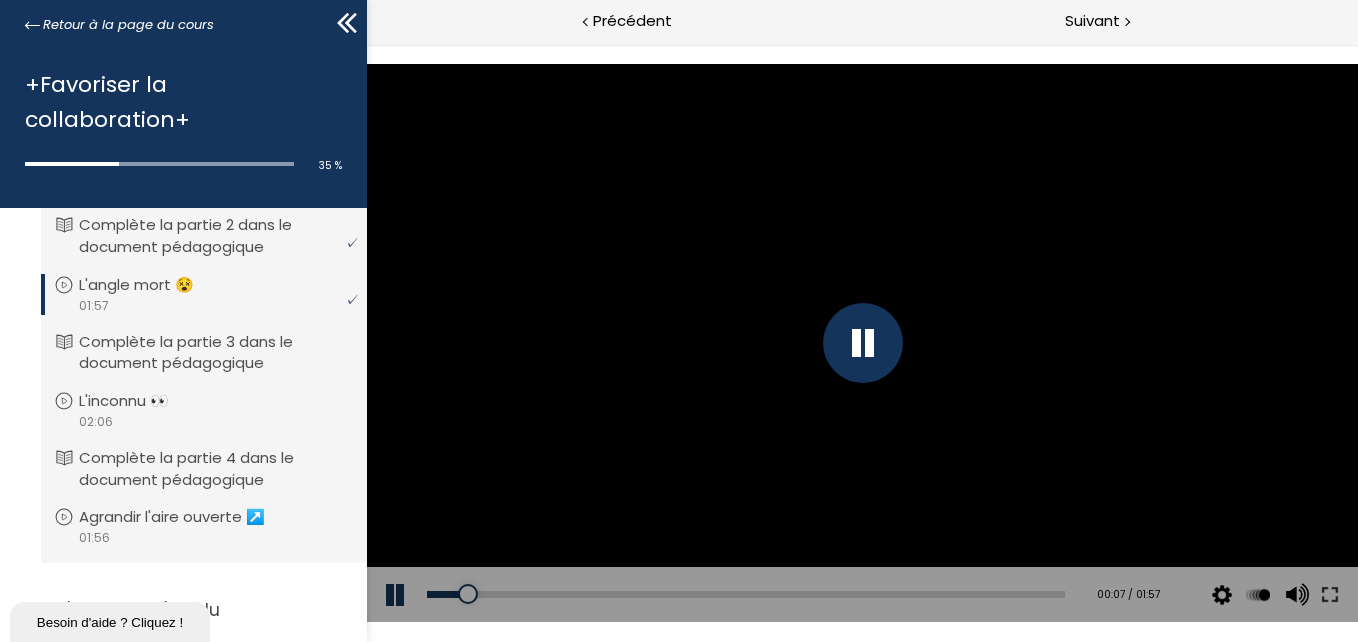 scroll, scrollTop: 924, scrollLeft: 0, axis: vertical 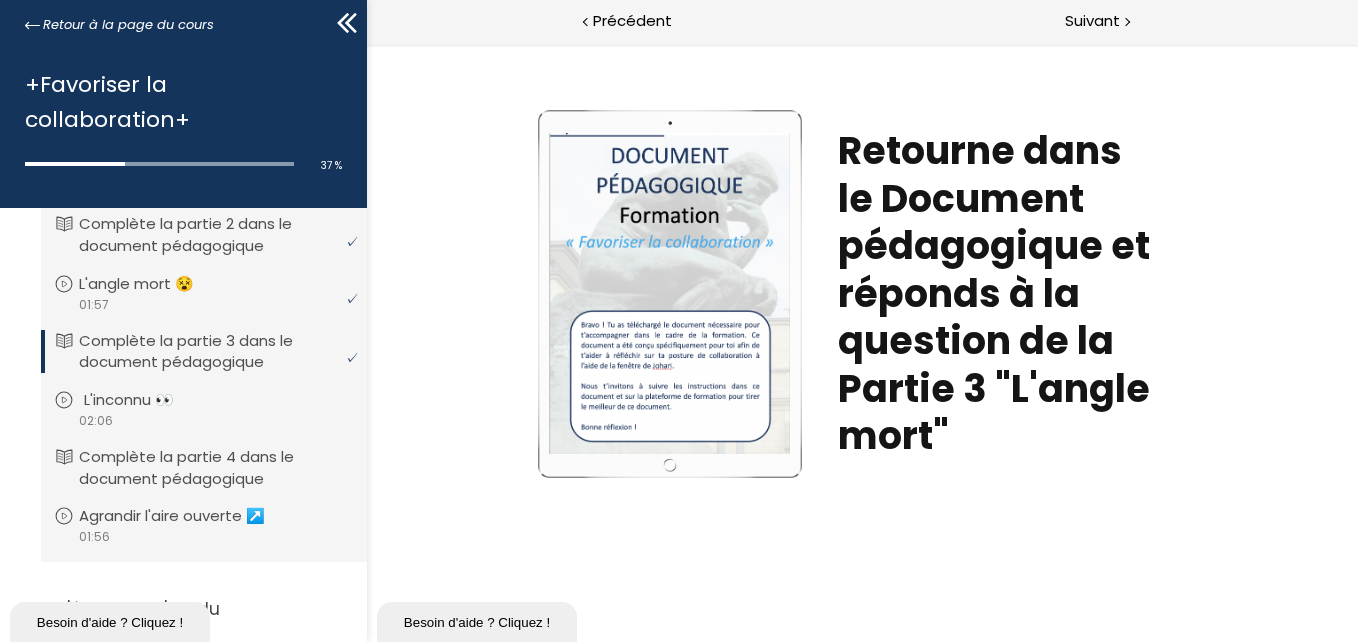 click on "L'inconnu 👀" at bounding box center [144, 400] 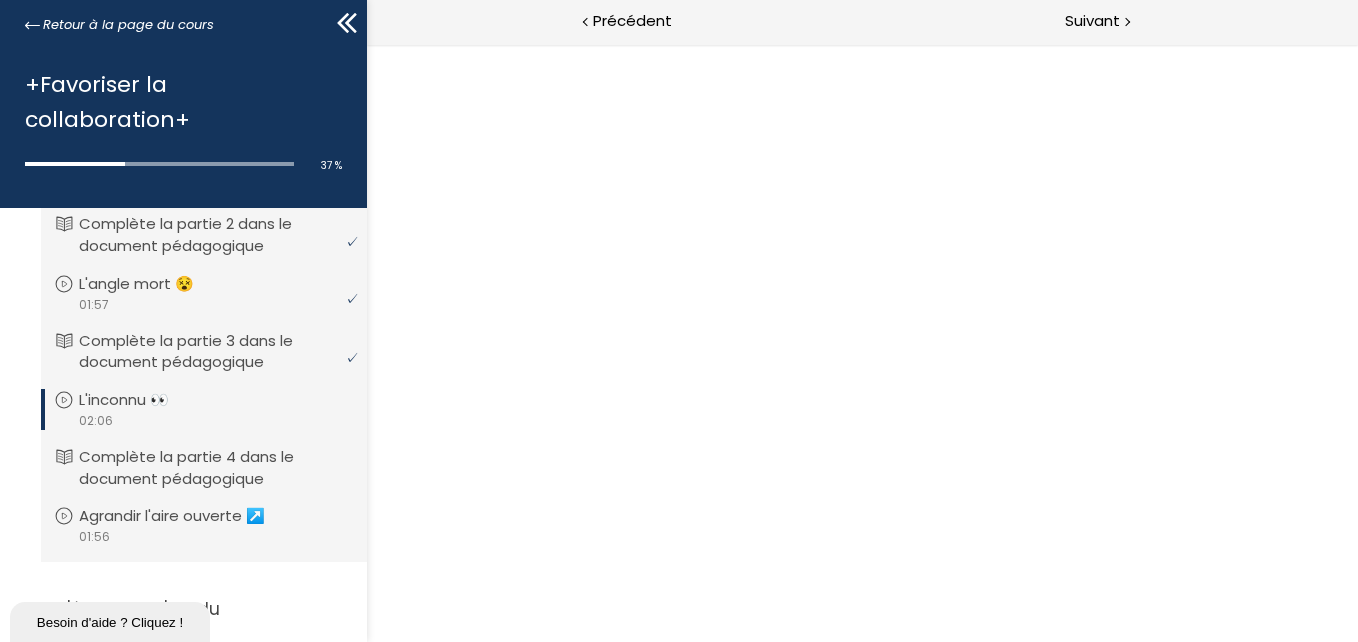 scroll, scrollTop: 0, scrollLeft: 0, axis: both 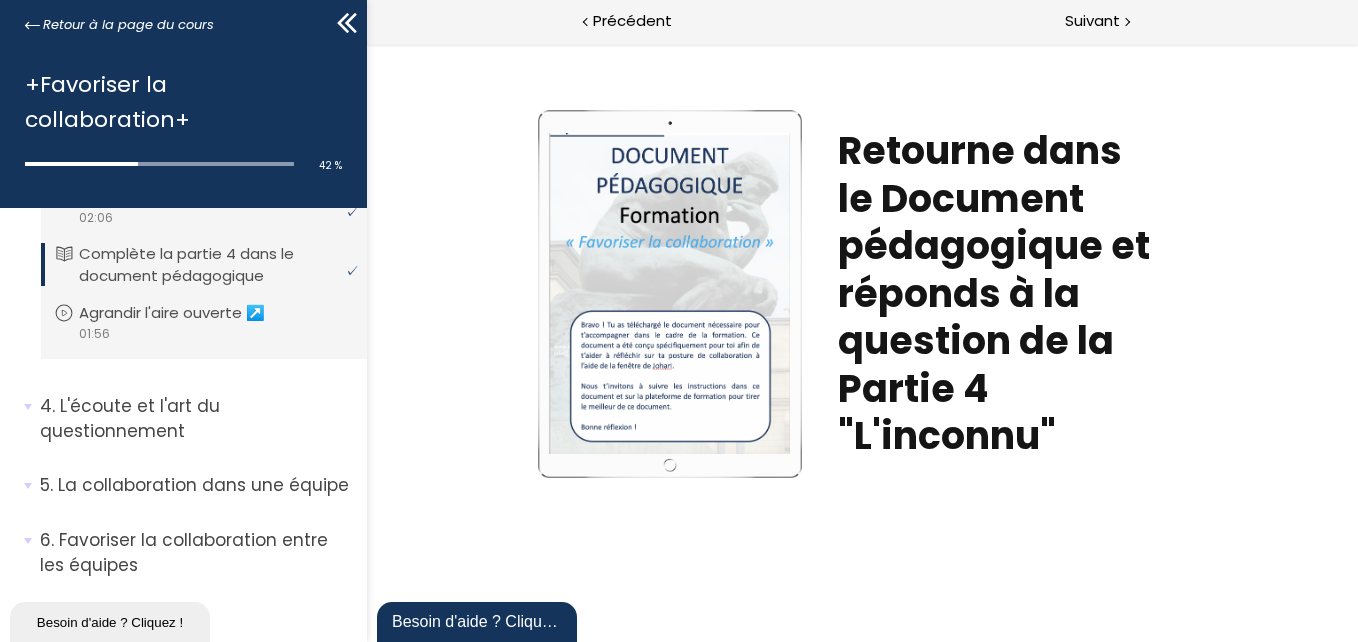 drag, startPoint x: 367, startPoint y: 528, endPoint x: 362, endPoint y: 566, distance: 38.327538 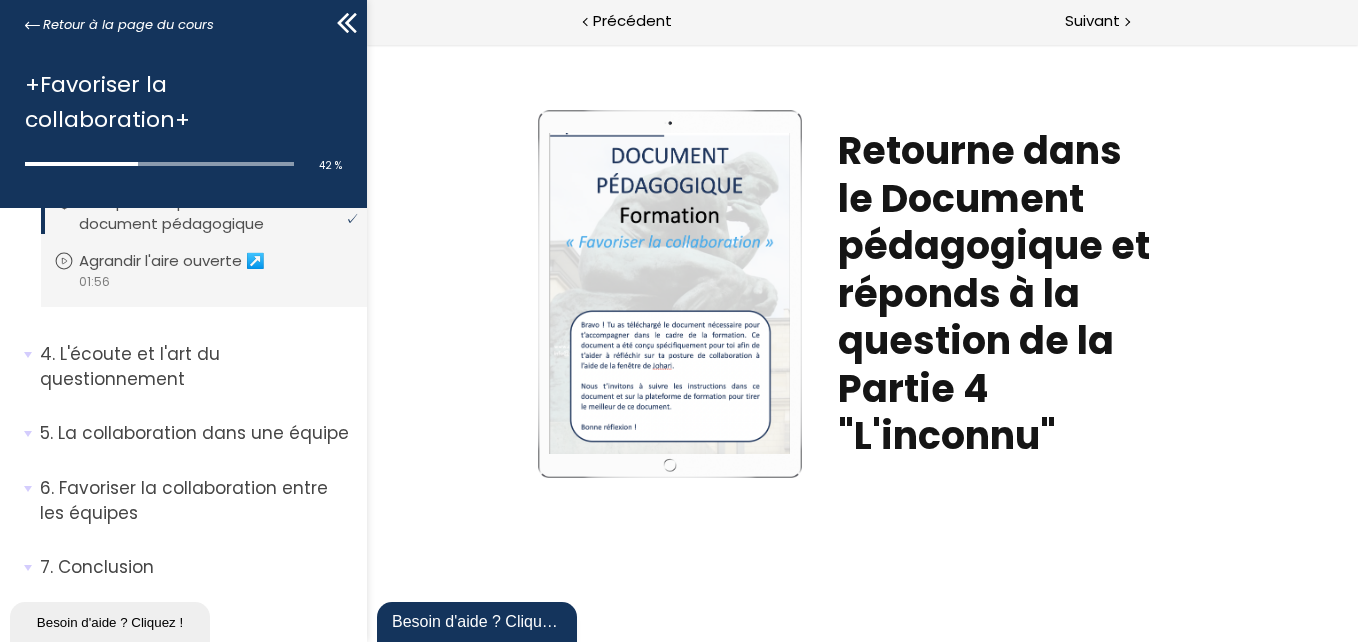 scroll, scrollTop: 1183, scrollLeft: 0, axis: vertical 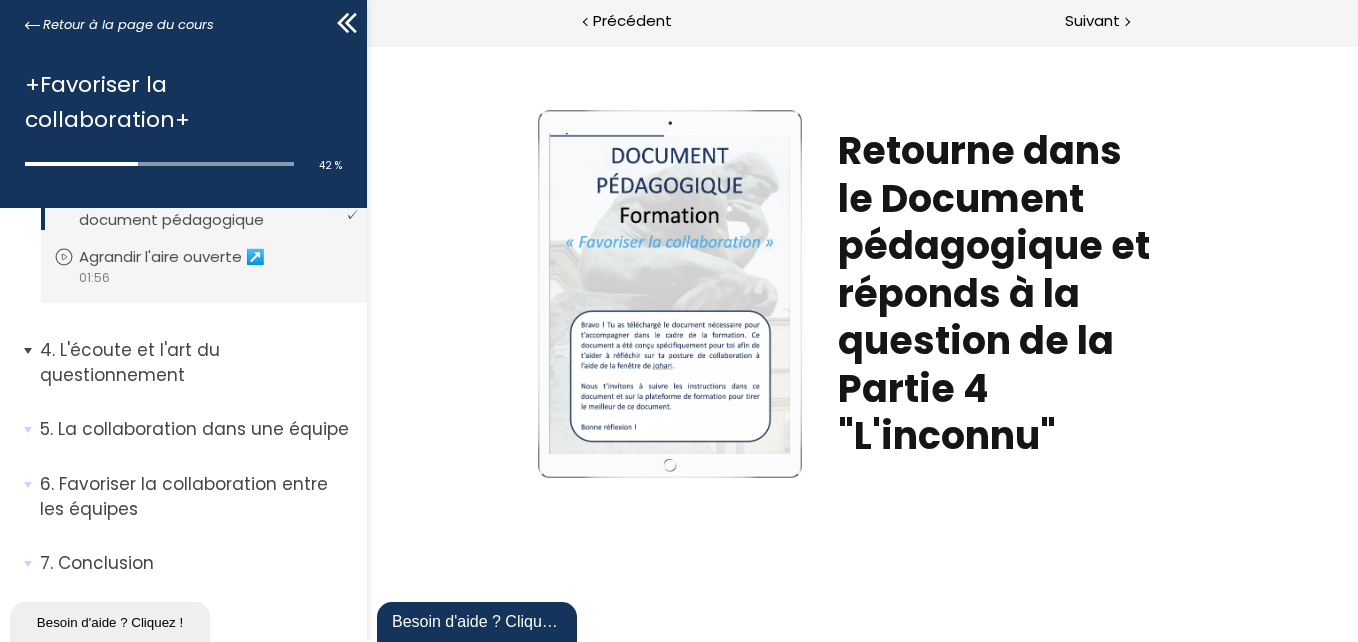 click on "L'écoute et l'art du questionnement" at bounding box center (196, 362) 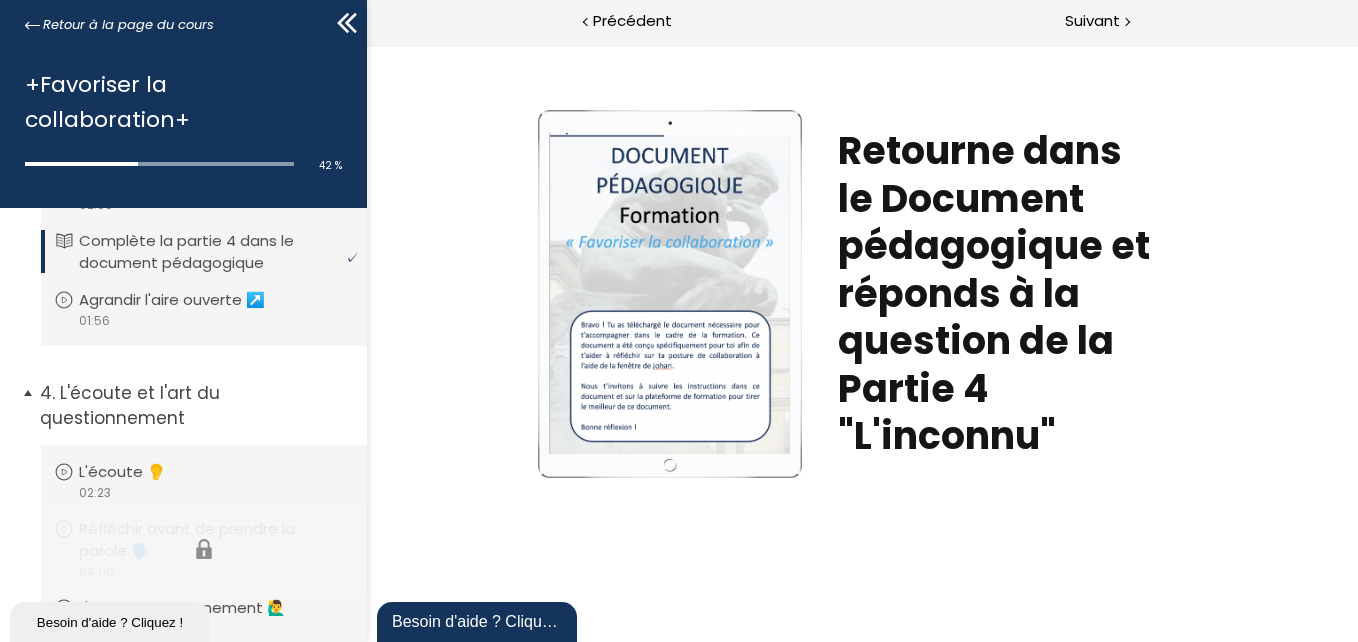 scroll, scrollTop: 1138, scrollLeft: 0, axis: vertical 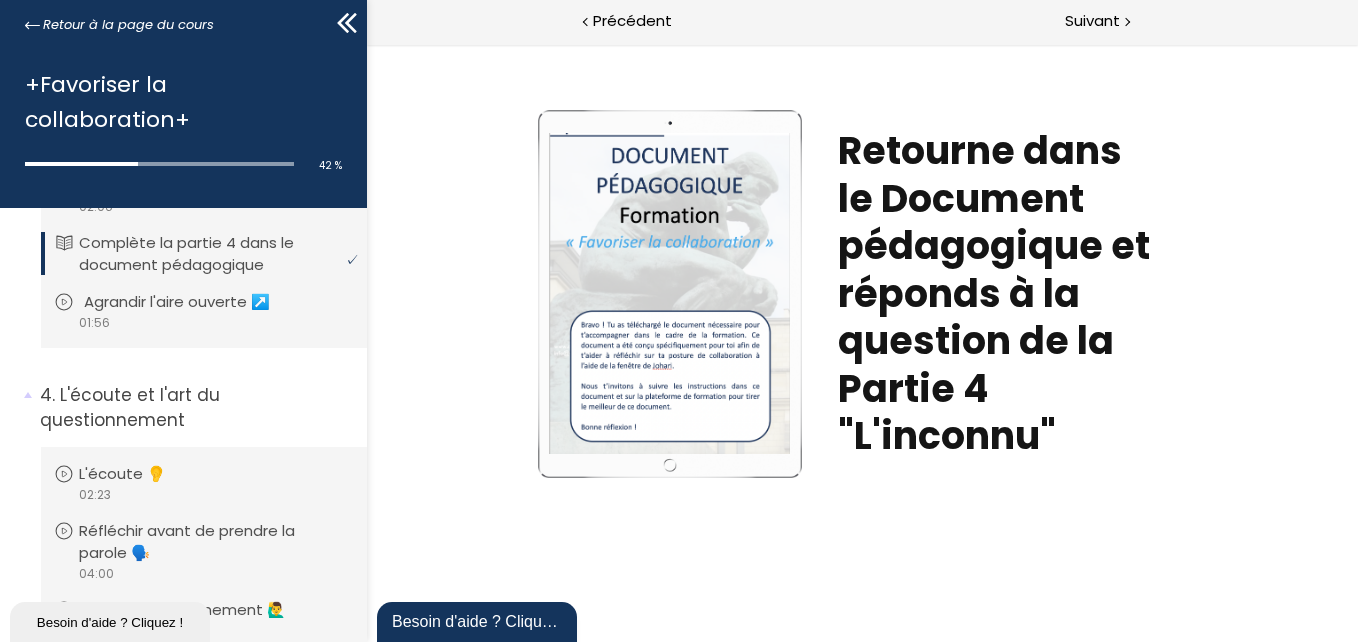 click on "video     01:56" at bounding box center (201, 322) 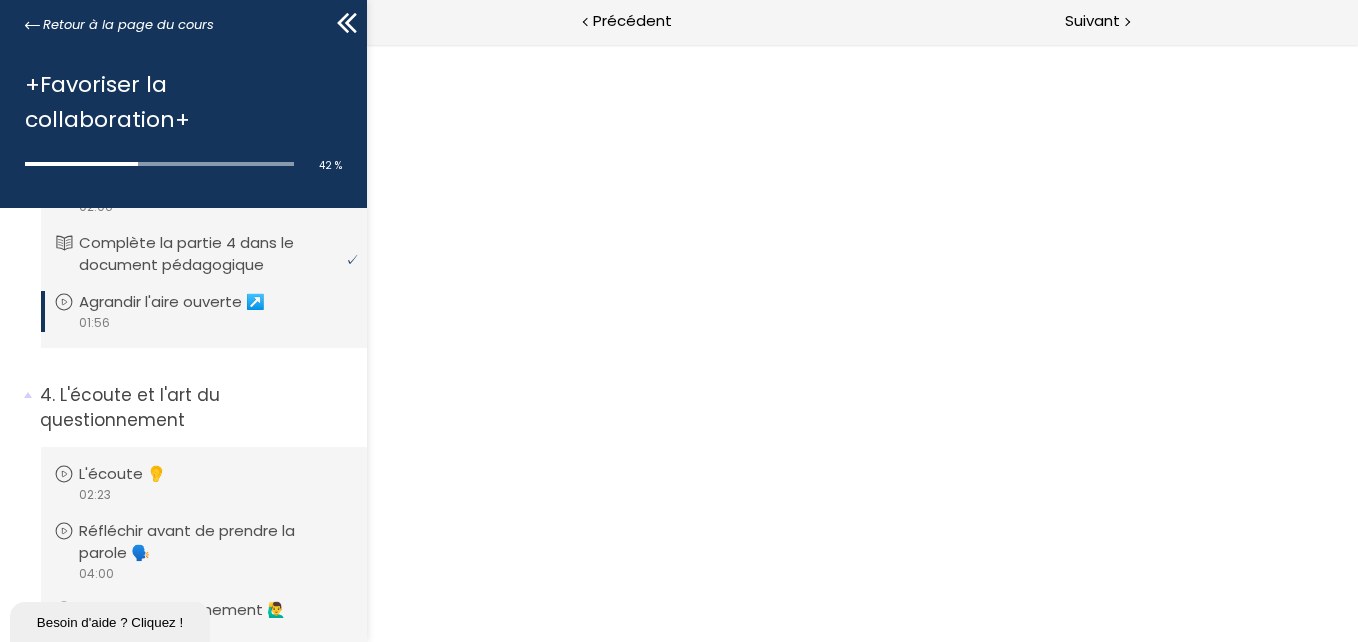 scroll, scrollTop: 0, scrollLeft: 0, axis: both 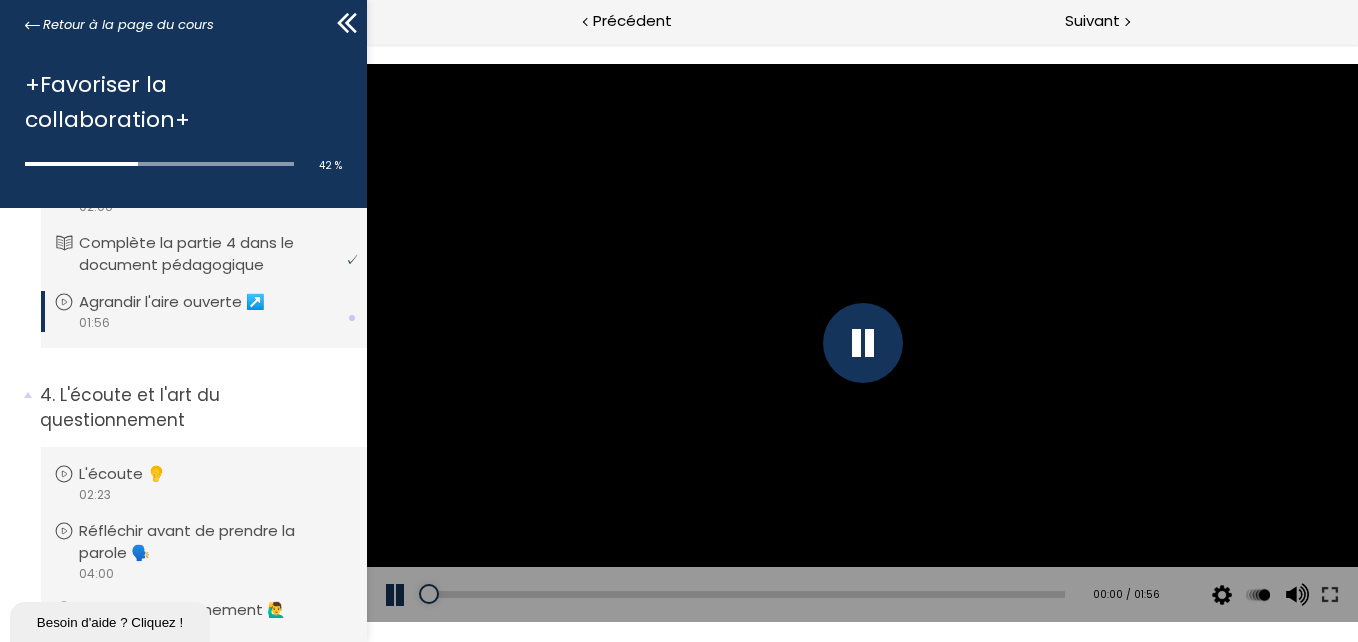 click at bounding box center [862, 343] 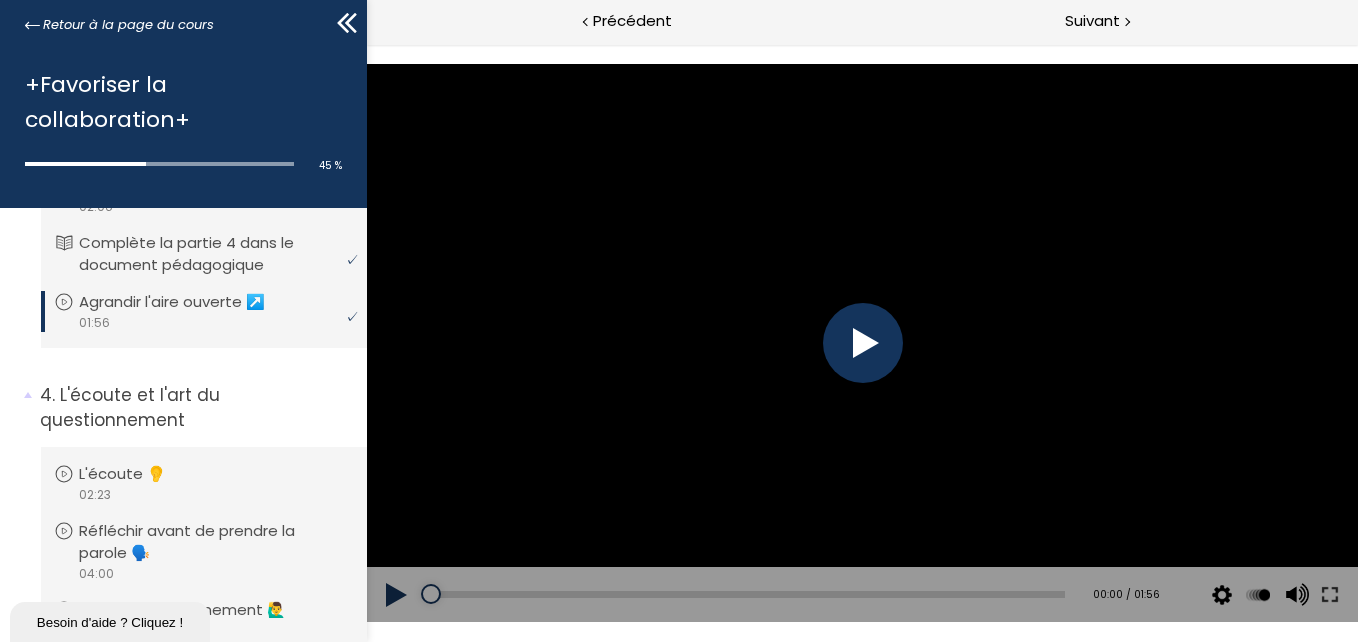 click at bounding box center (862, 343) 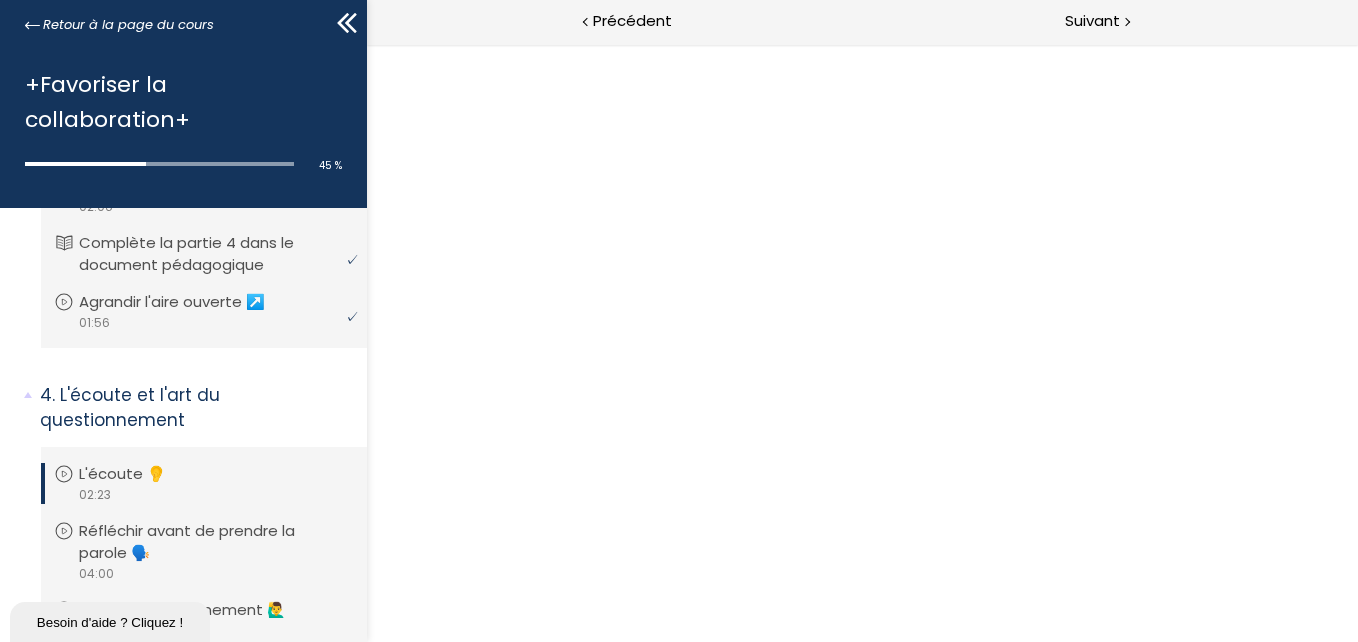 scroll, scrollTop: 0, scrollLeft: 0, axis: both 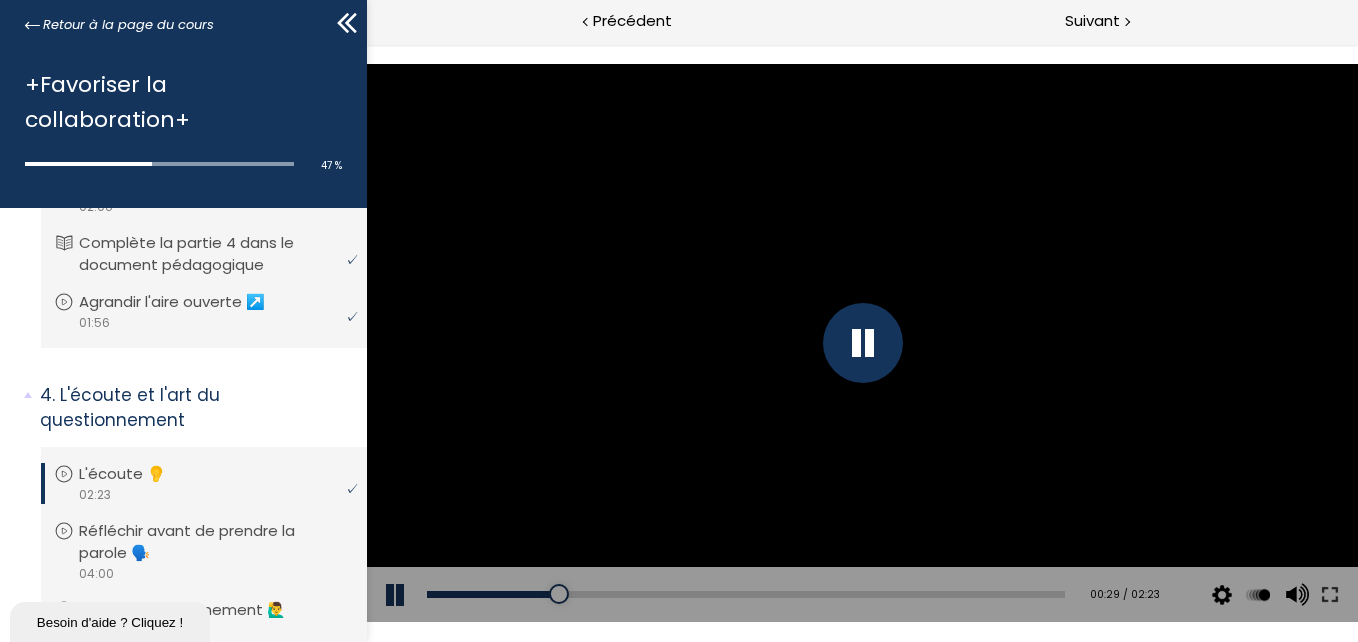 click at bounding box center (862, 343) 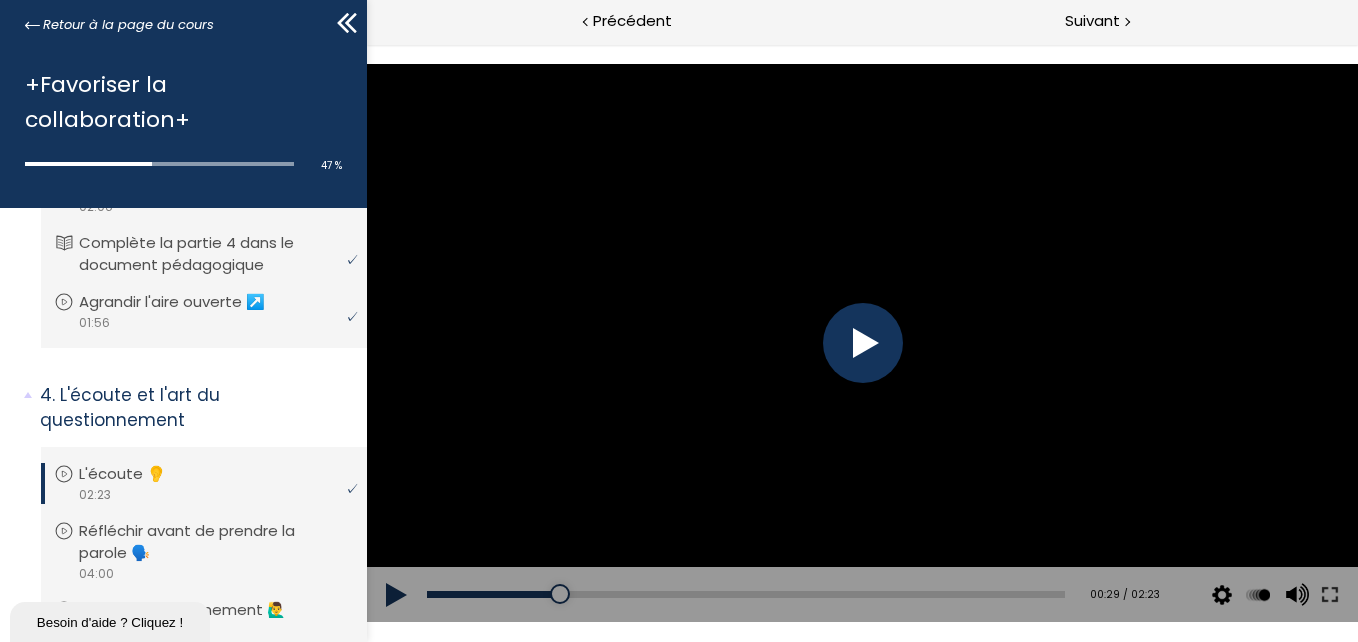 click at bounding box center [862, 343] 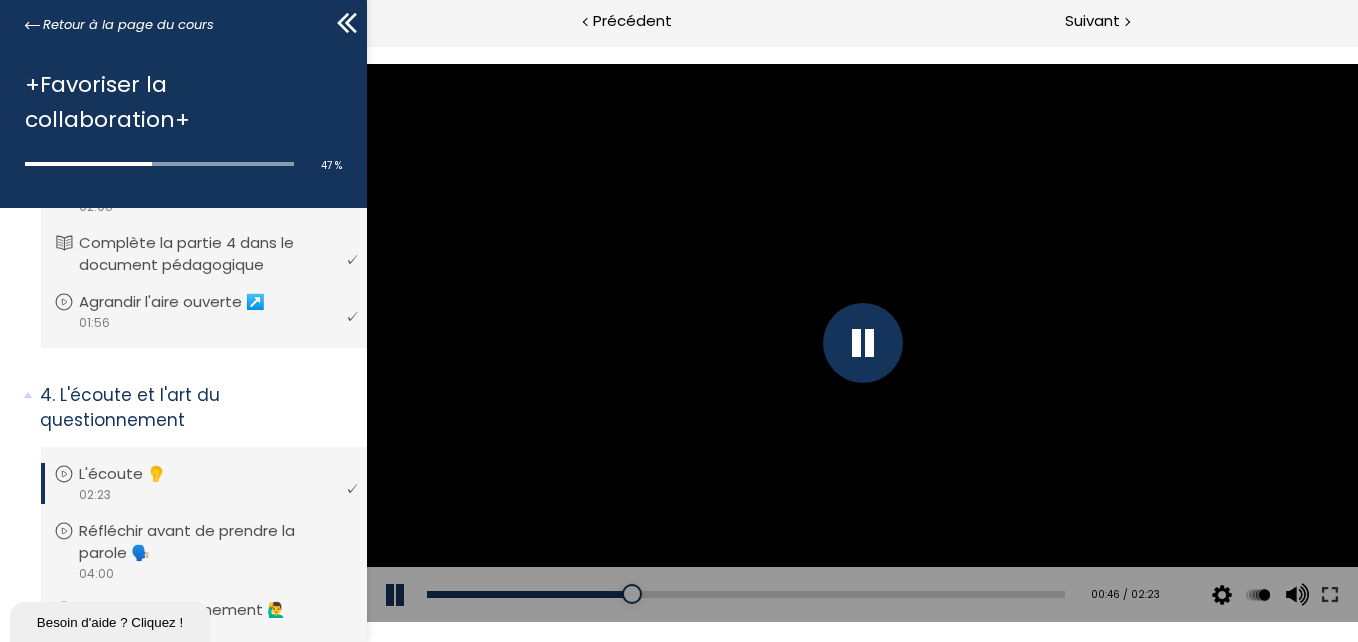 click at bounding box center (862, 343) 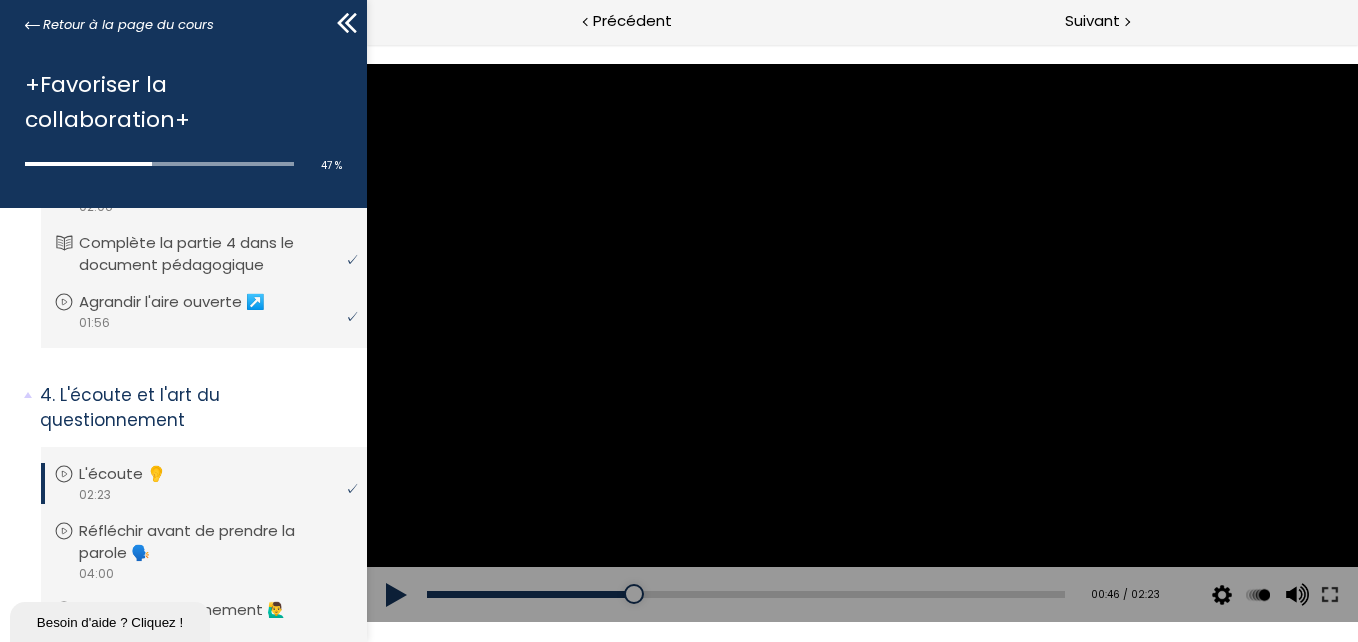 click at bounding box center [396, 595] 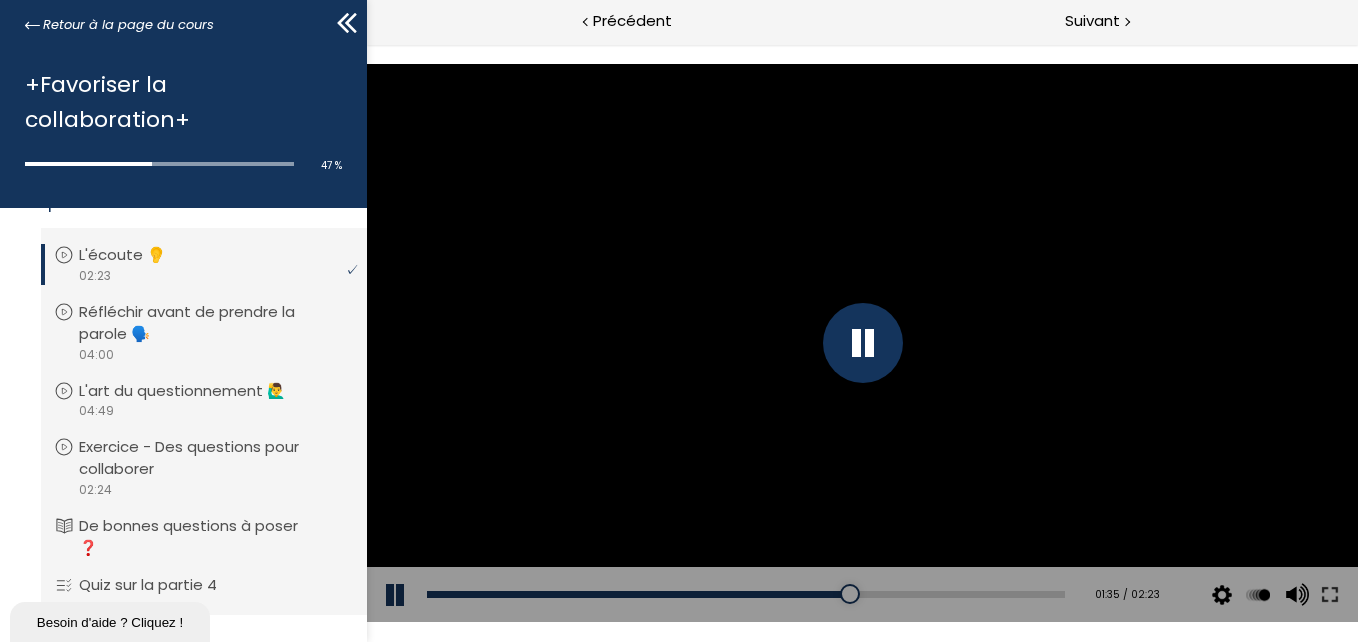 scroll, scrollTop: 1367, scrollLeft: 0, axis: vertical 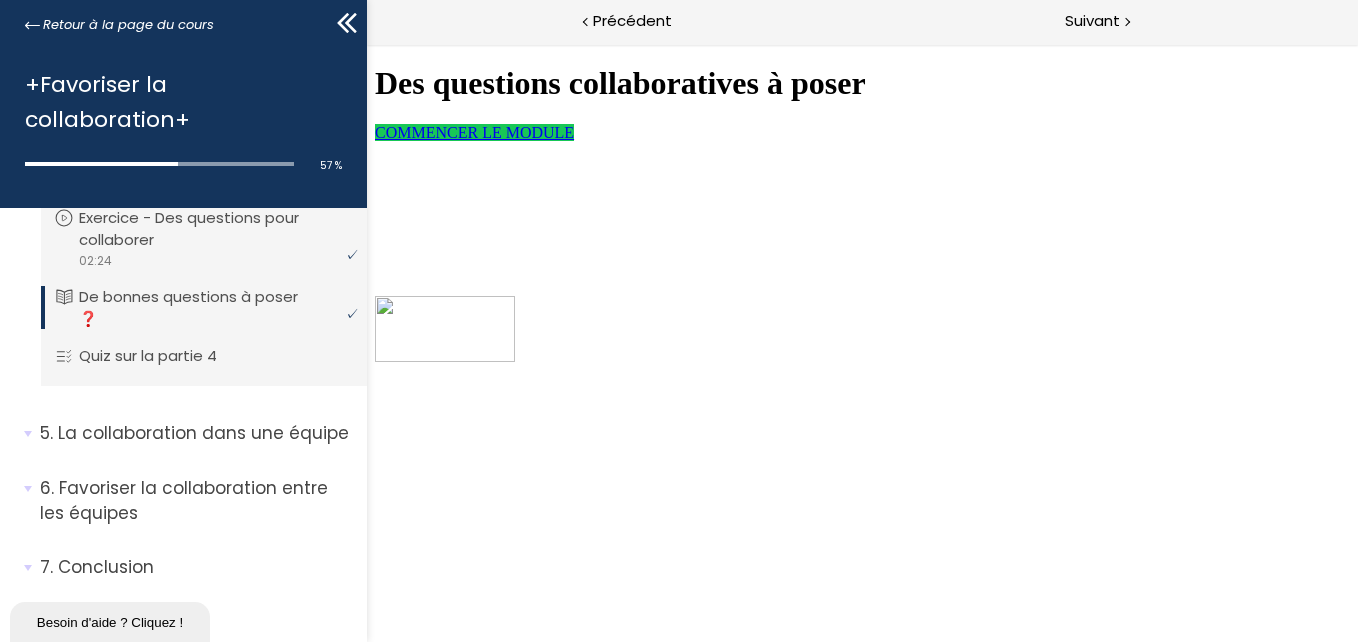 click on "COMMENCER LE MODULE" at bounding box center (473, 132) 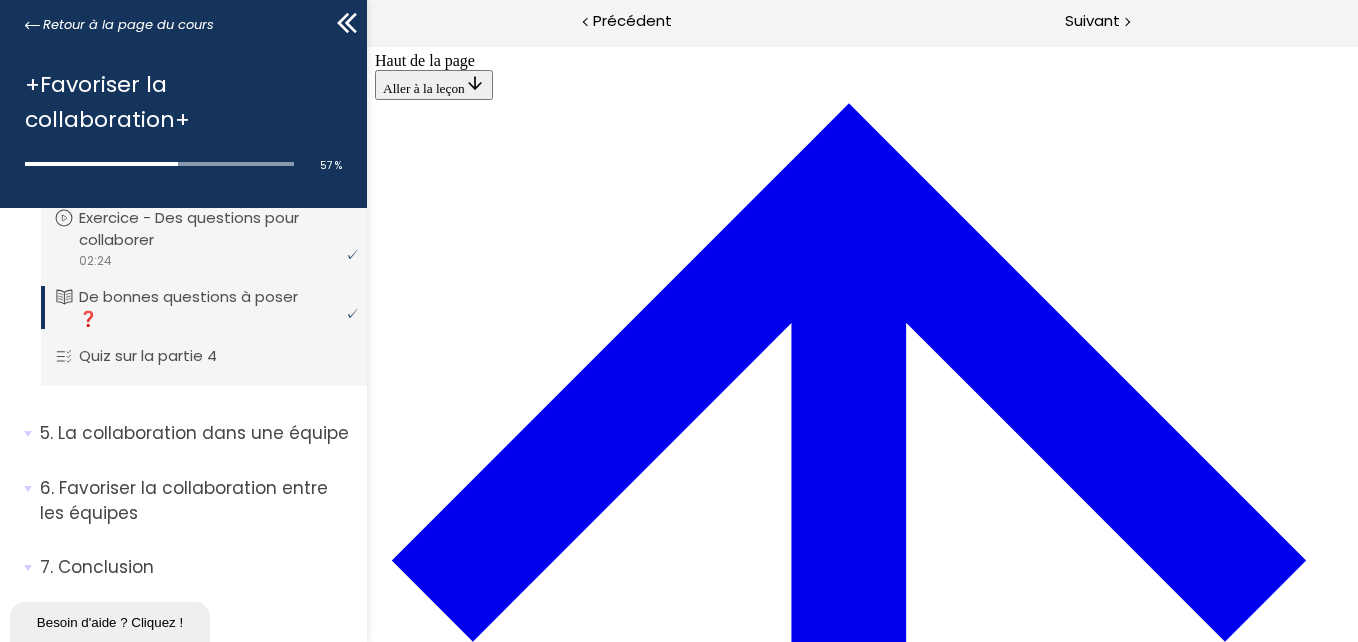 scroll, scrollTop: 1349, scrollLeft: 0, axis: vertical 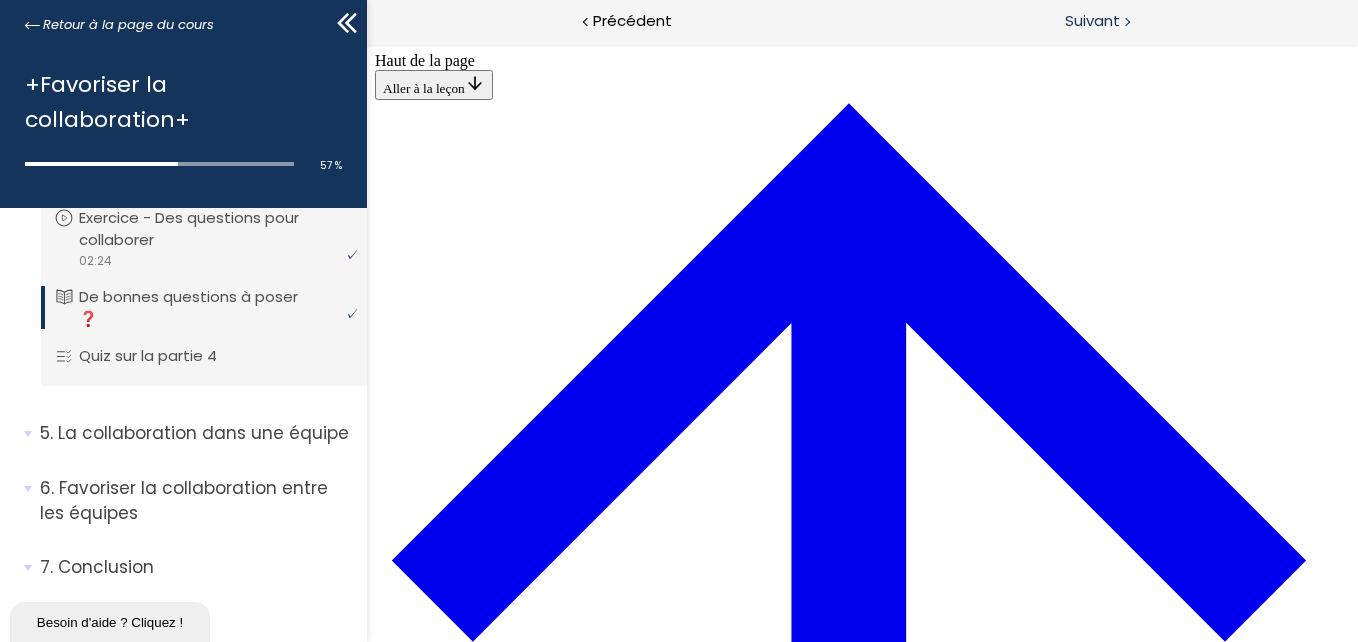 click on "Suivant" at bounding box center (1092, 21) 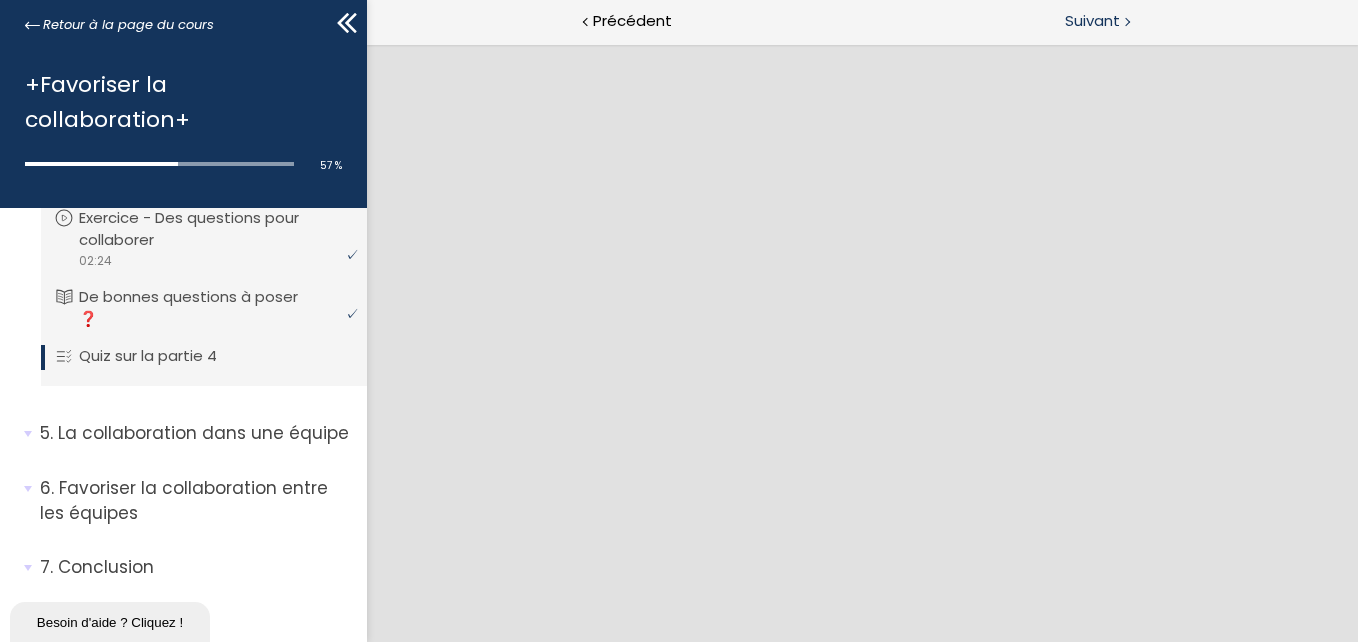 scroll, scrollTop: 0, scrollLeft: 0, axis: both 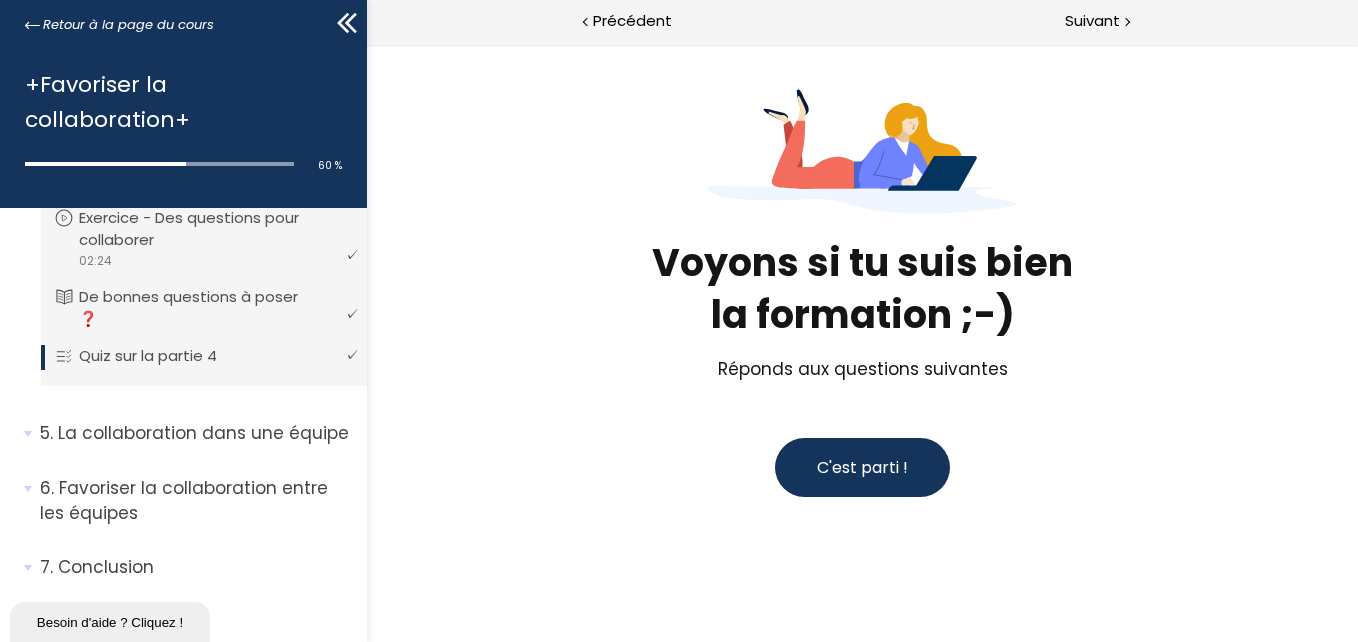 click on "C'est parti !" at bounding box center (861, 467) 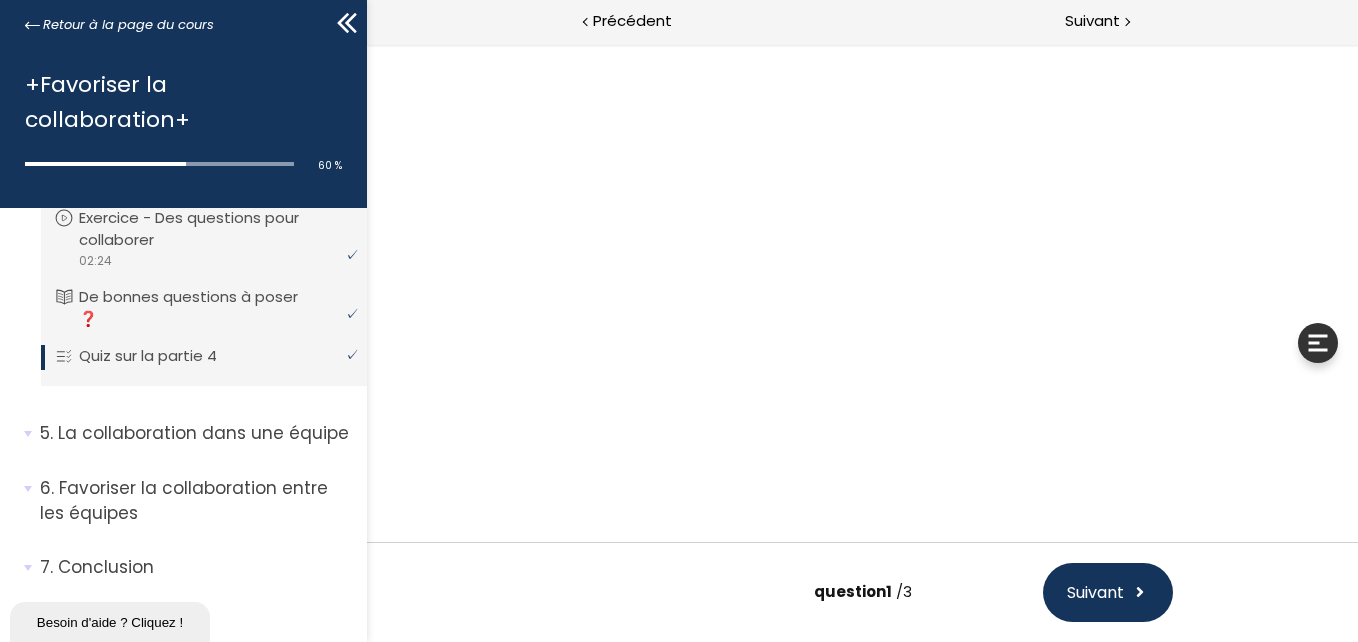 scroll, scrollTop: 54, scrollLeft: 0, axis: vertical 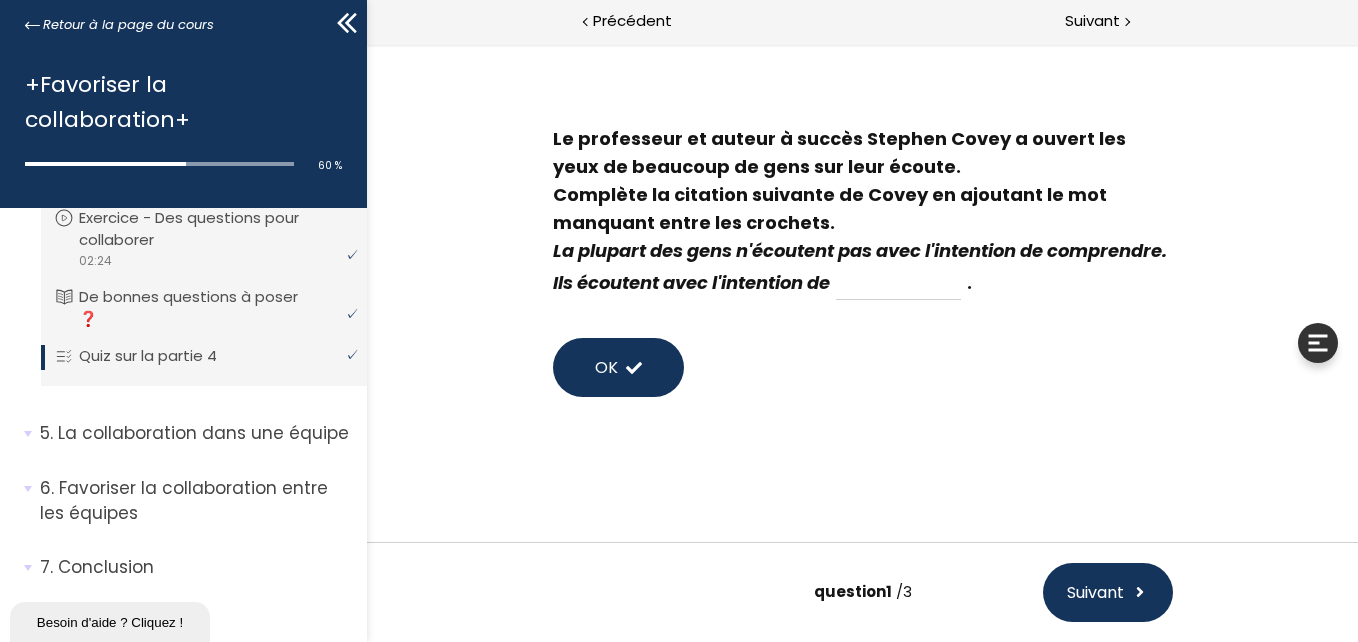 click at bounding box center (897, 283) 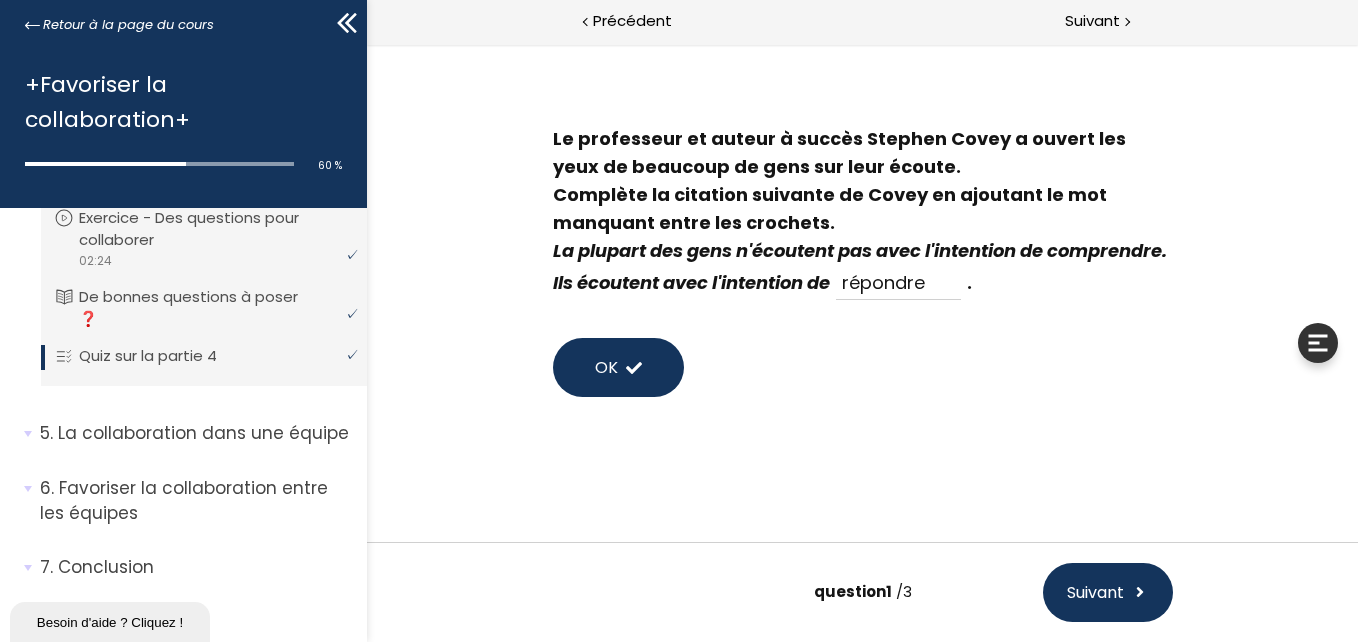 type on "répondre" 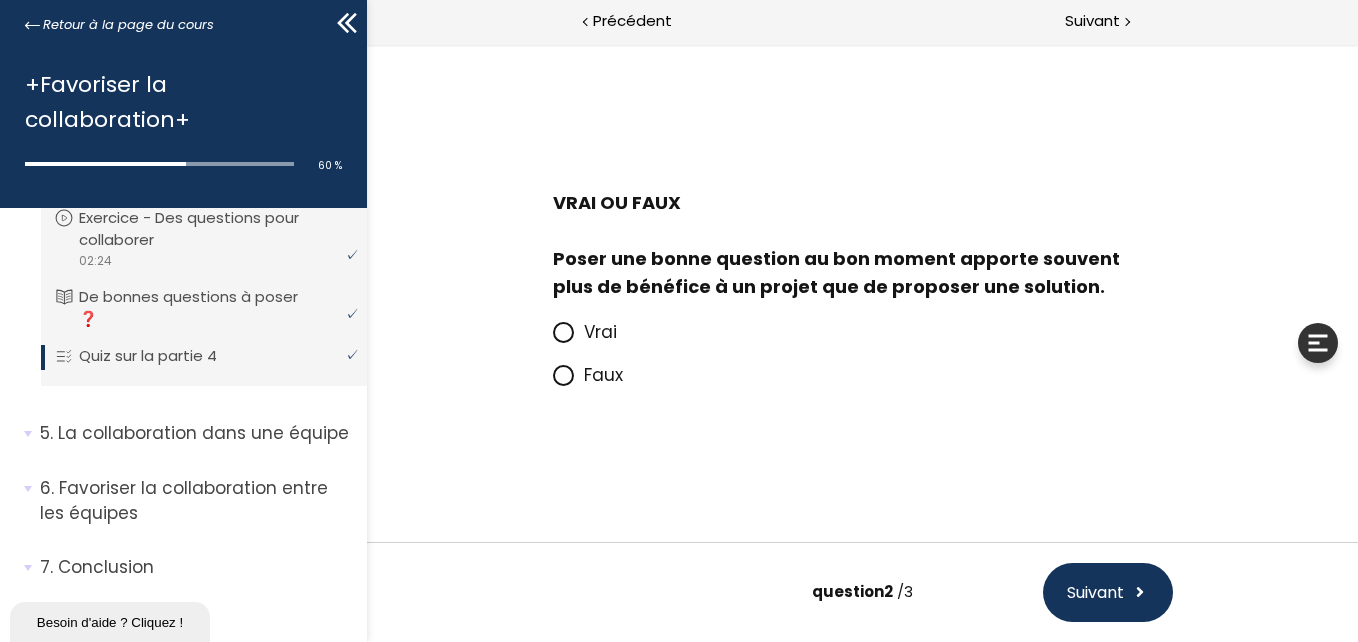 scroll, scrollTop: 0, scrollLeft: 0, axis: both 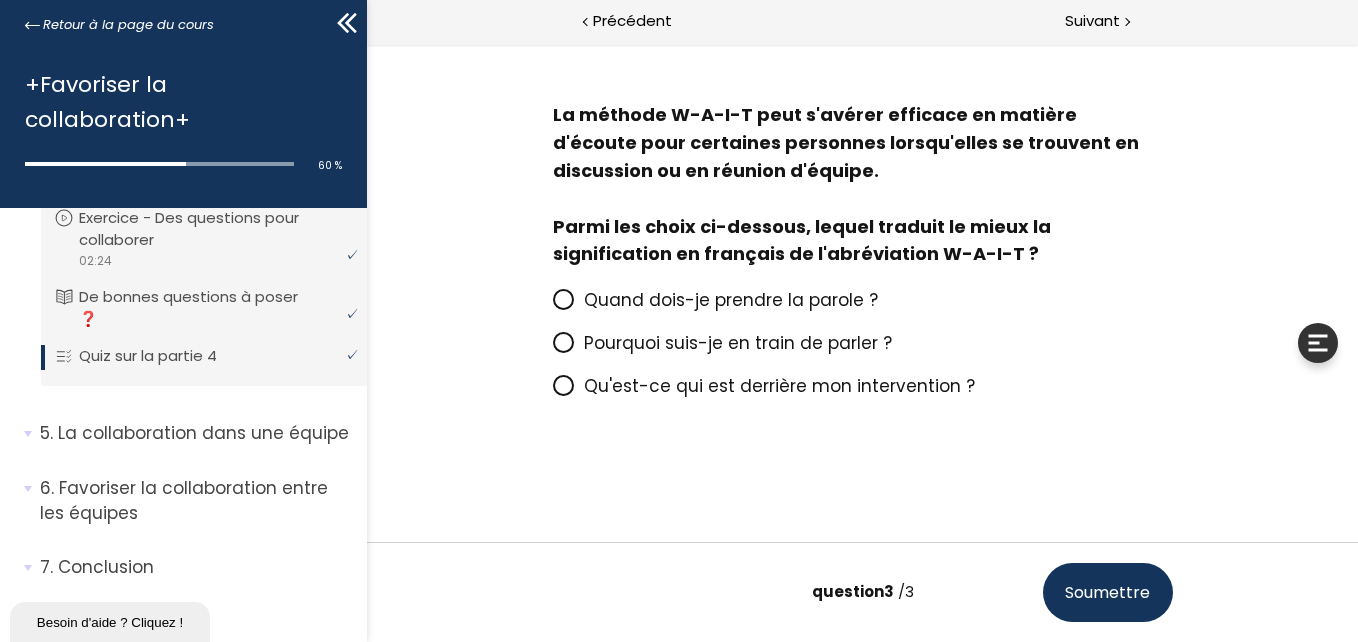 click 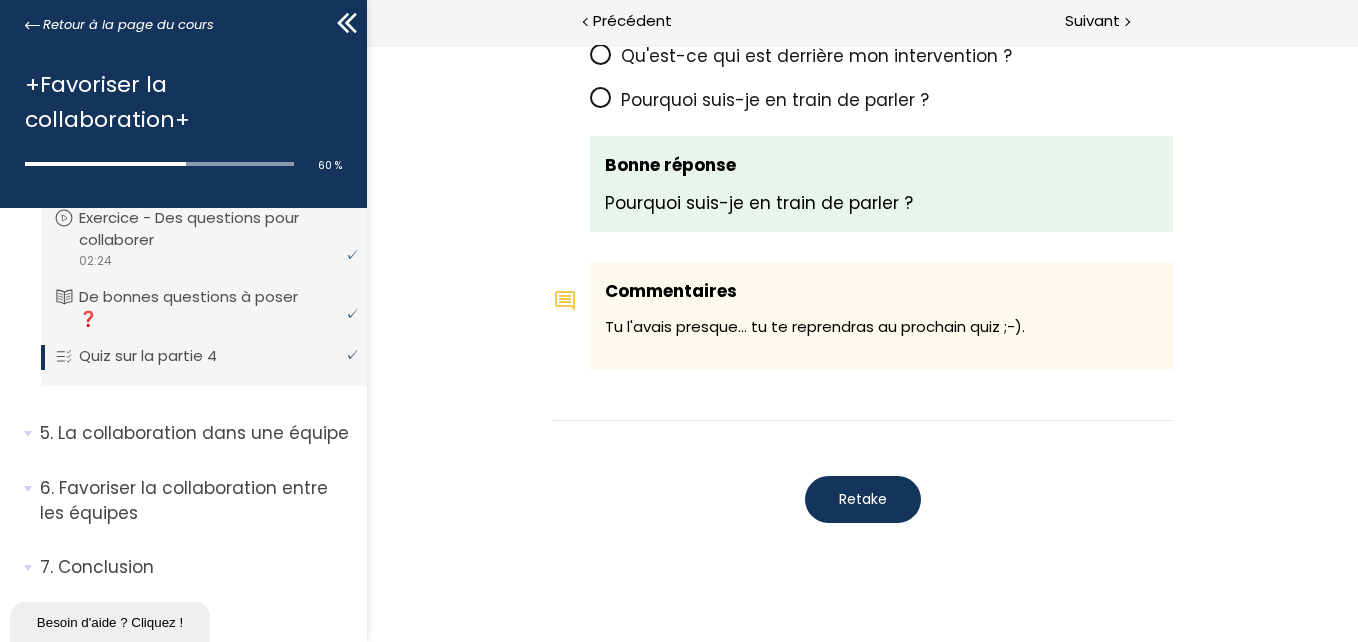 scroll, scrollTop: 1778, scrollLeft: 0, axis: vertical 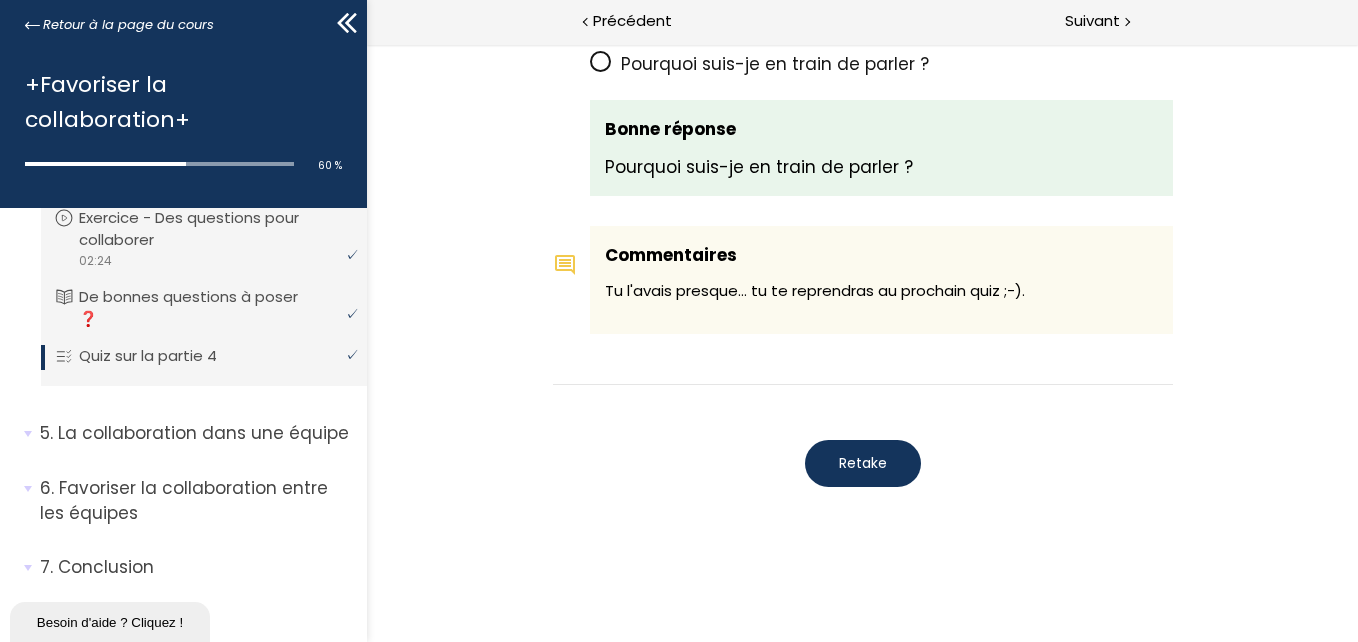 click on "Retake" at bounding box center [862, 463] 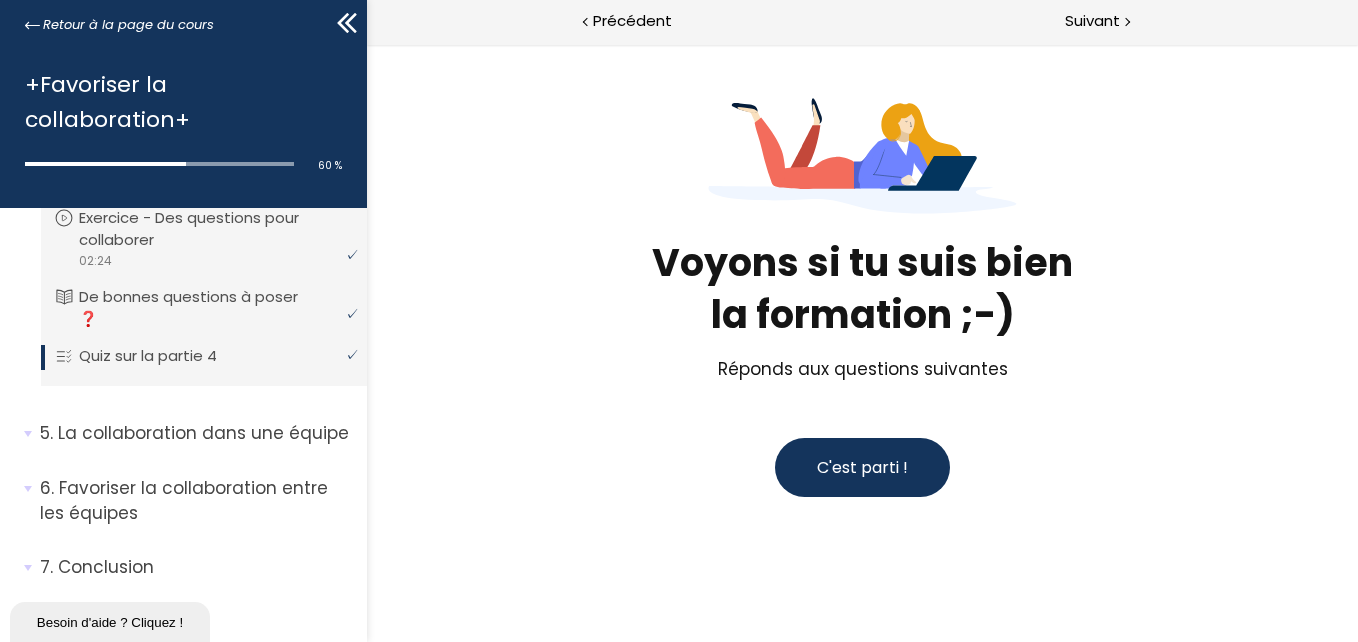 click on "C'est parti !" at bounding box center (861, 467) 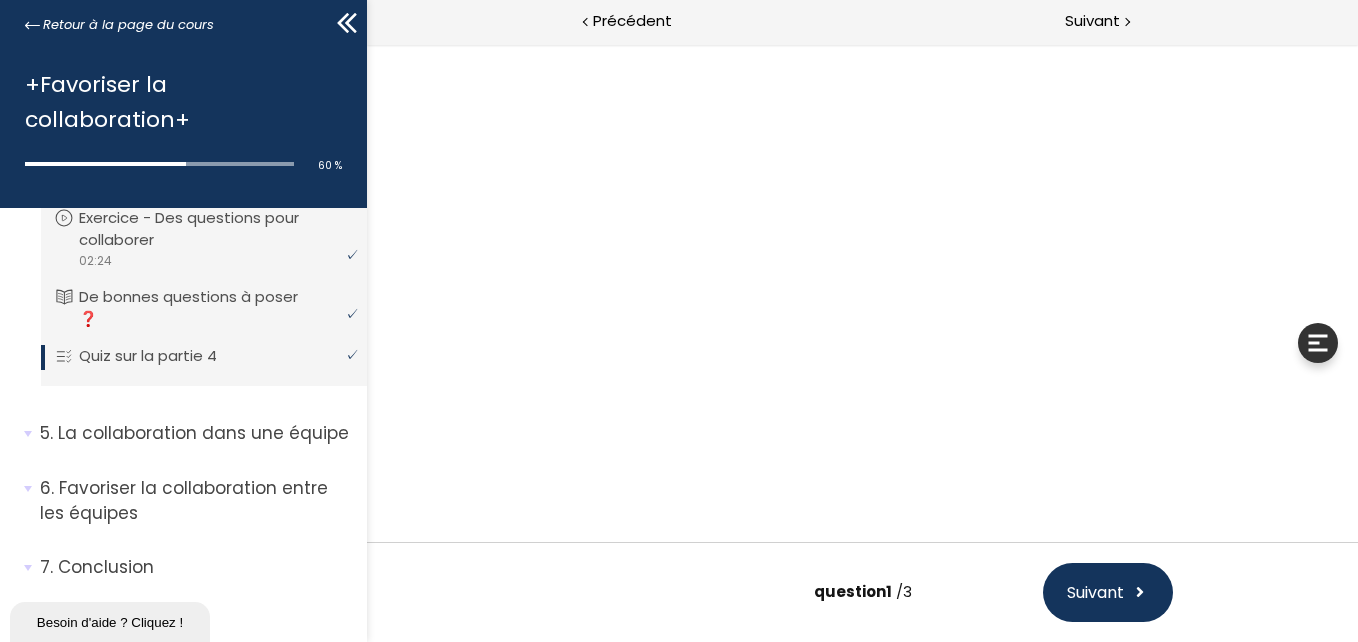 scroll, scrollTop: 54, scrollLeft: 0, axis: vertical 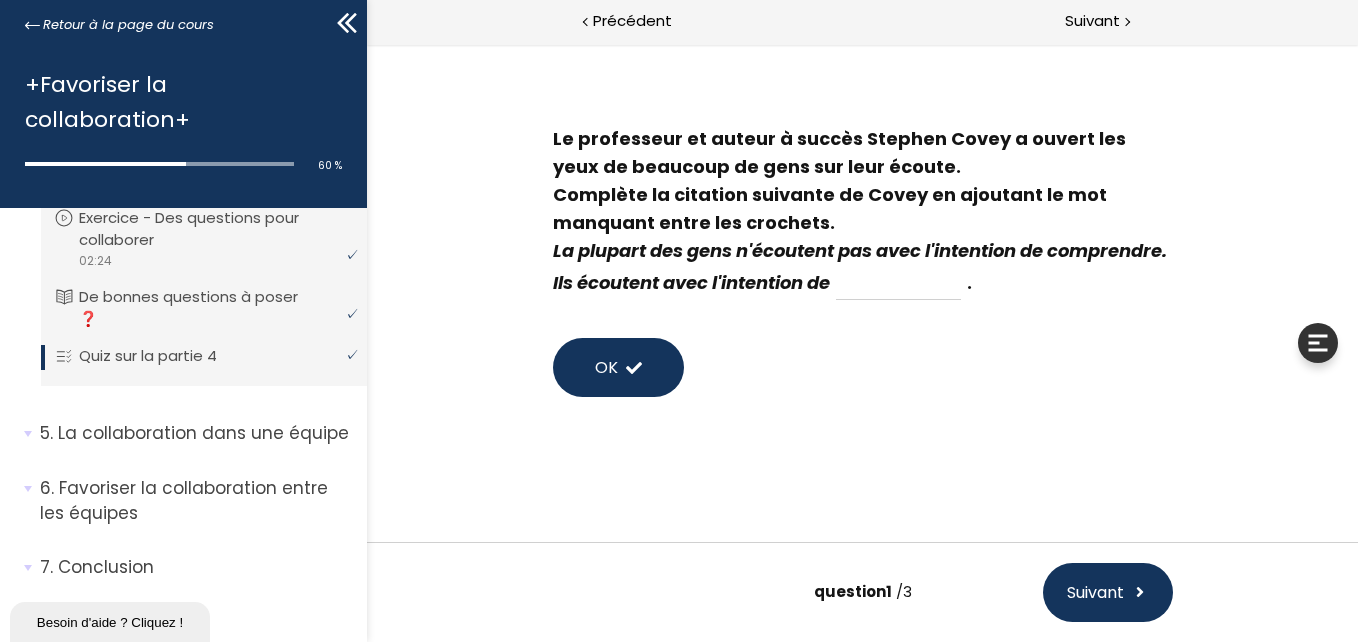 click at bounding box center (897, 283) 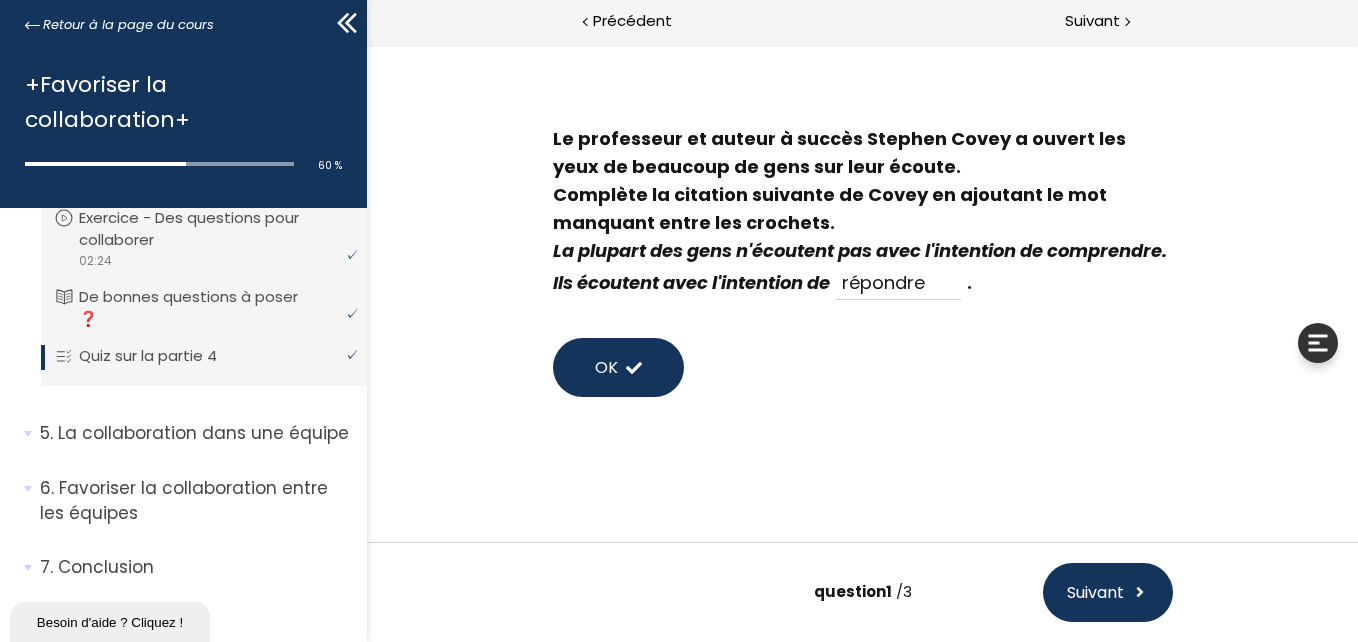 type on "répondre" 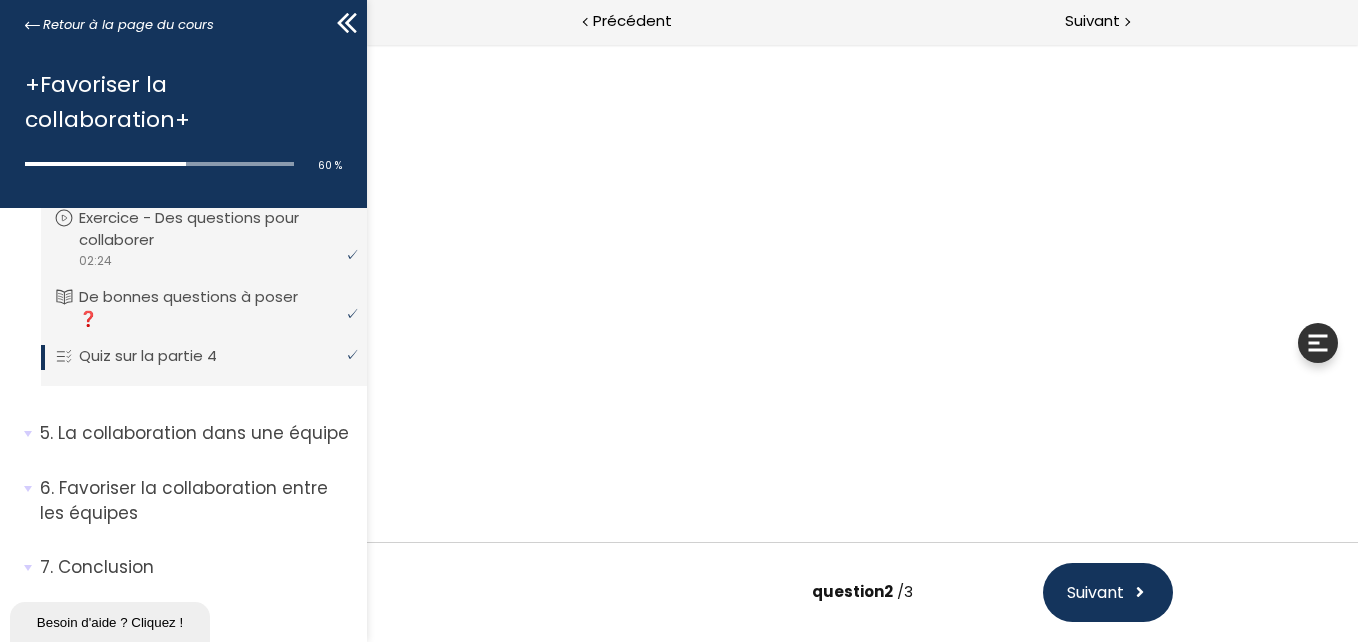 scroll, scrollTop: 0, scrollLeft: 0, axis: both 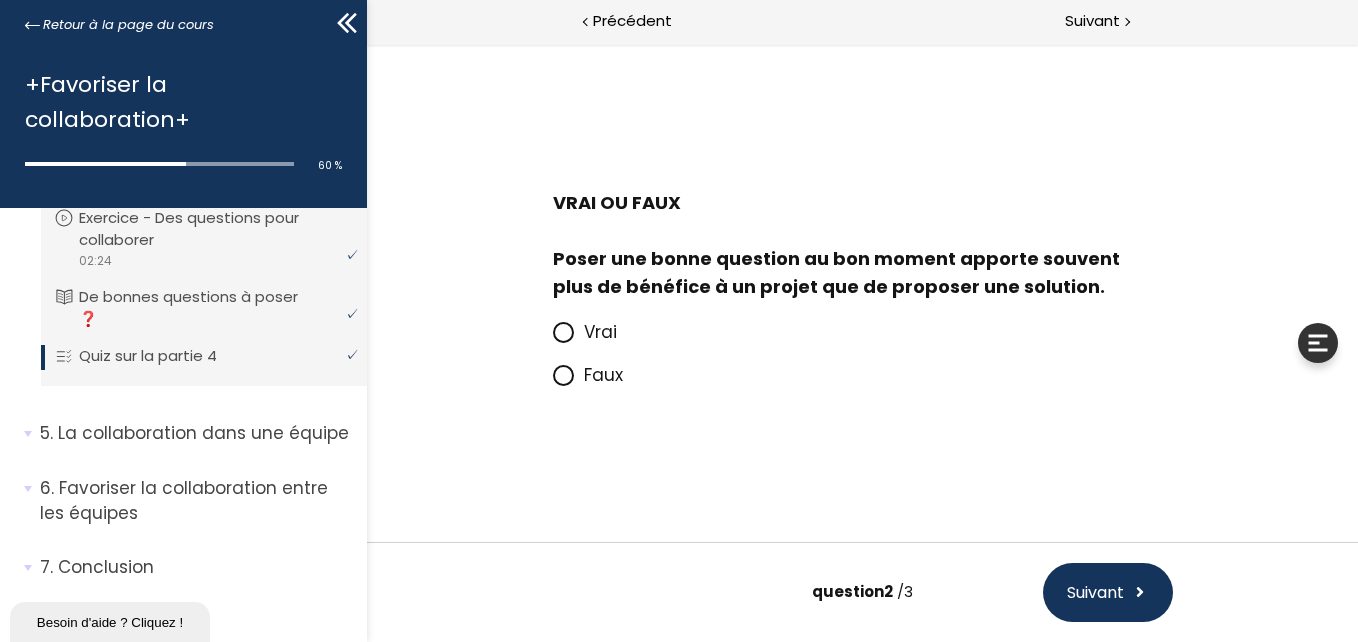 click 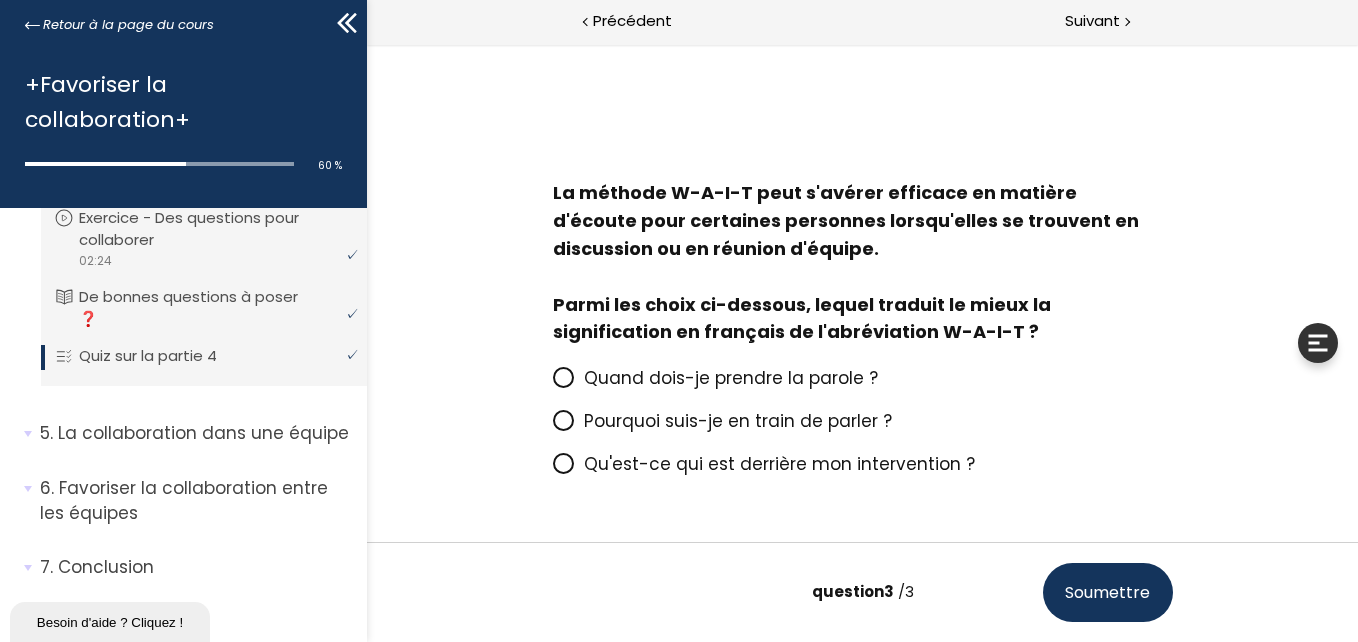 scroll, scrollTop: 78, scrollLeft: 0, axis: vertical 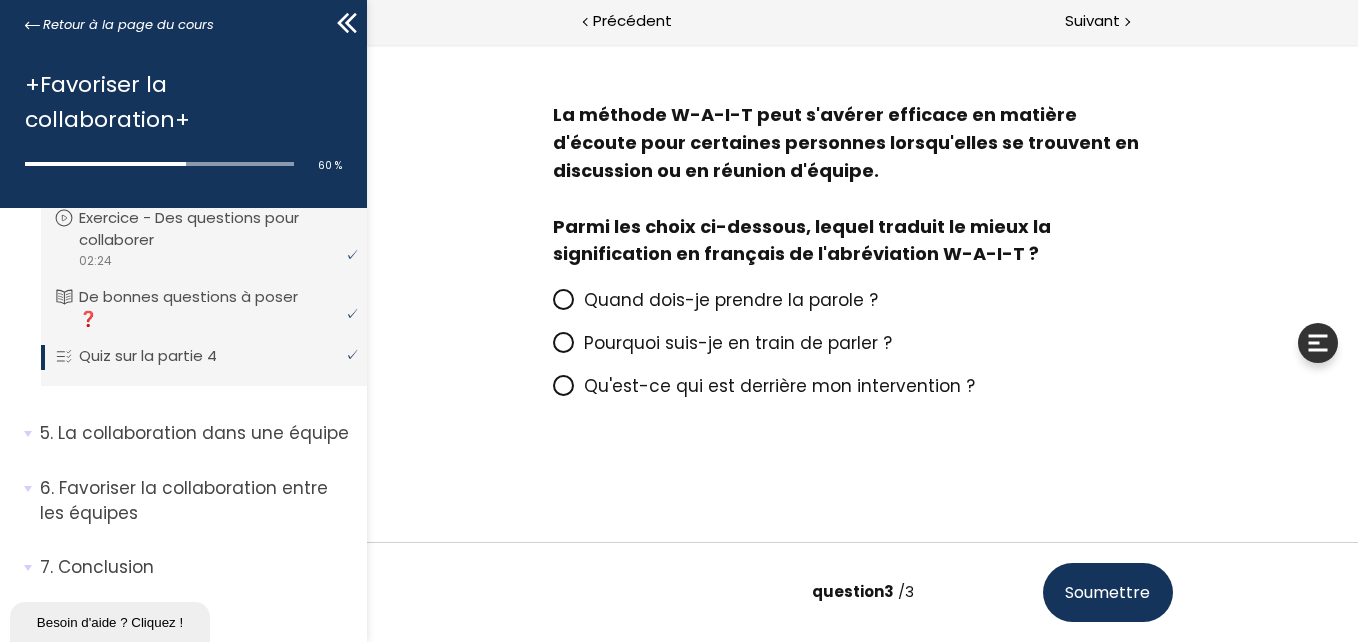 click 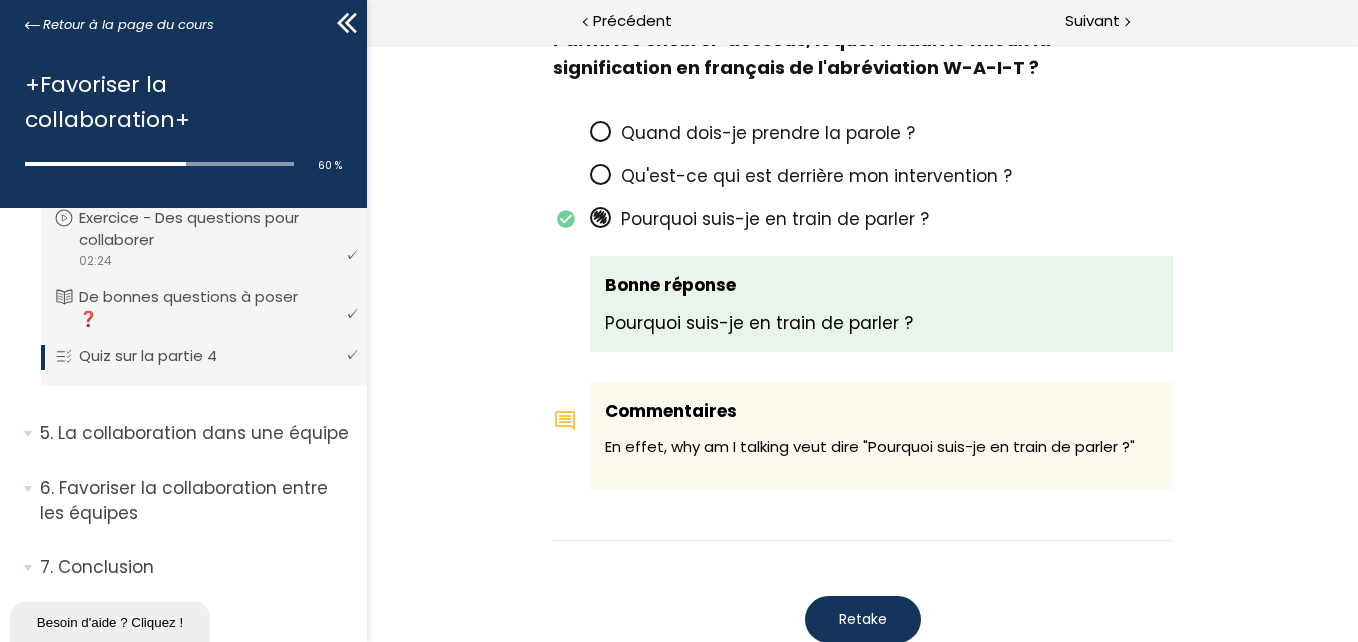 scroll, scrollTop: 1778, scrollLeft: 0, axis: vertical 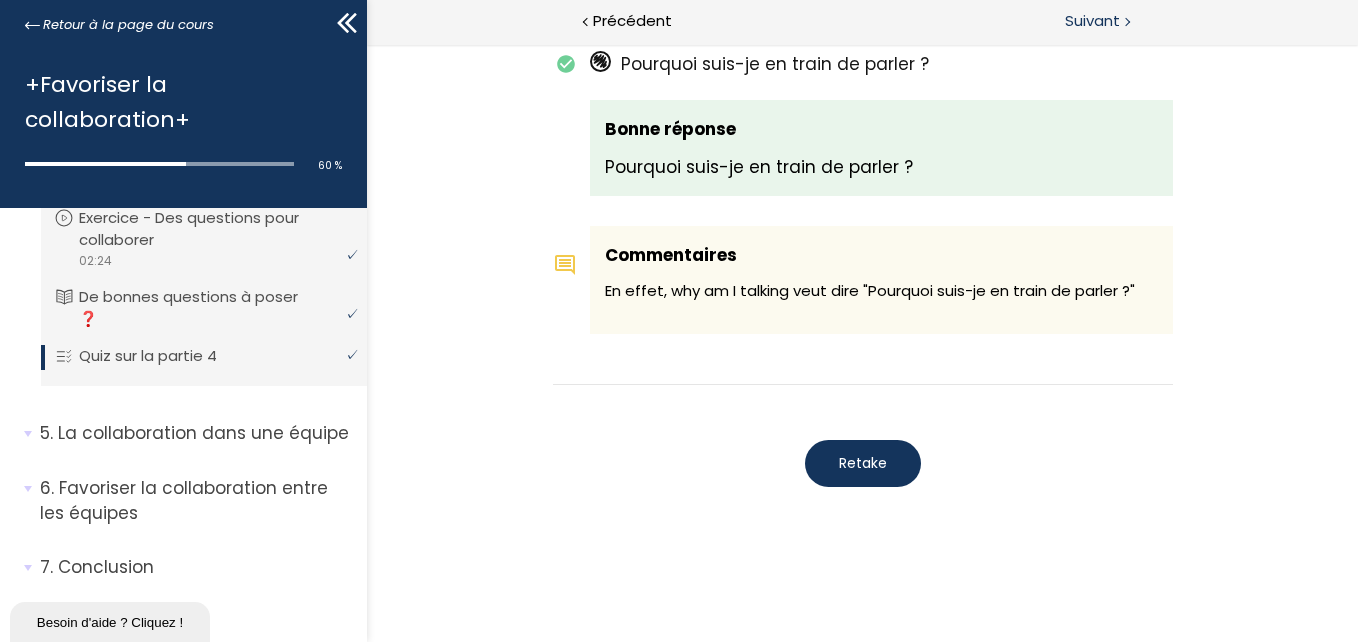 click on "Suivant" at bounding box center [1092, 21] 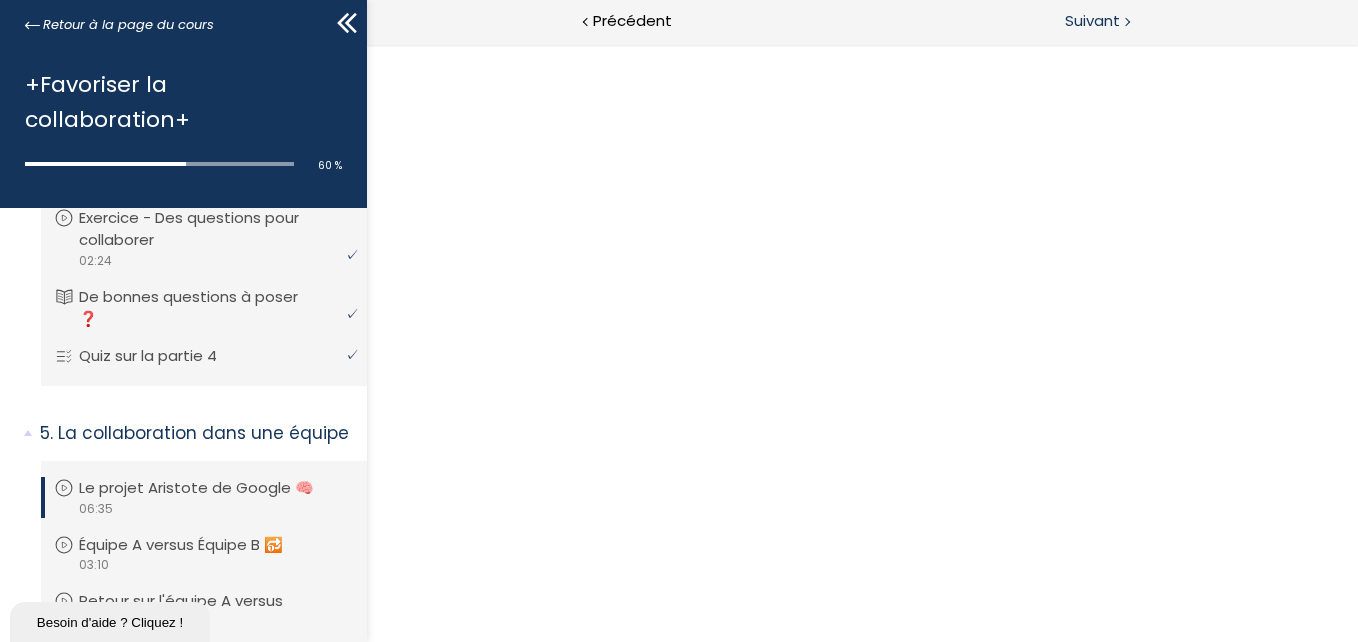 scroll, scrollTop: 0, scrollLeft: 0, axis: both 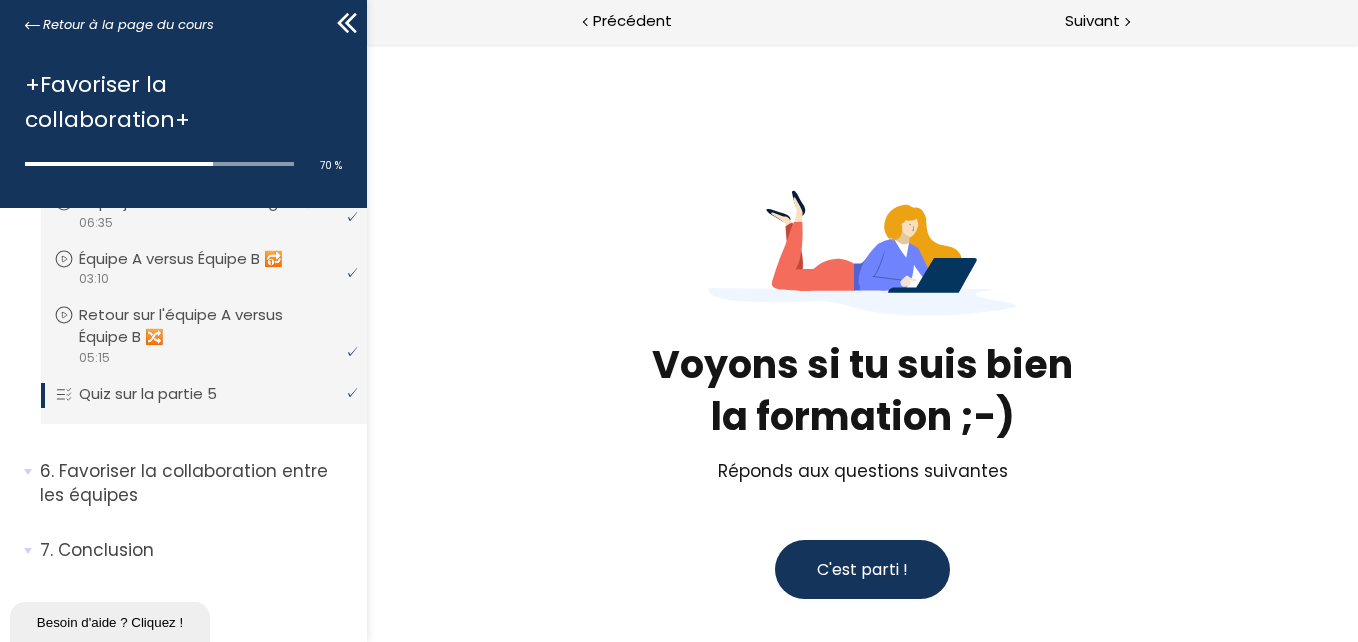 click on "C'est parti !" at bounding box center (861, 569) 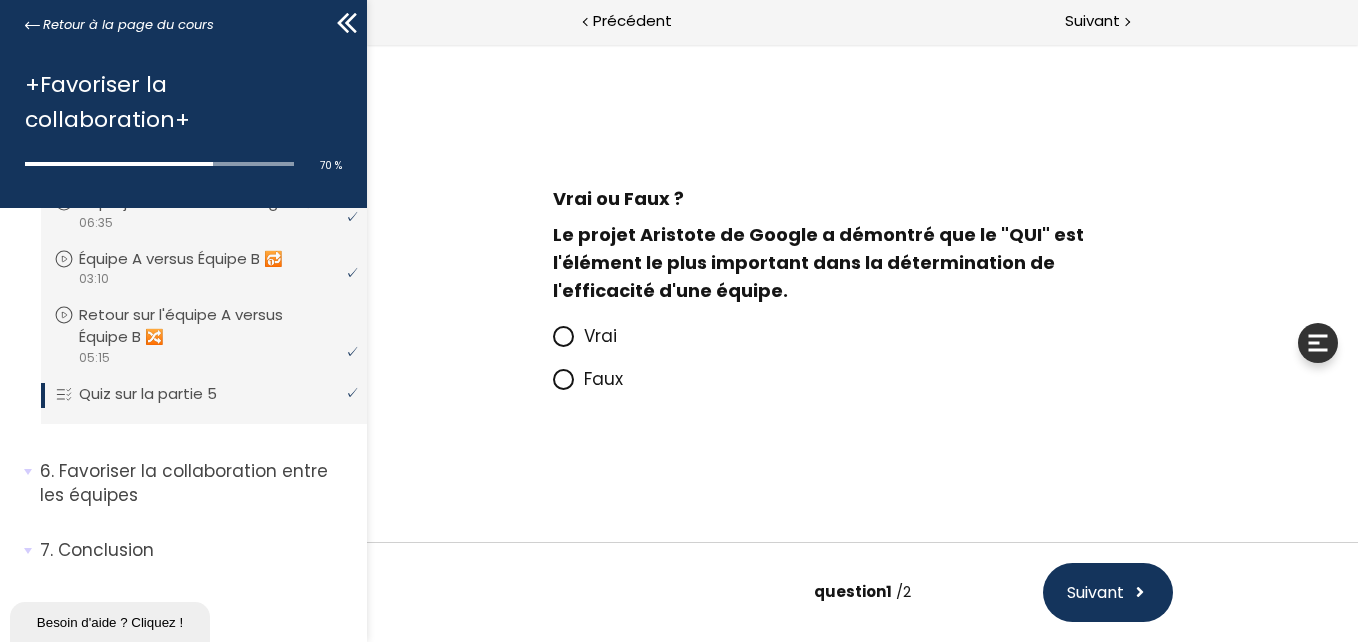 click 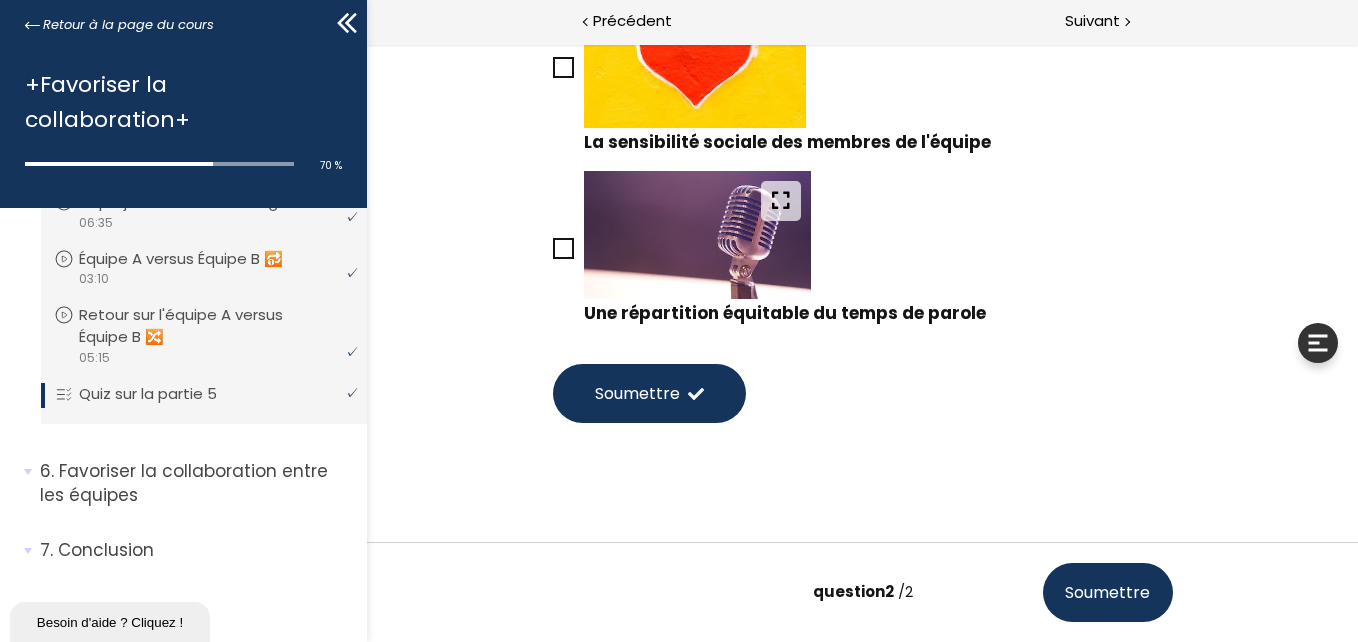 scroll, scrollTop: 786, scrollLeft: 0, axis: vertical 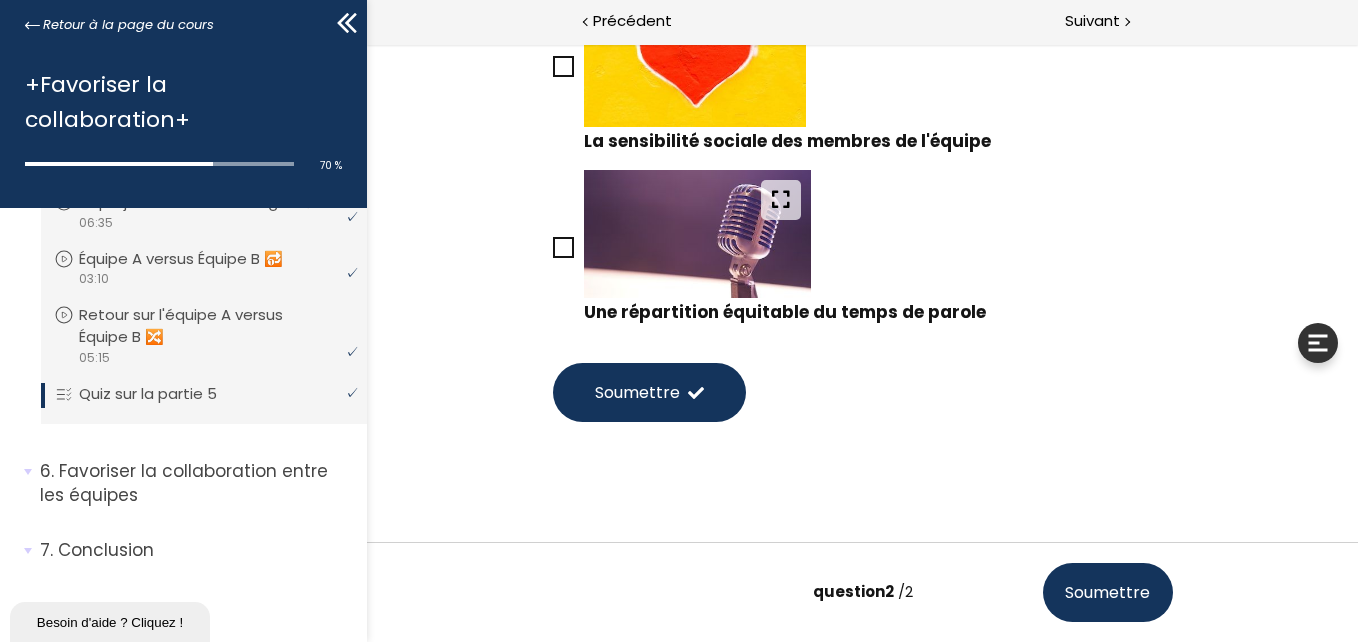 click 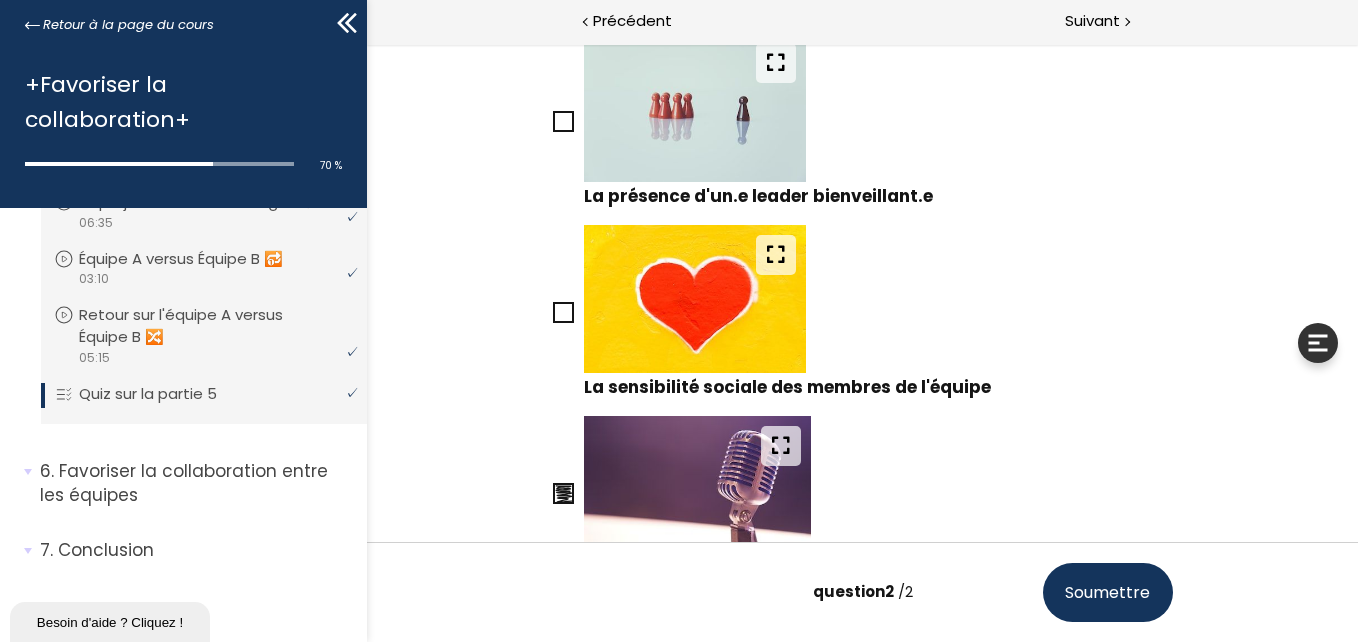 scroll, scrollTop: 513, scrollLeft: 0, axis: vertical 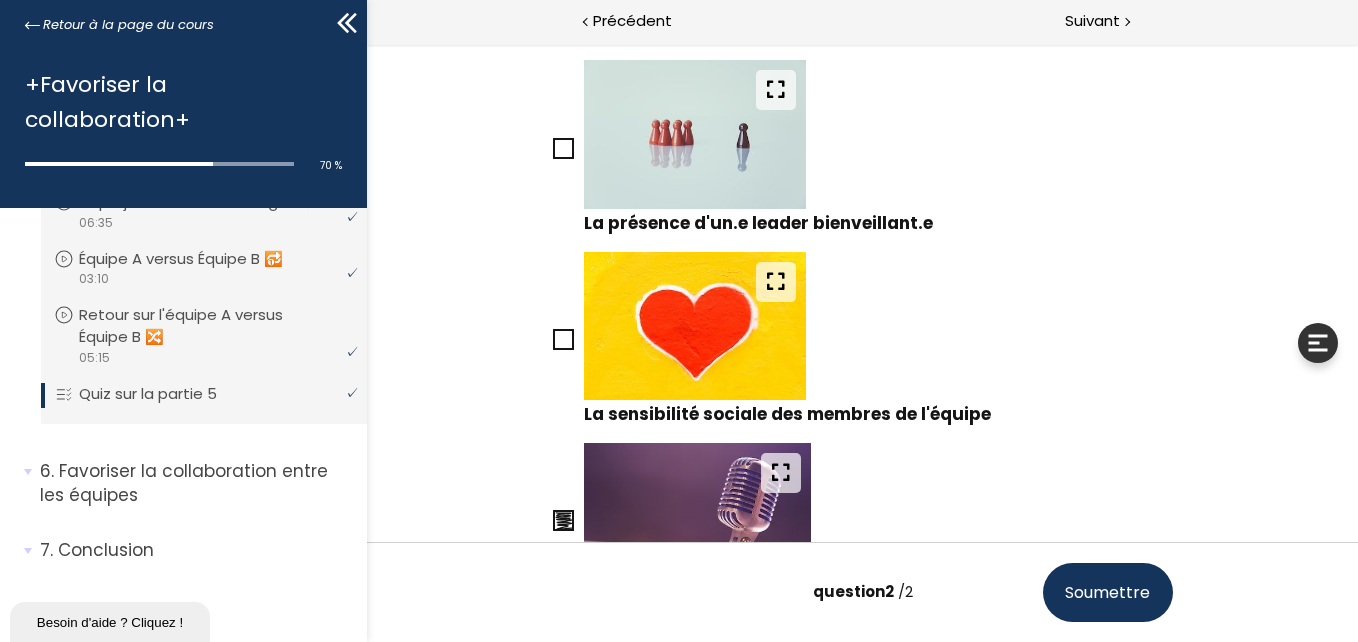click 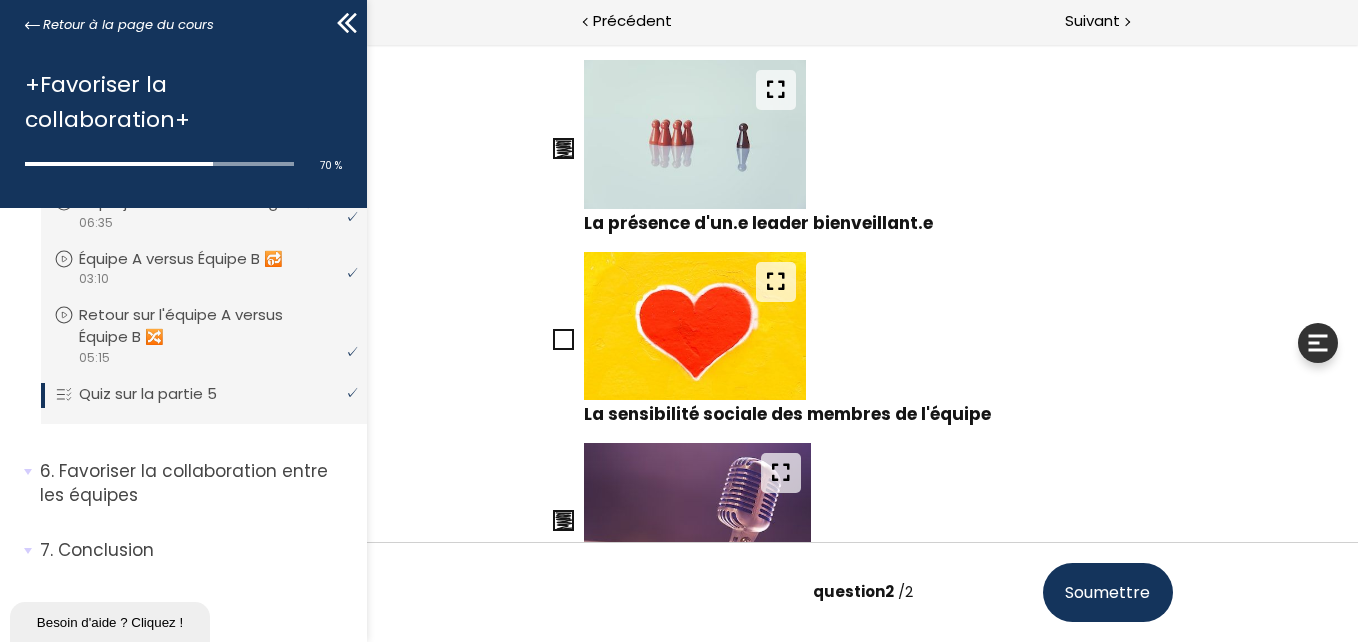 click 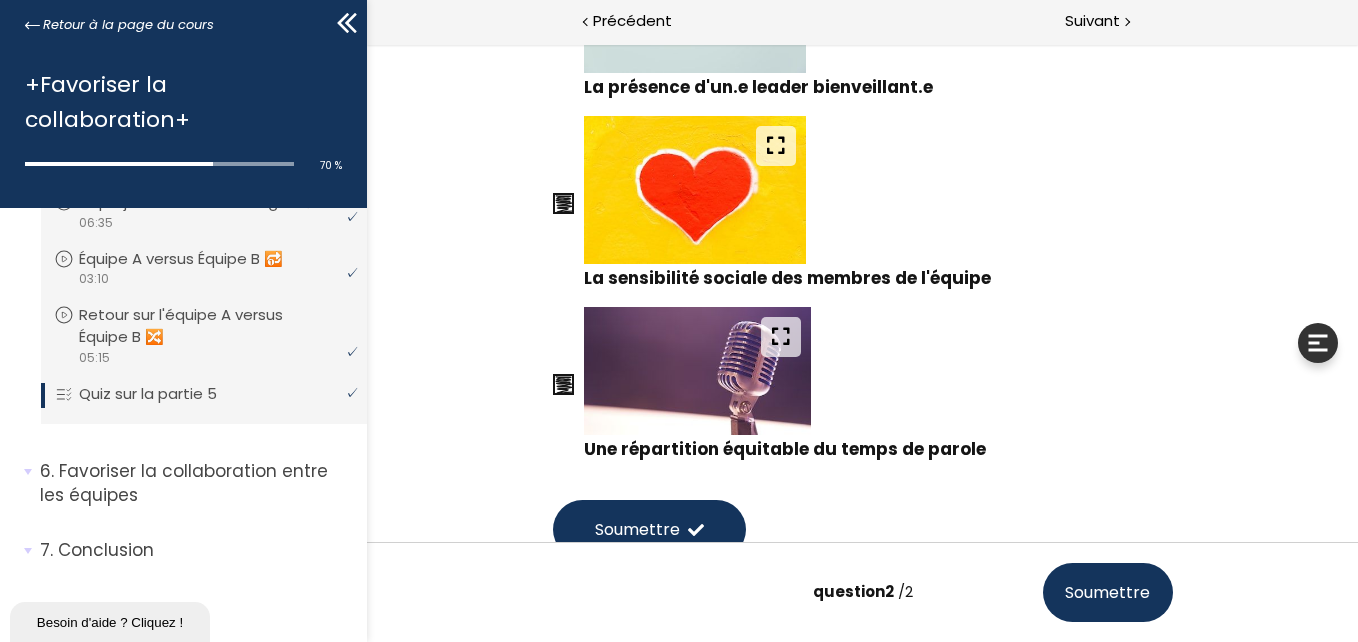 scroll, scrollTop: 811, scrollLeft: 0, axis: vertical 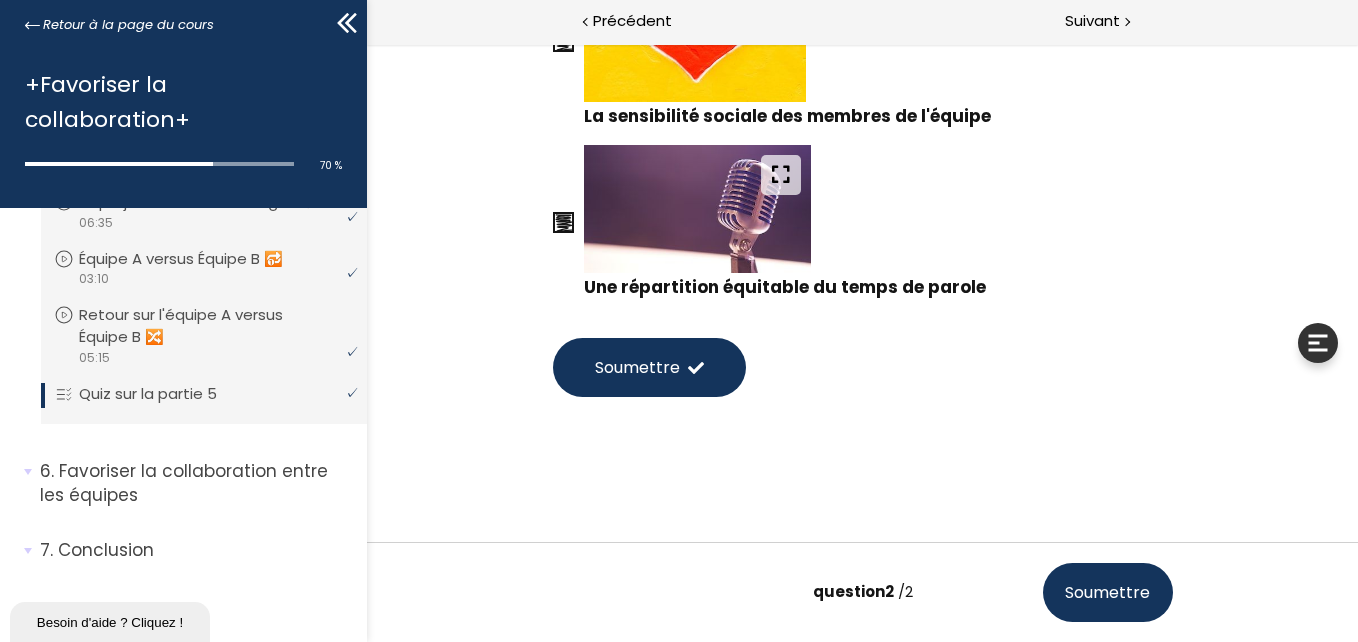 click on "Soumettre" at bounding box center [648, 367] 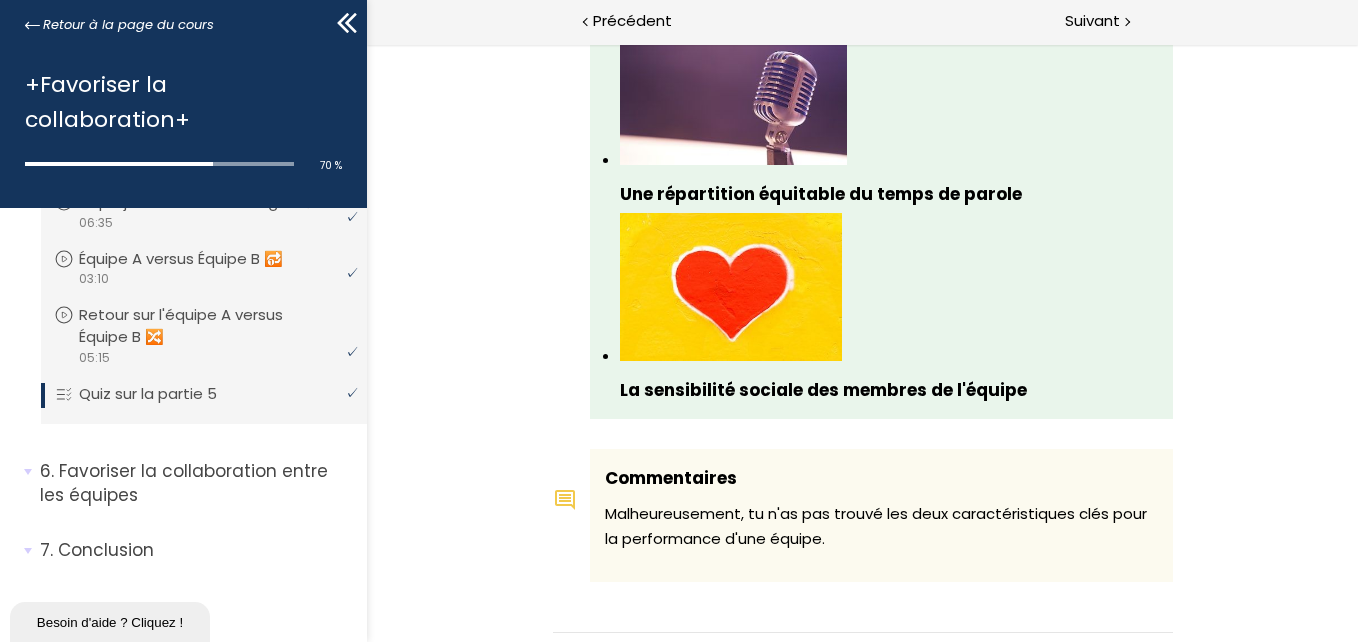 scroll, scrollTop: 2327, scrollLeft: 0, axis: vertical 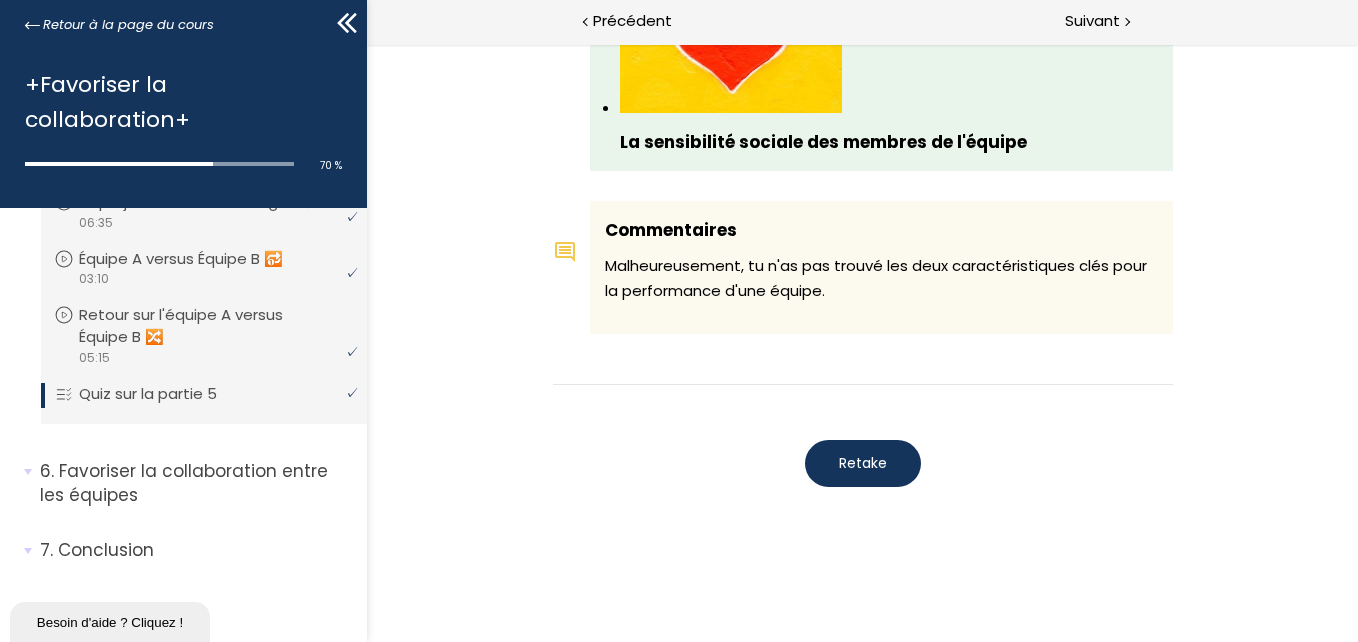 click on "Retake" at bounding box center (862, 463) 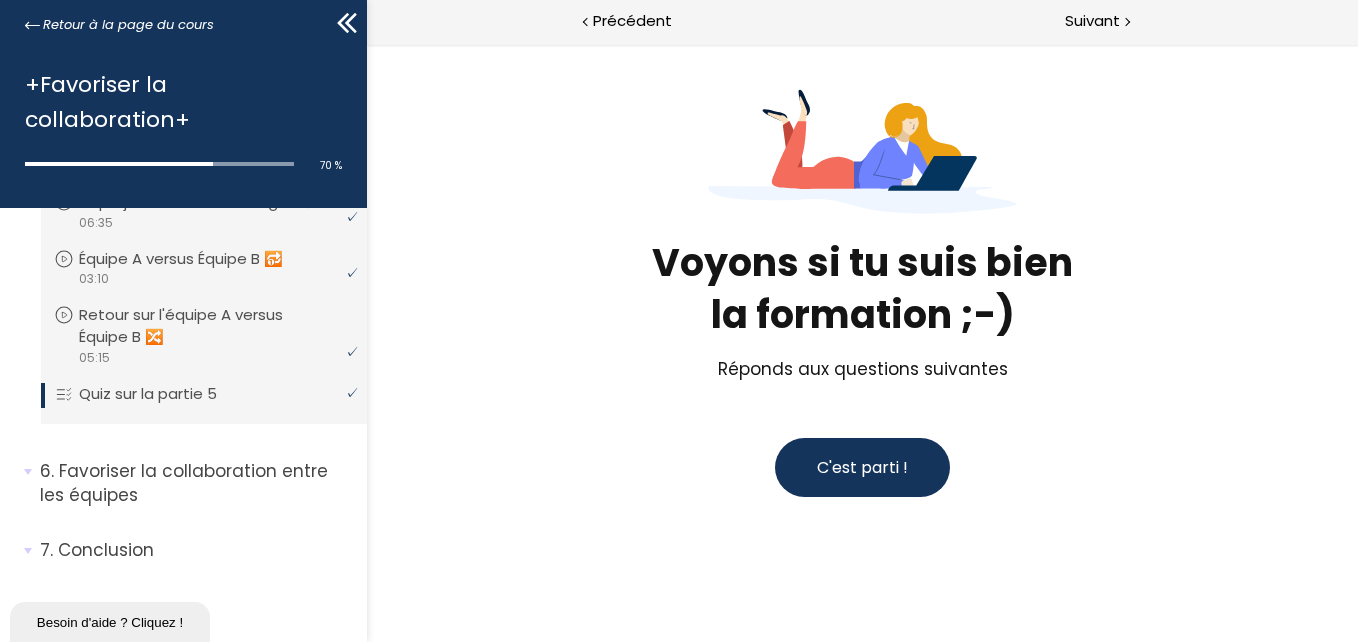 scroll, scrollTop: 102, scrollLeft: 0, axis: vertical 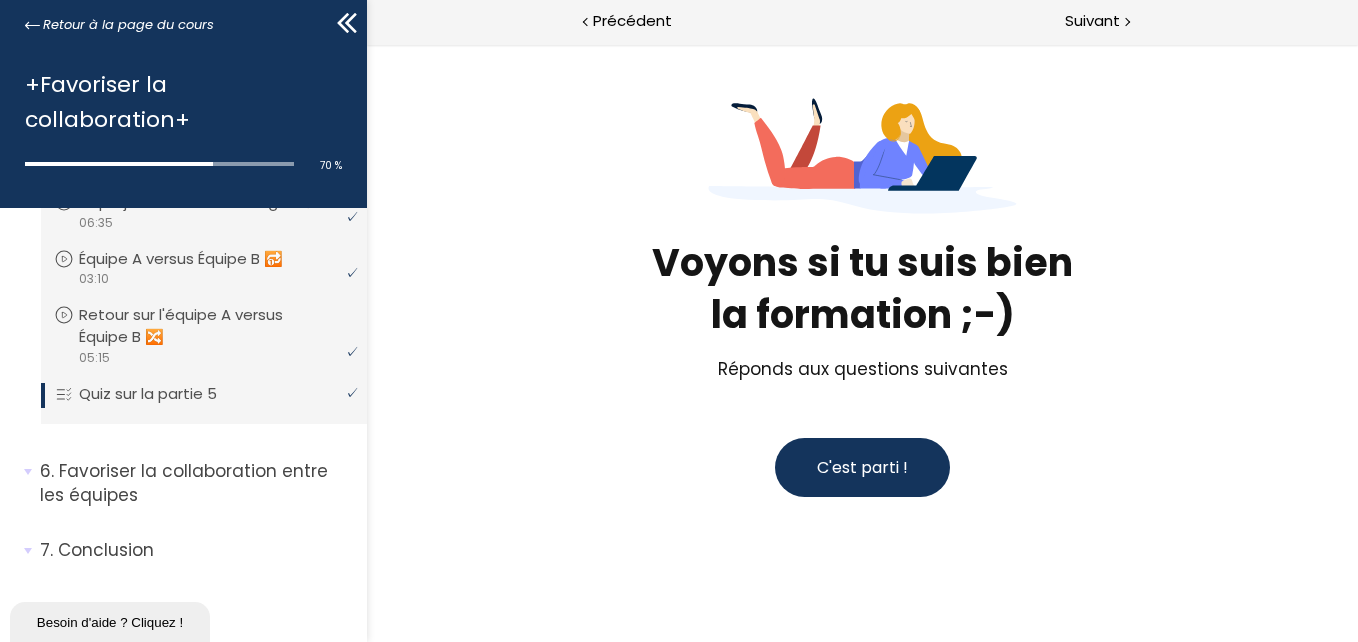 click on "C'est parti !" at bounding box center (861, 467) 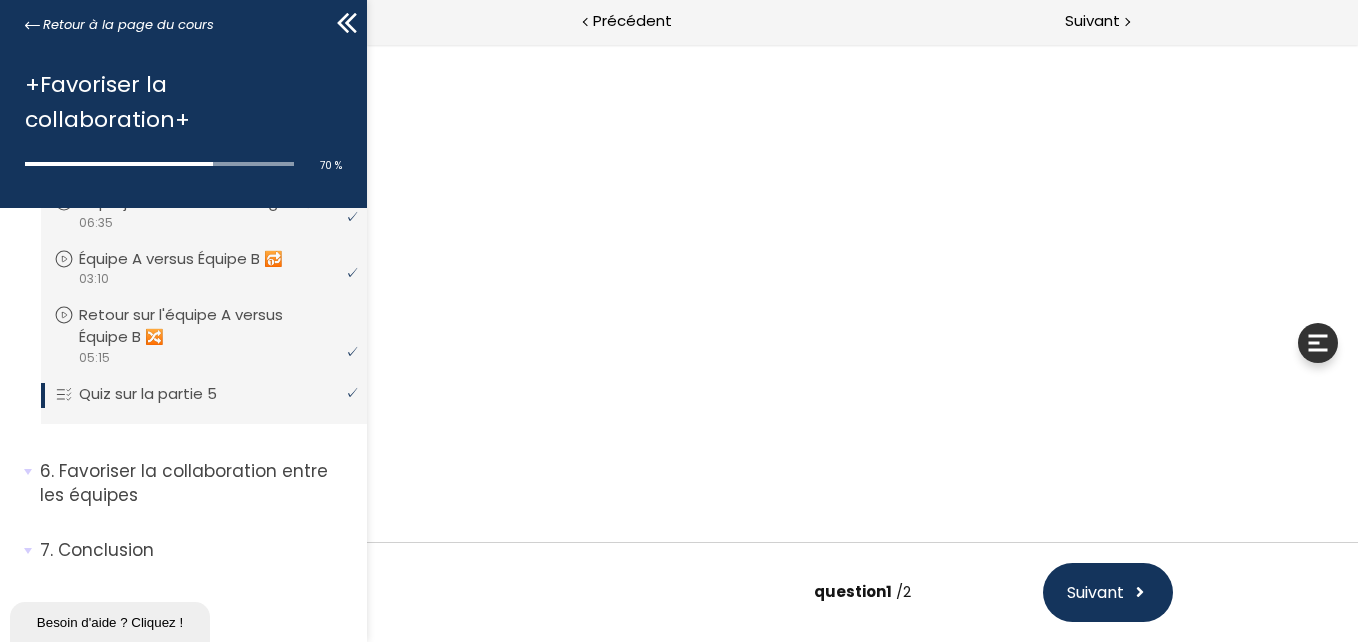 scroll, scrollTop: 0, scrollLeft: 0, axis: both 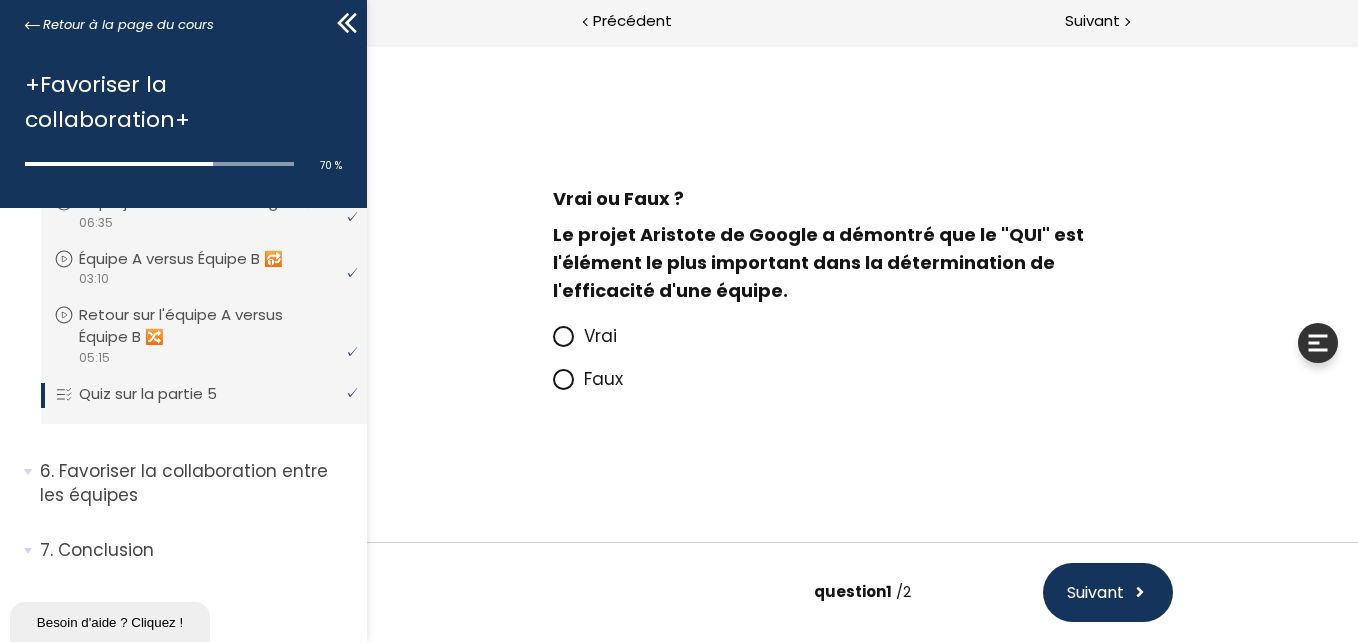 click 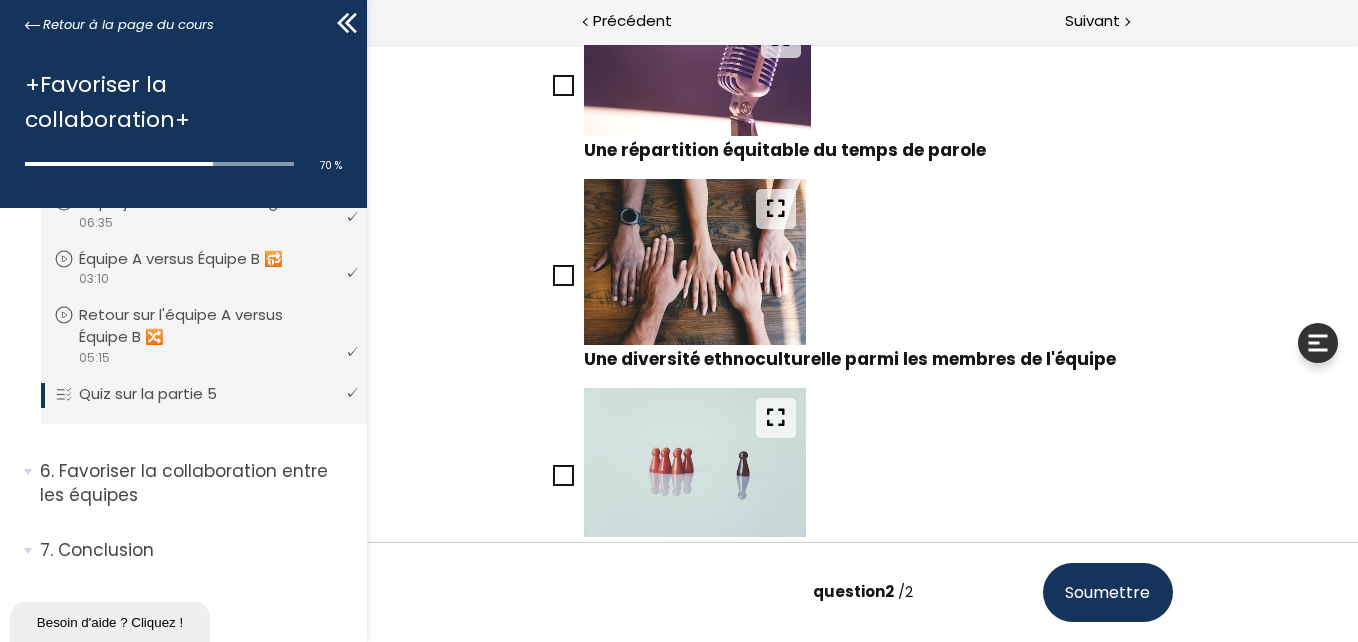 scroll, scrollTop: 811, scrollLeft: 0, axis: vertical 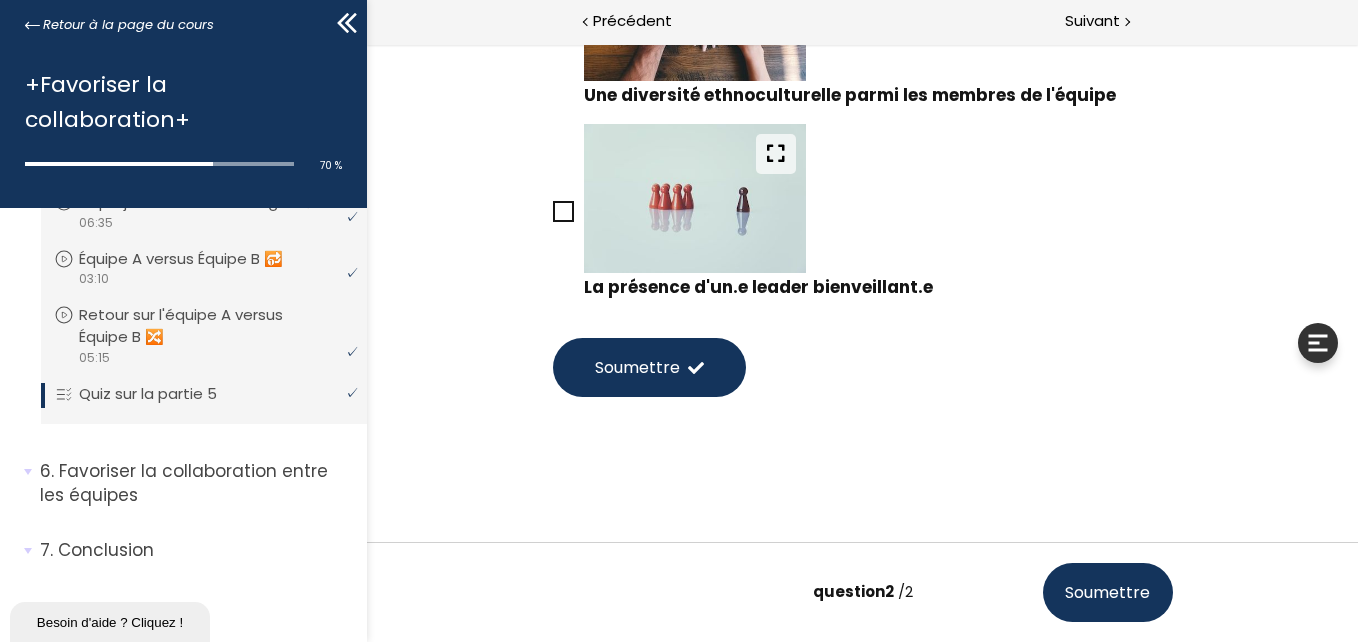 click 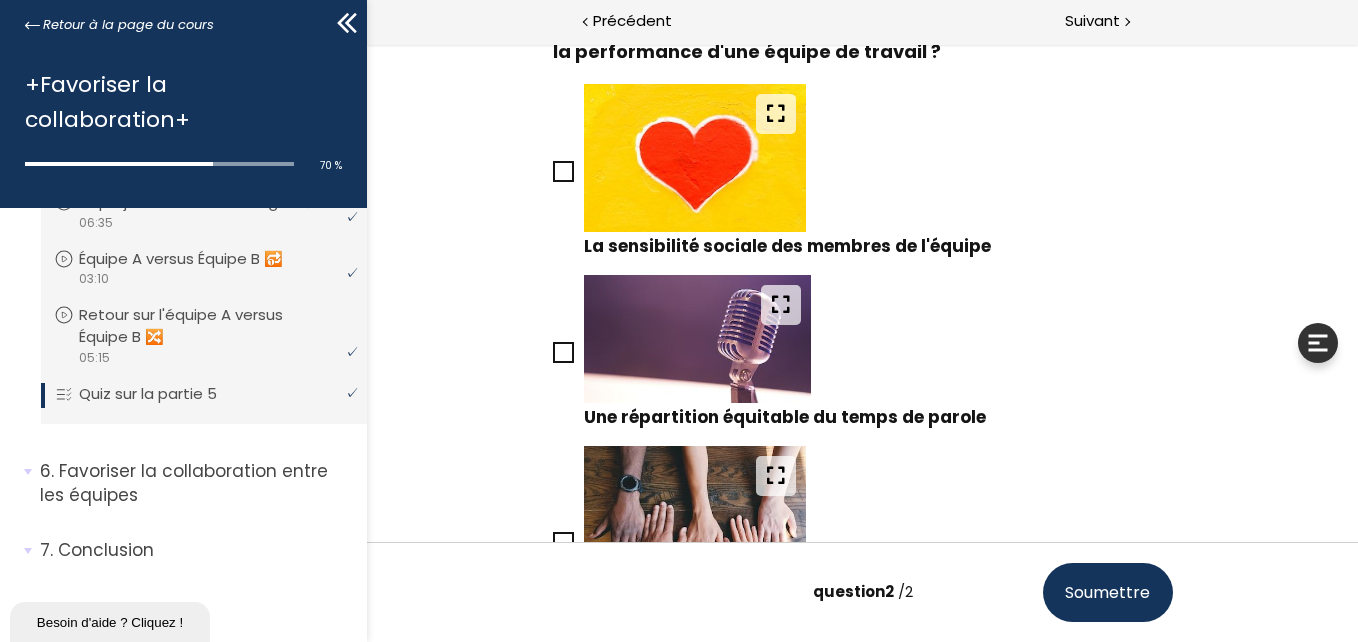 scroll, scrollTop: 274, scrollLeft: 0, axis: vertical 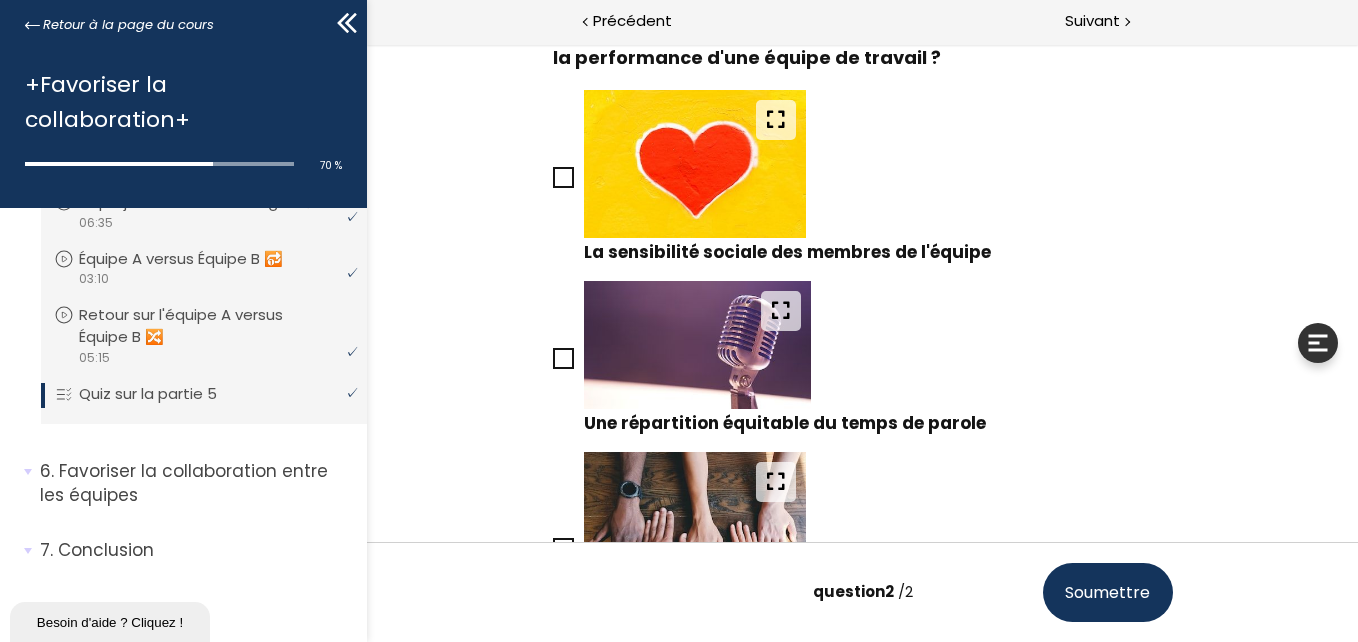 click 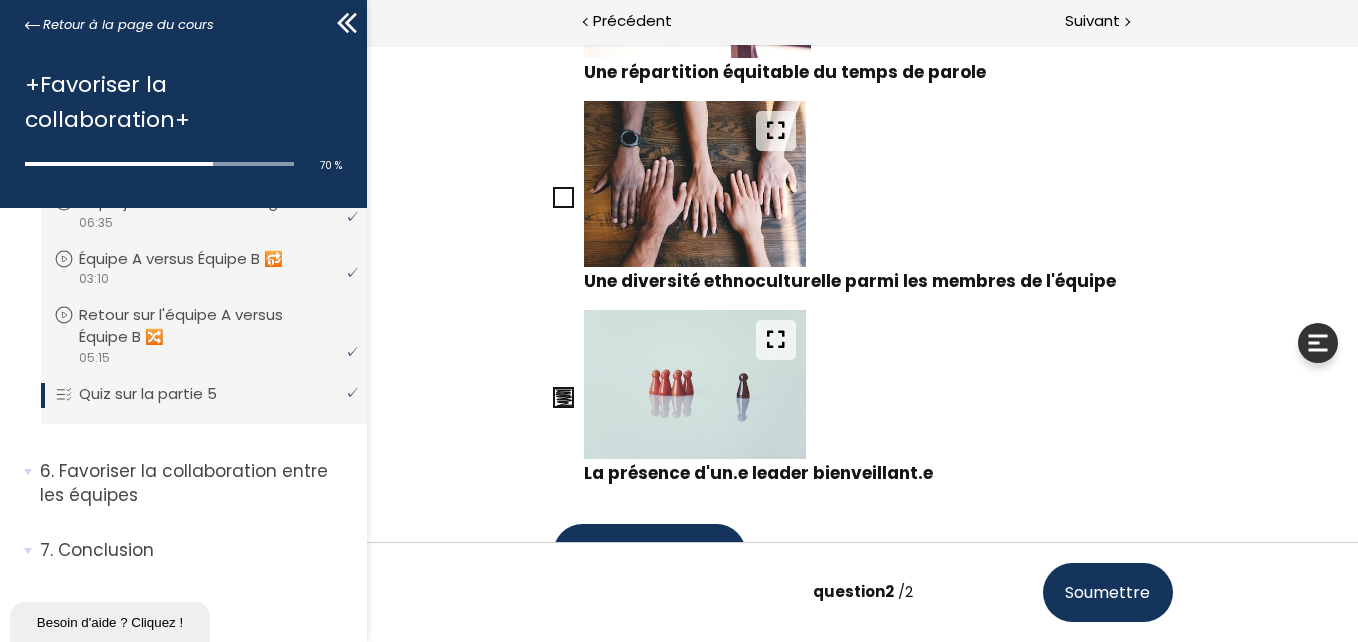 scroll, scrollTop: 811, scrollLeft: 0, axis: vertical 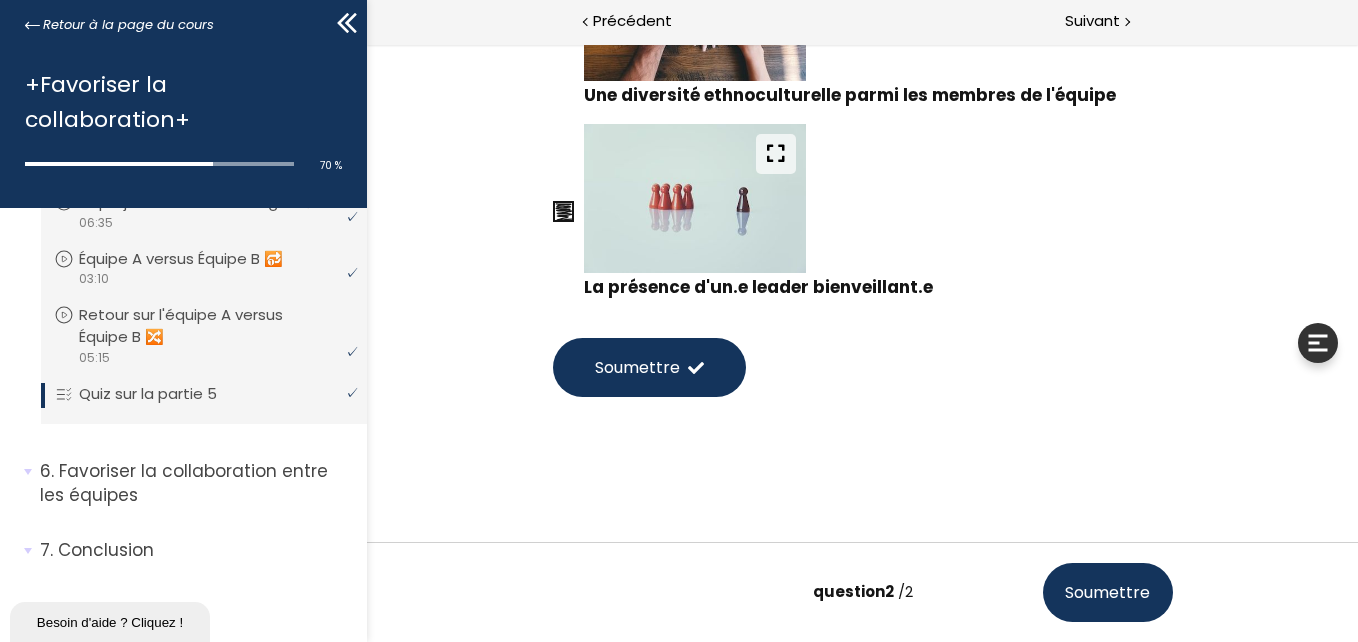 click on "Soumettre" at bounding box center [636, 367] 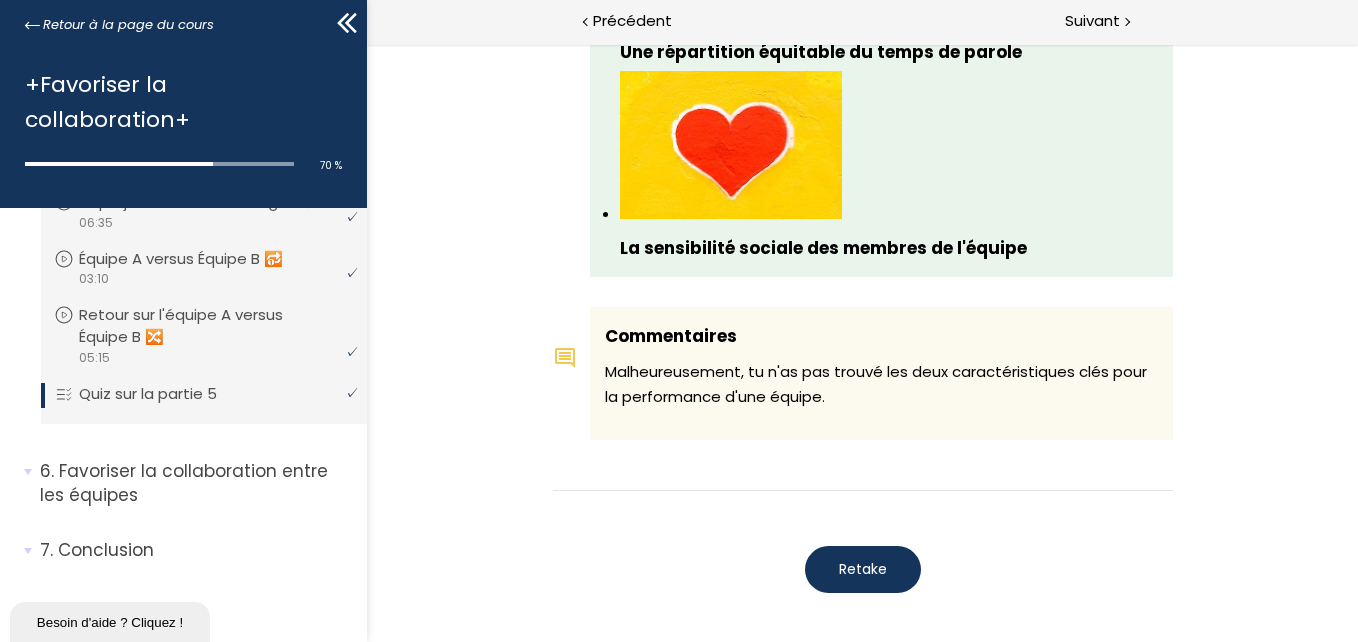 scroll, scrollTop: 2327, scrollLeft: 0, axis: vertical 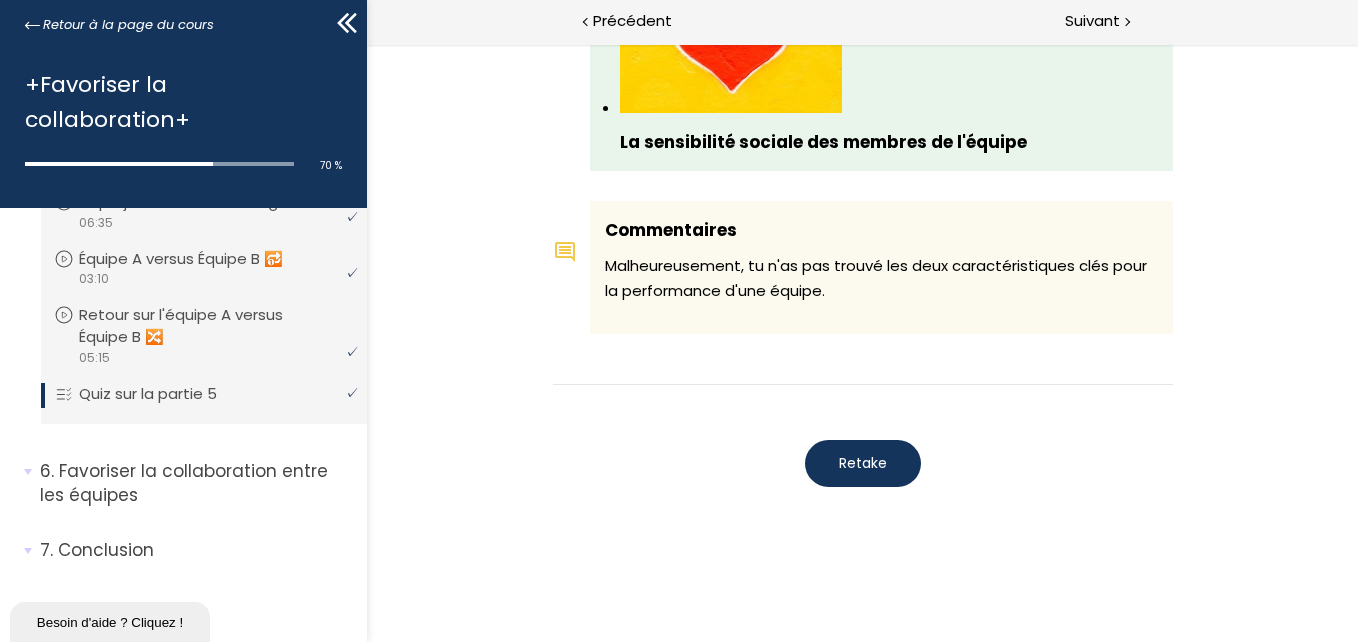 click on "Retake" at bounding box center (862, 463) 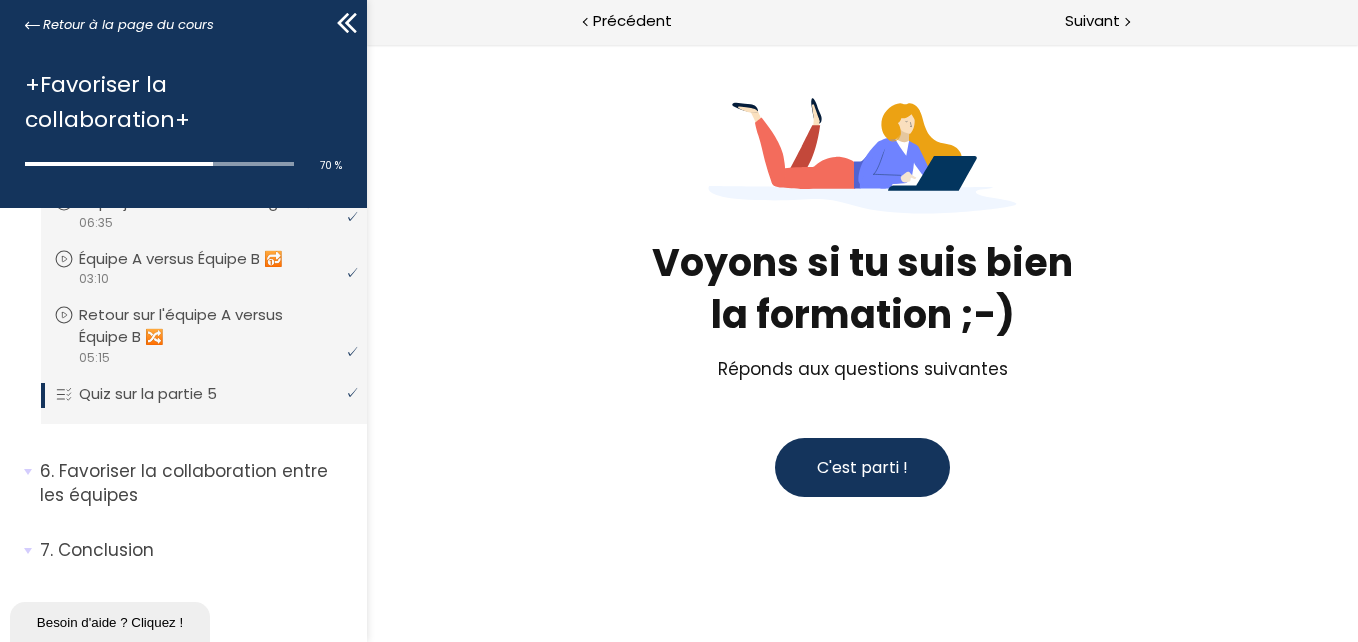 click on "C'est parti !" at bounding box center (861, 467) 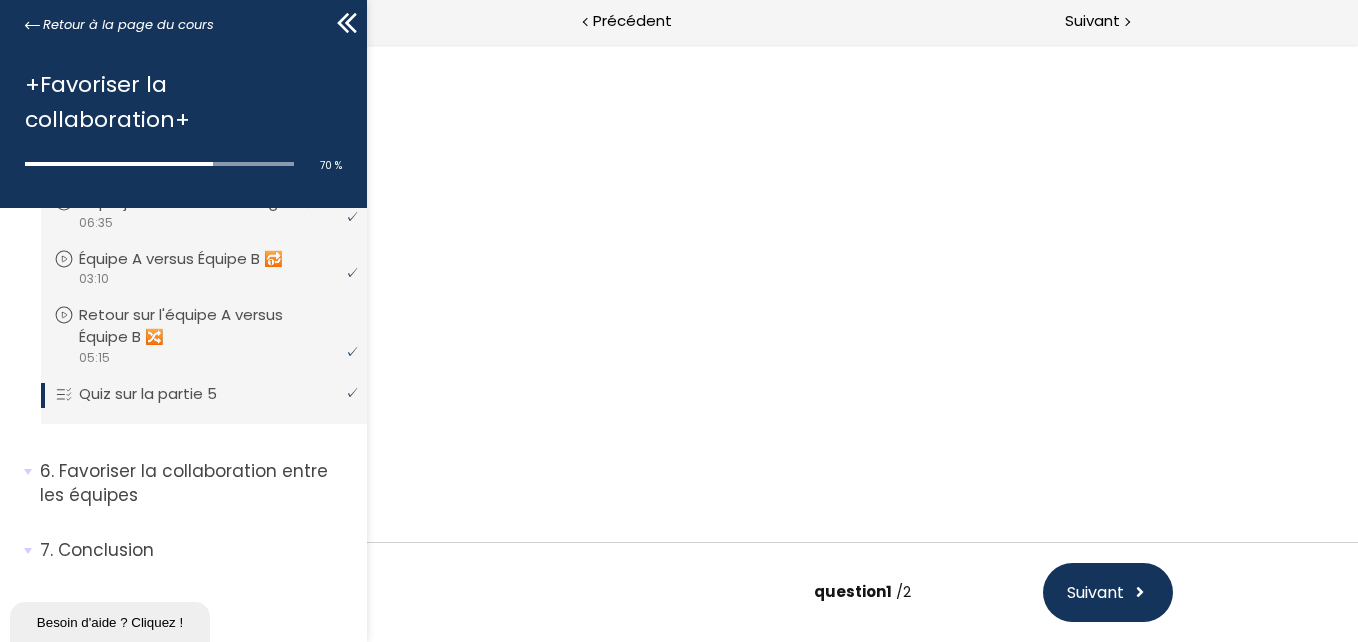 scroll, scrollTop: 0, scrollLeft: 0, axis: both 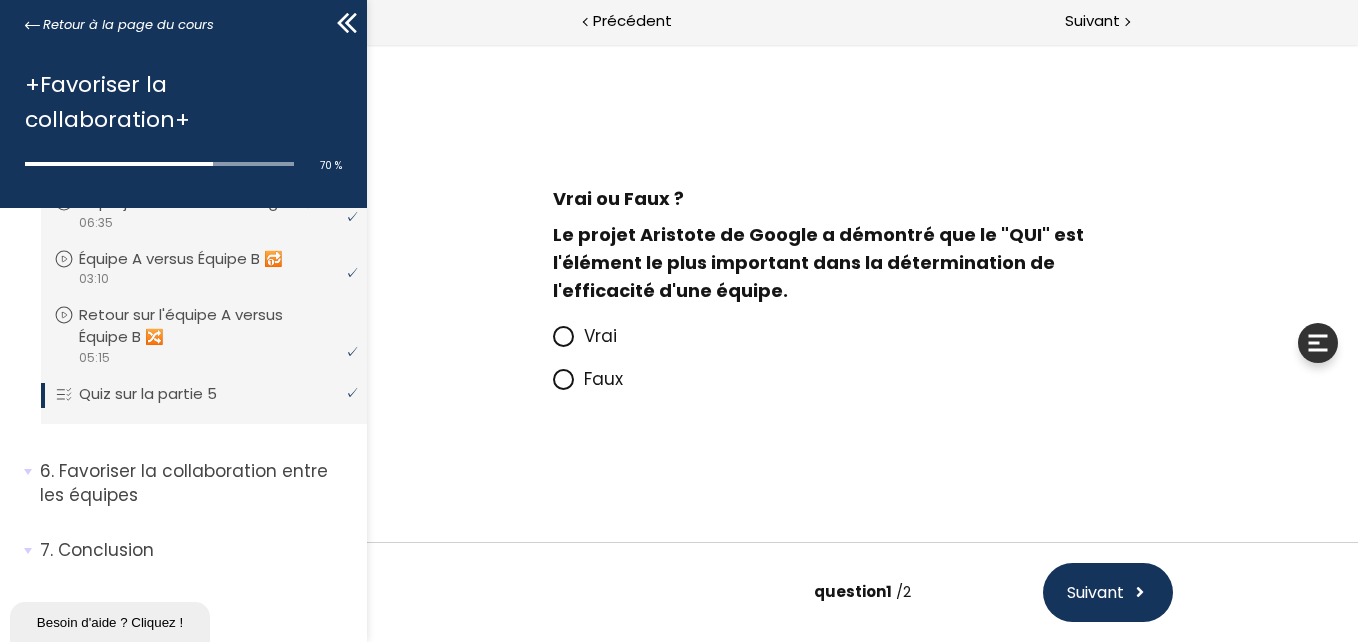 click 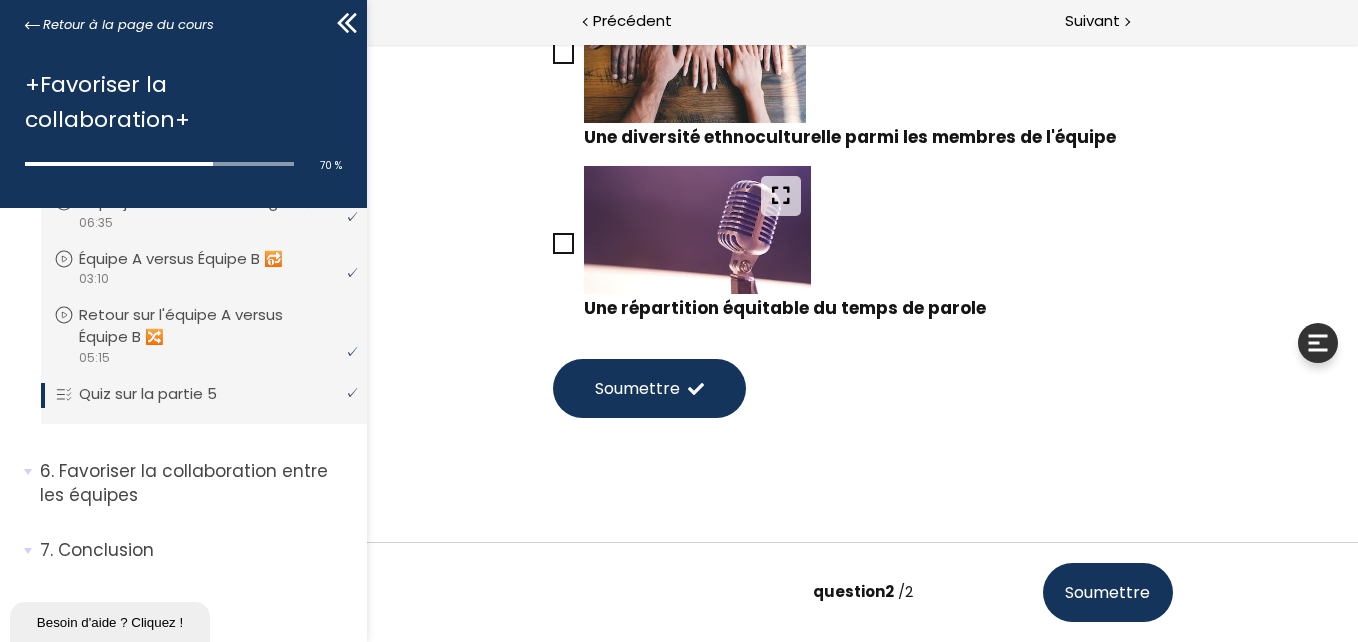 scroll, scrollTop: 811, scrollLeft: 0, axis: vertical 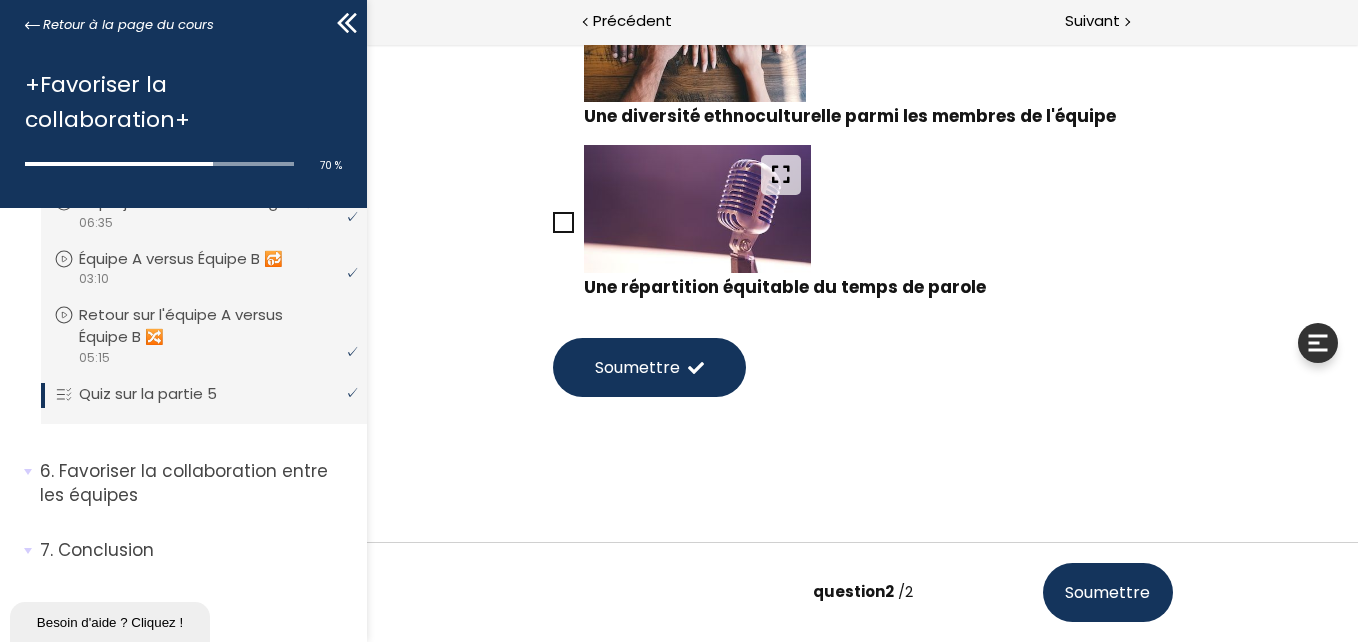 click 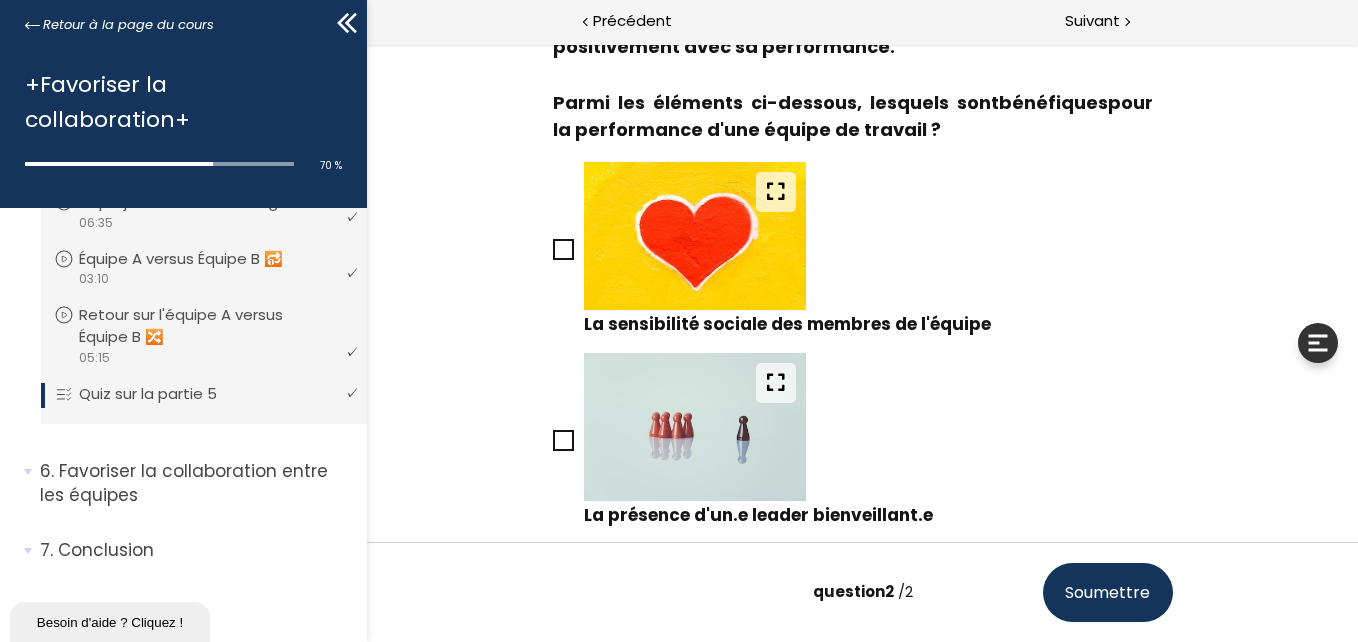 scroll, scrollTop: 201, scrollLeft: 0, axis: vertical 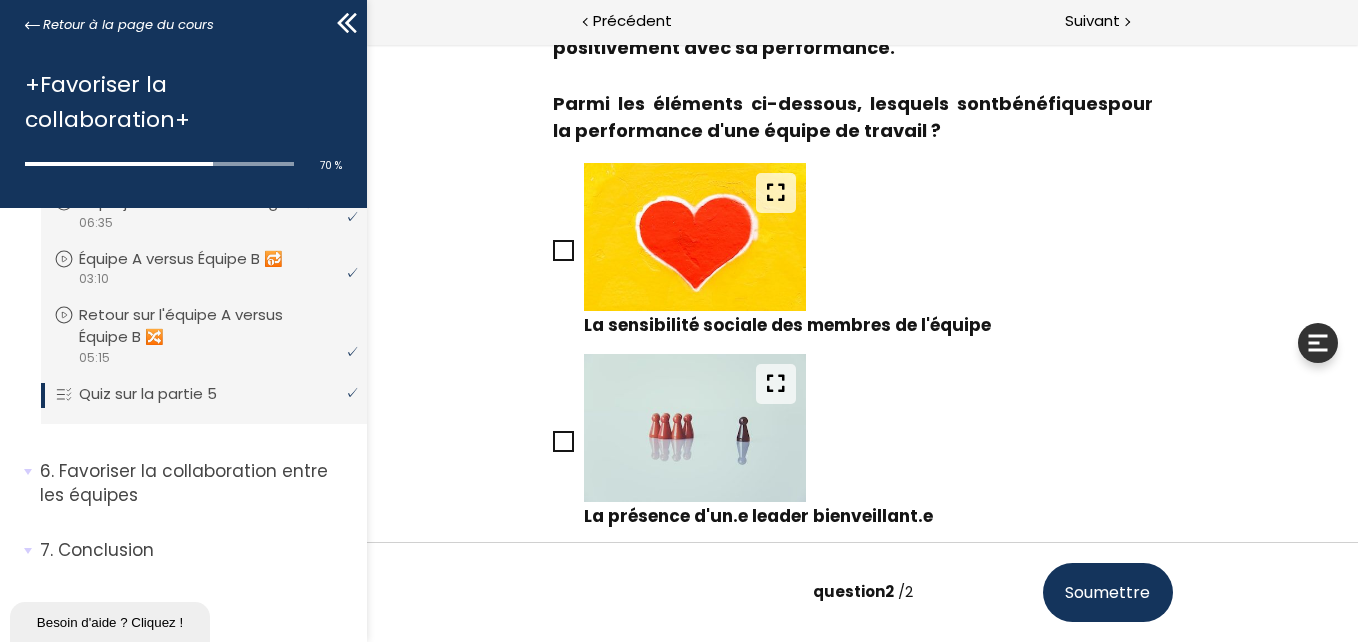 click 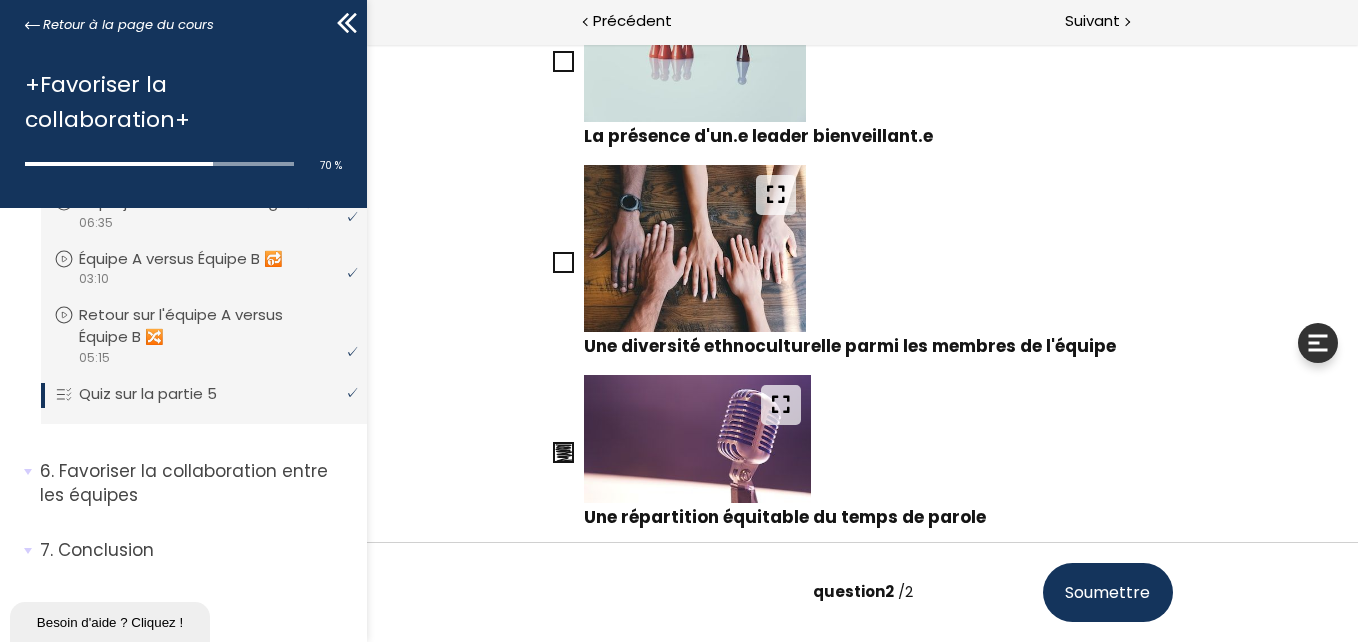 scroll, scrollTop: 811, scrollLeft: 0, axis: vertical 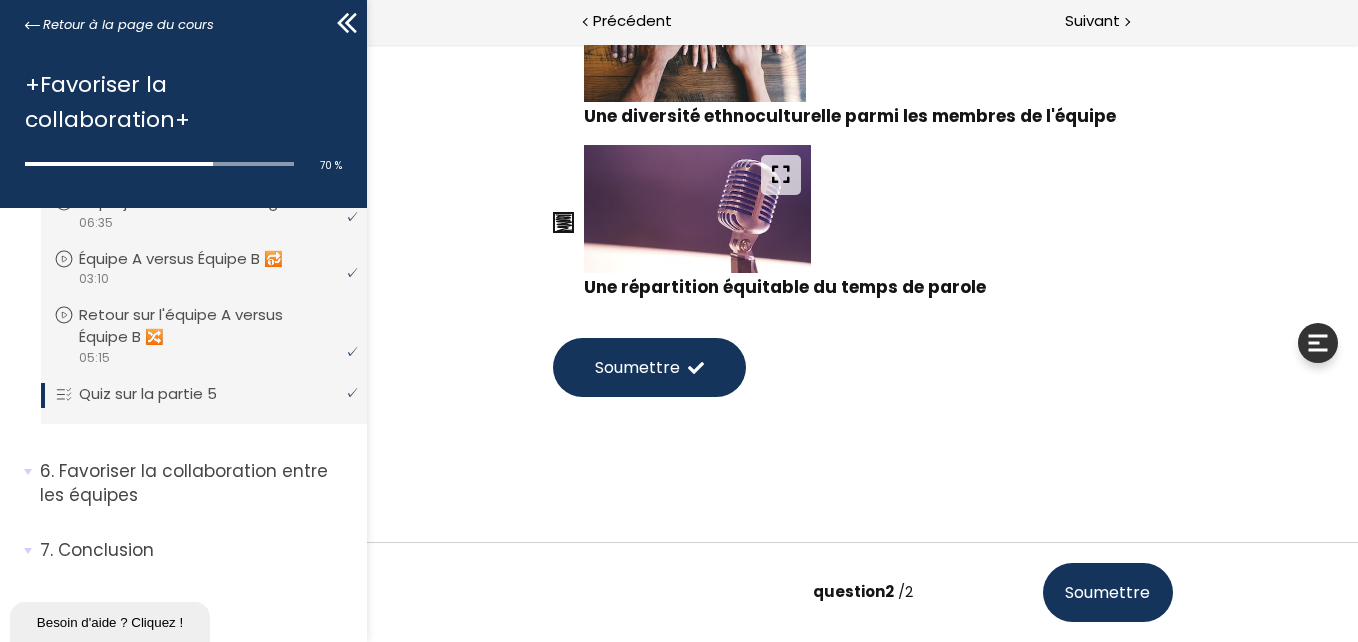 click on "Soumettre" at bounding box center [636, 367] 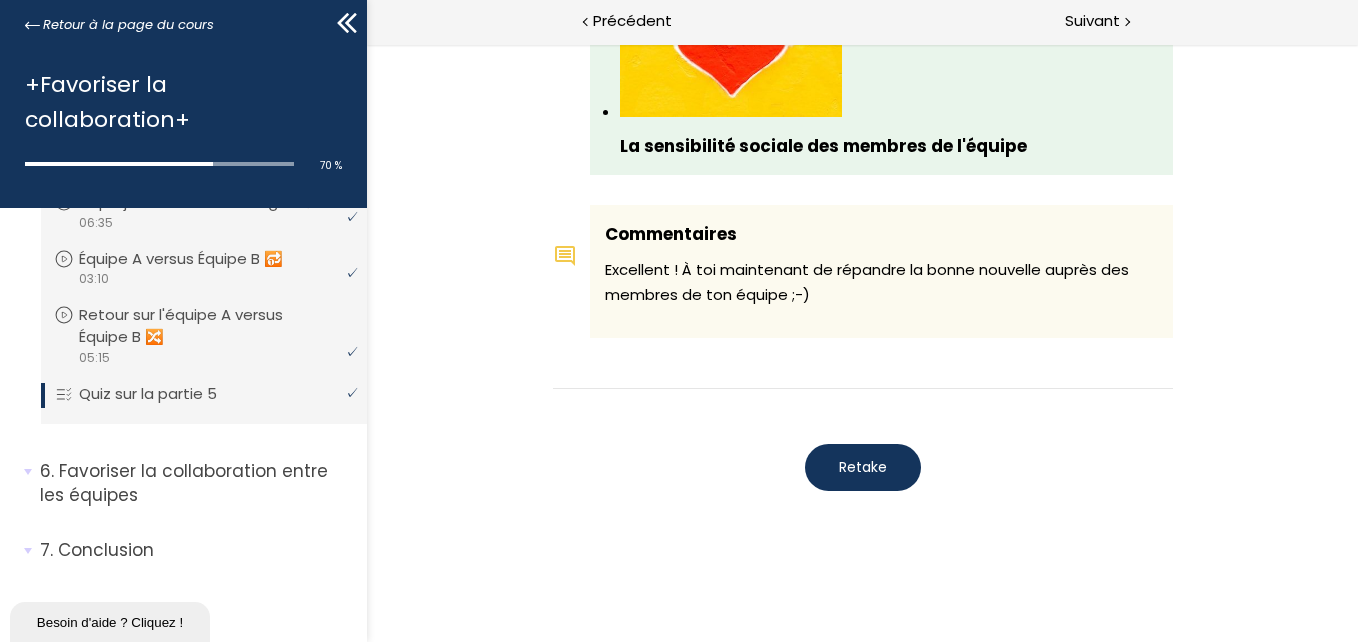 scroll, scrollTop: 2327, scrollLeft: 0, axis: vertical 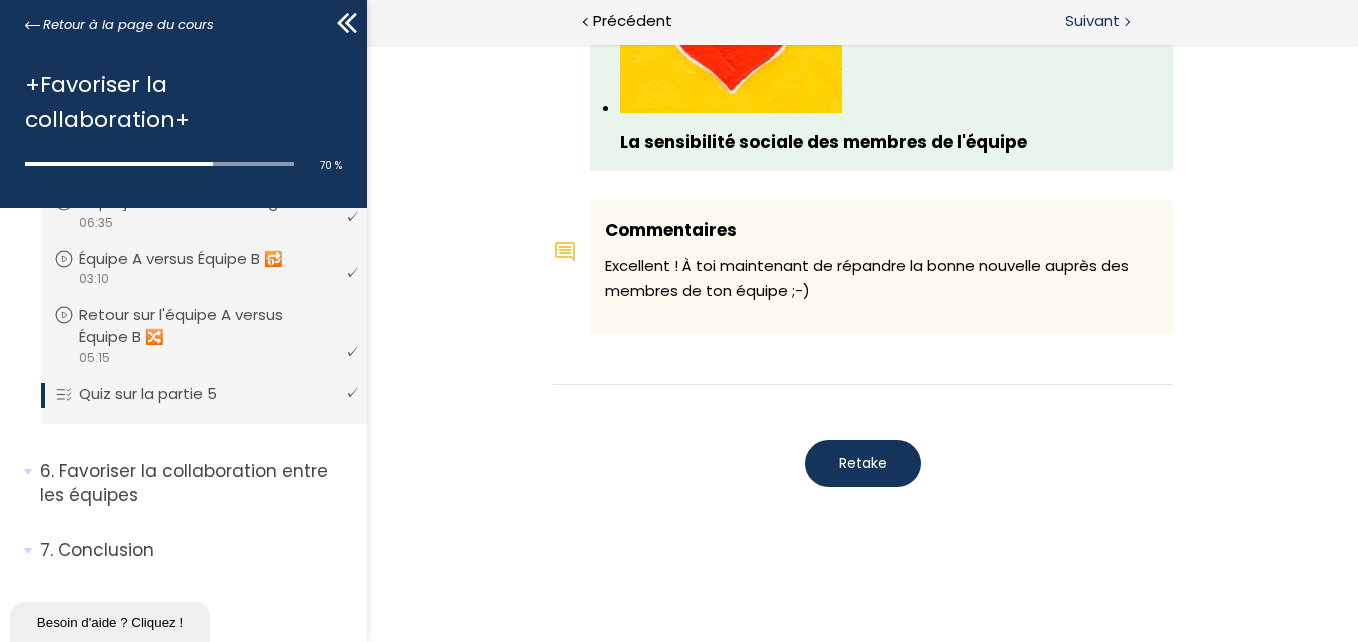 click on "Suivant" at bounding box center [1092, 21] 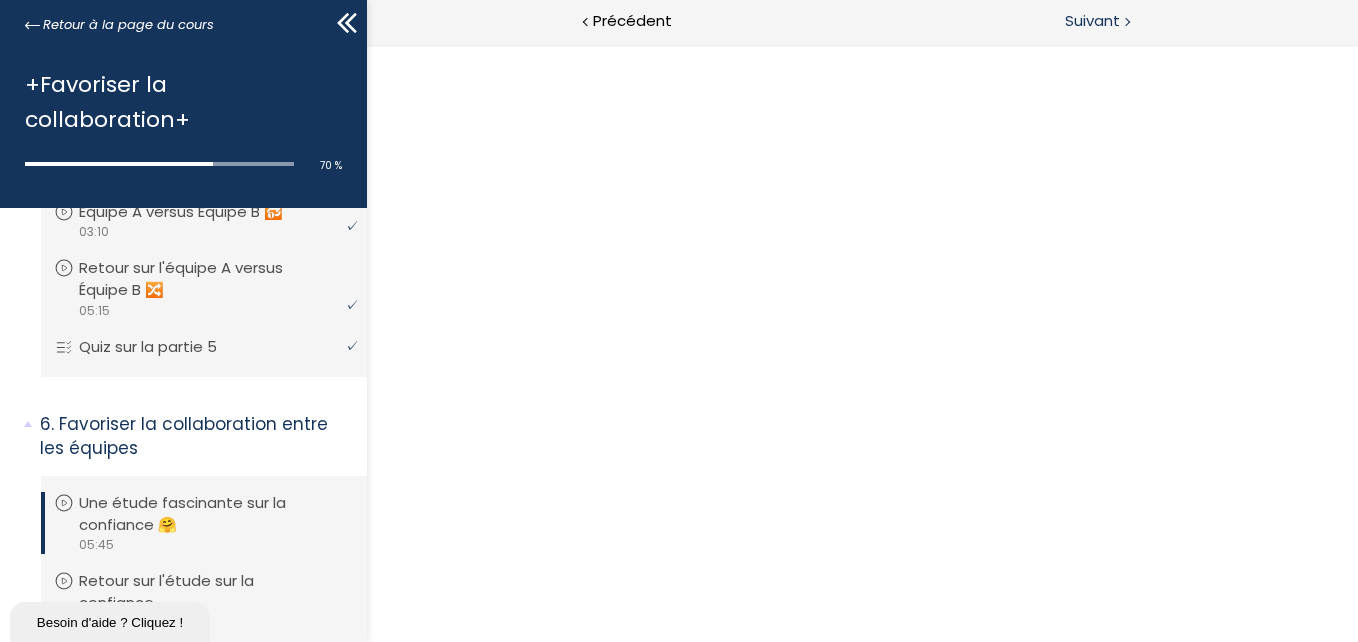 scroll, scrollTop: 0, scrollLeft: 0, axis: both 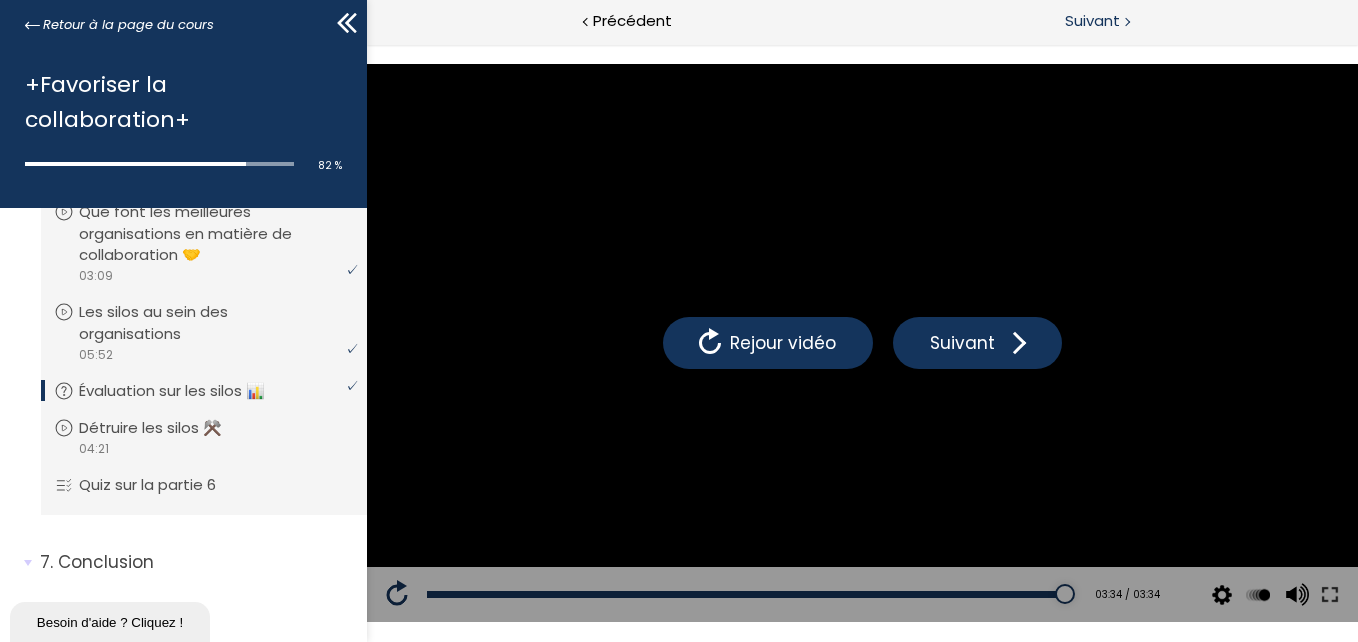 click on "Suivant" at bounding box center [1092, 21] 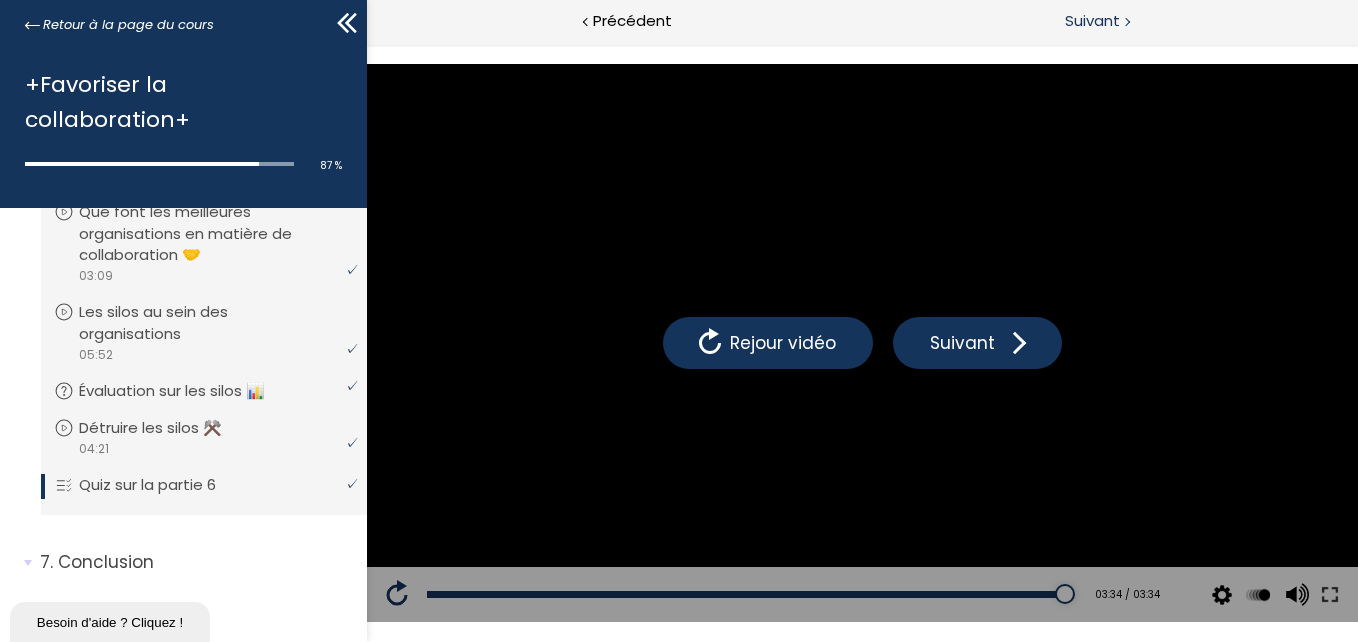 click on "Suivant" at bounding box center (1092, 21) 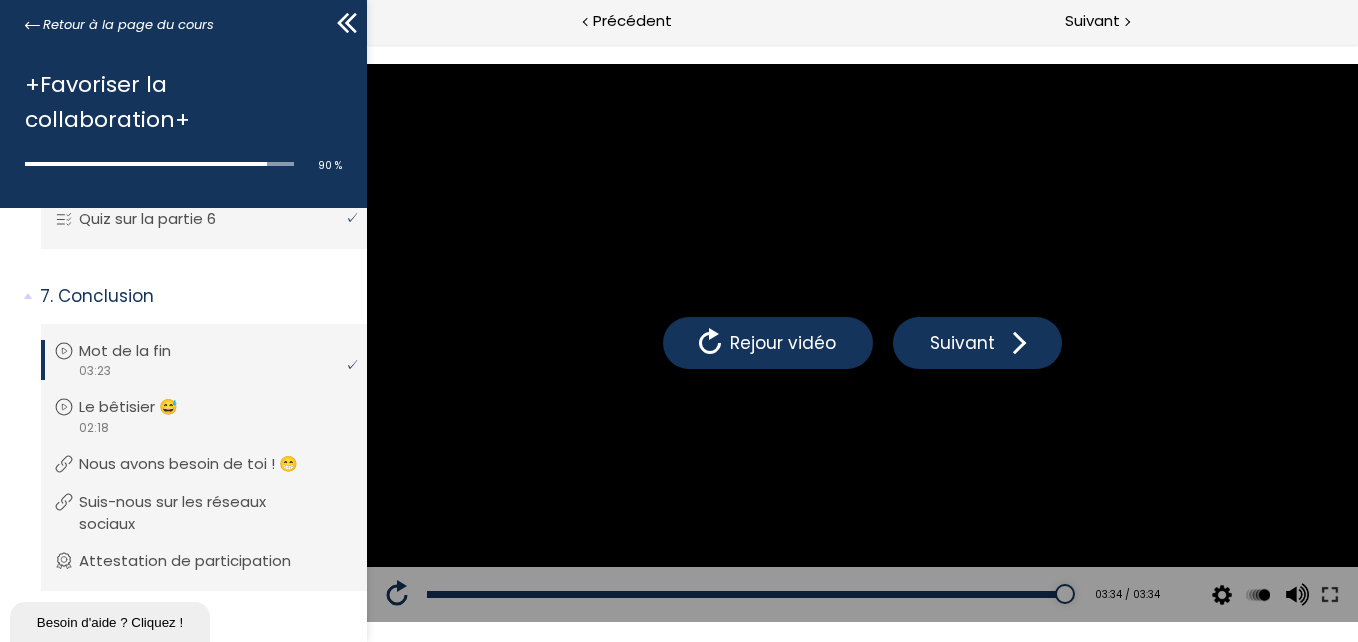 scroll, scrollTop: 2713, scrollLeft: 0, axis: vertical 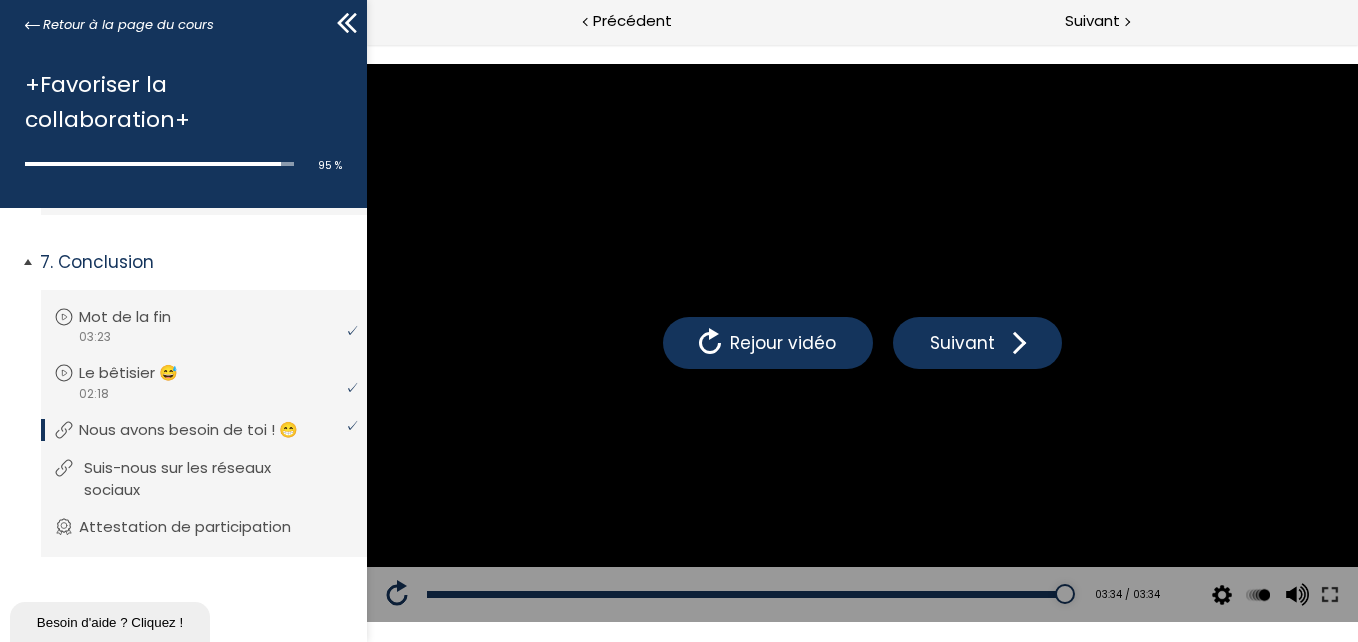 click on "Suis-nous sur les réseaux sociaux" at bounding box center [219, 479] 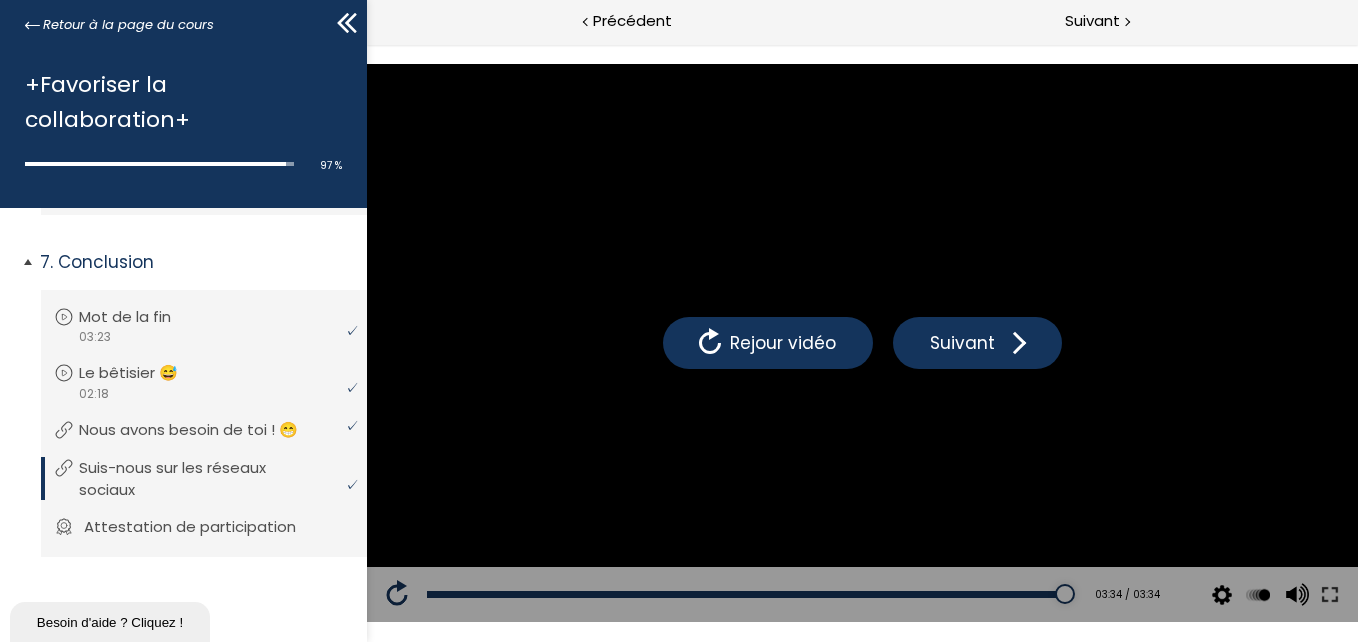 click on "Attestation de participation" at bounding box center [205, 527] 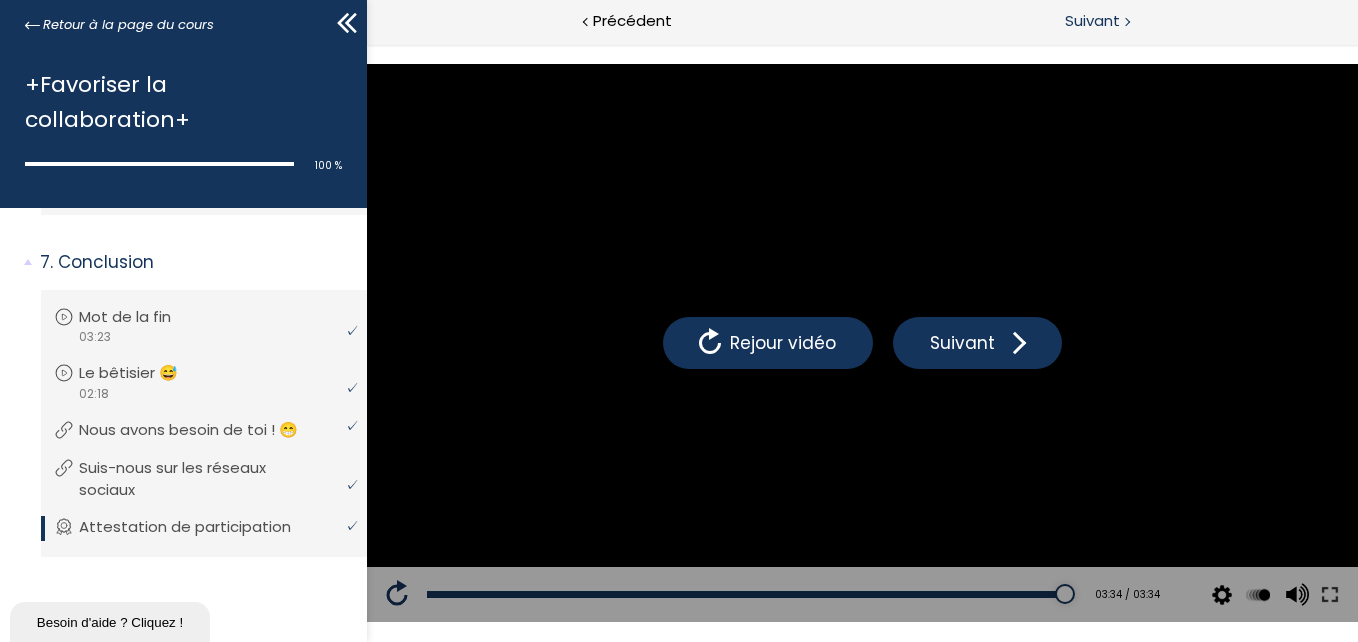 click on "Suivant" at bounding box center (1110, 22) 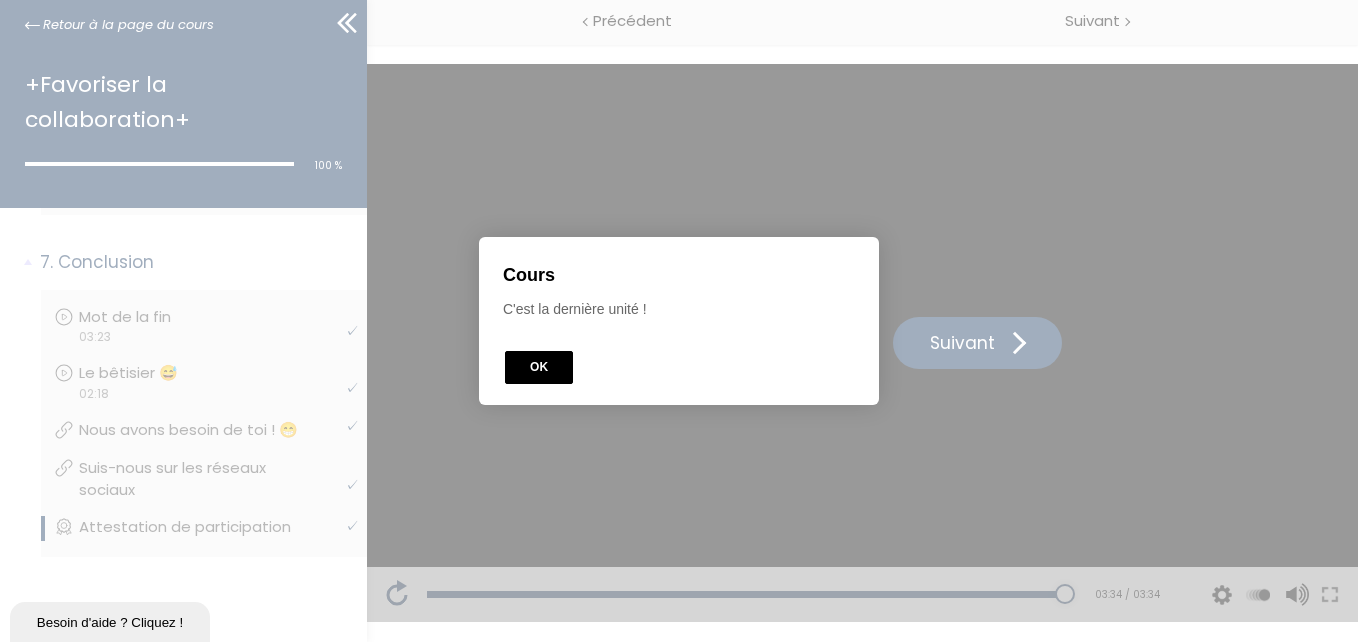 click on "OK" at bounding box center (539, 367) 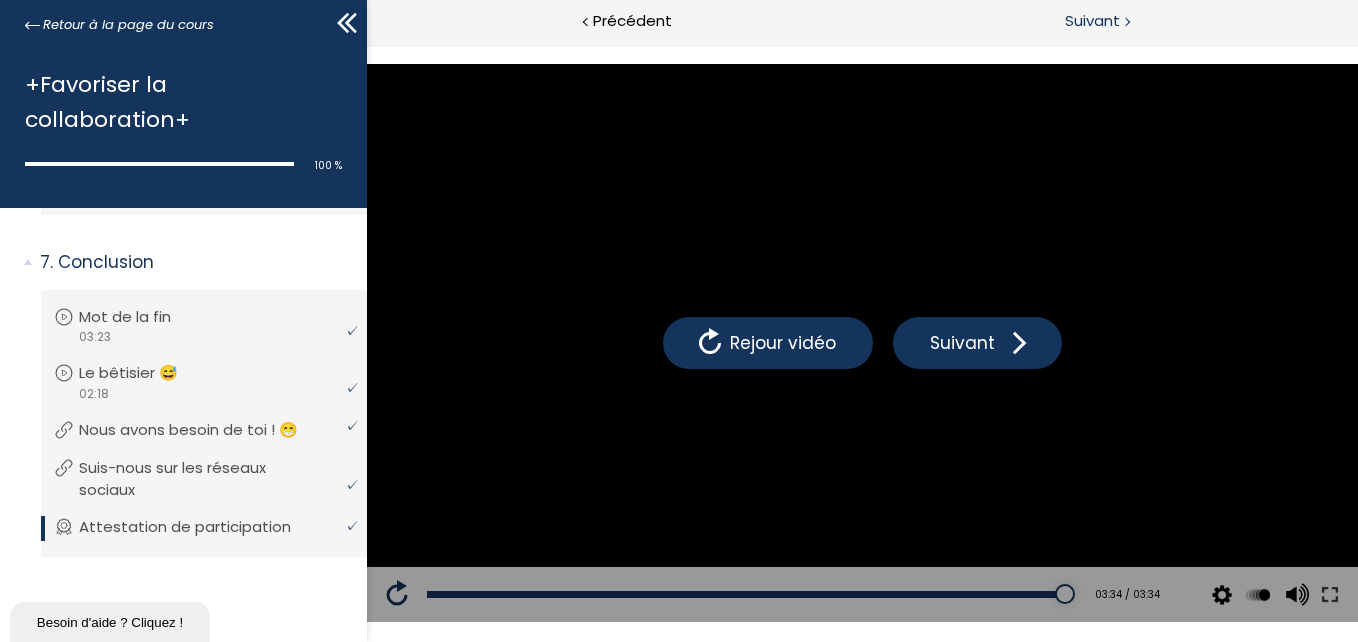 click on "Suivant" at bounding box center [1092, 21] 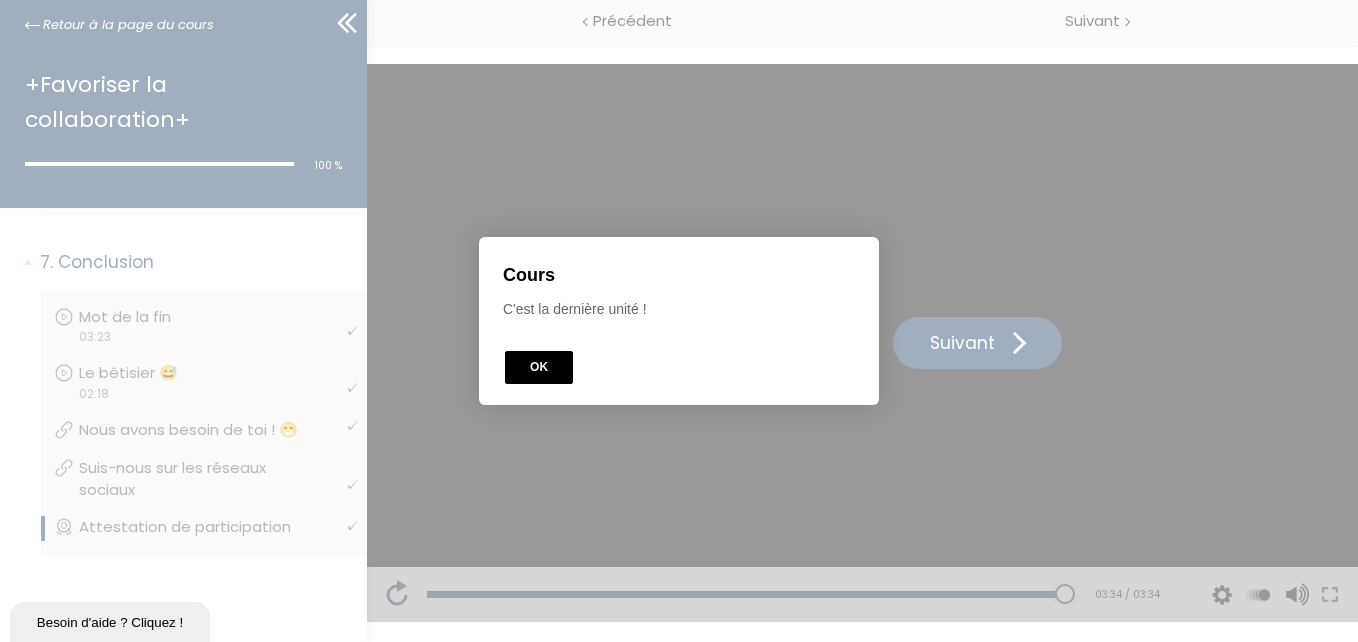 click on "OK" at bounding box center [539, 367] 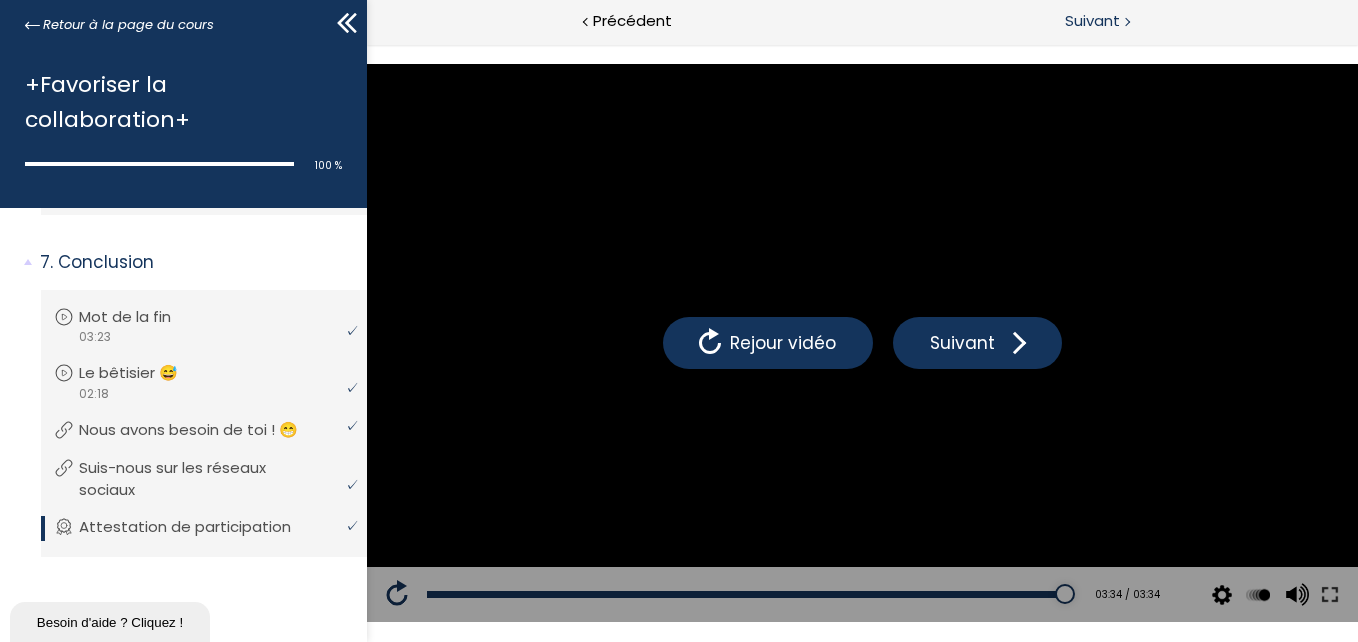 click on "Suivant" at bounding box center (1092, 21) 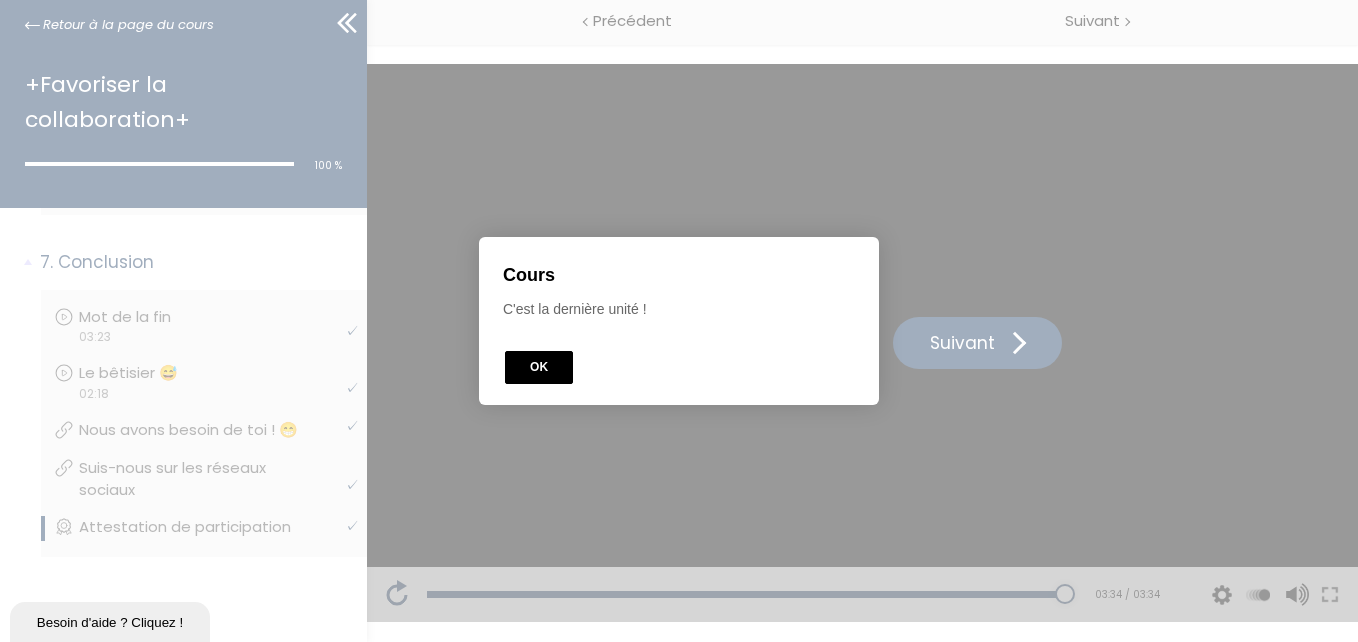 click on "OK" at bounding box center [539, 367] 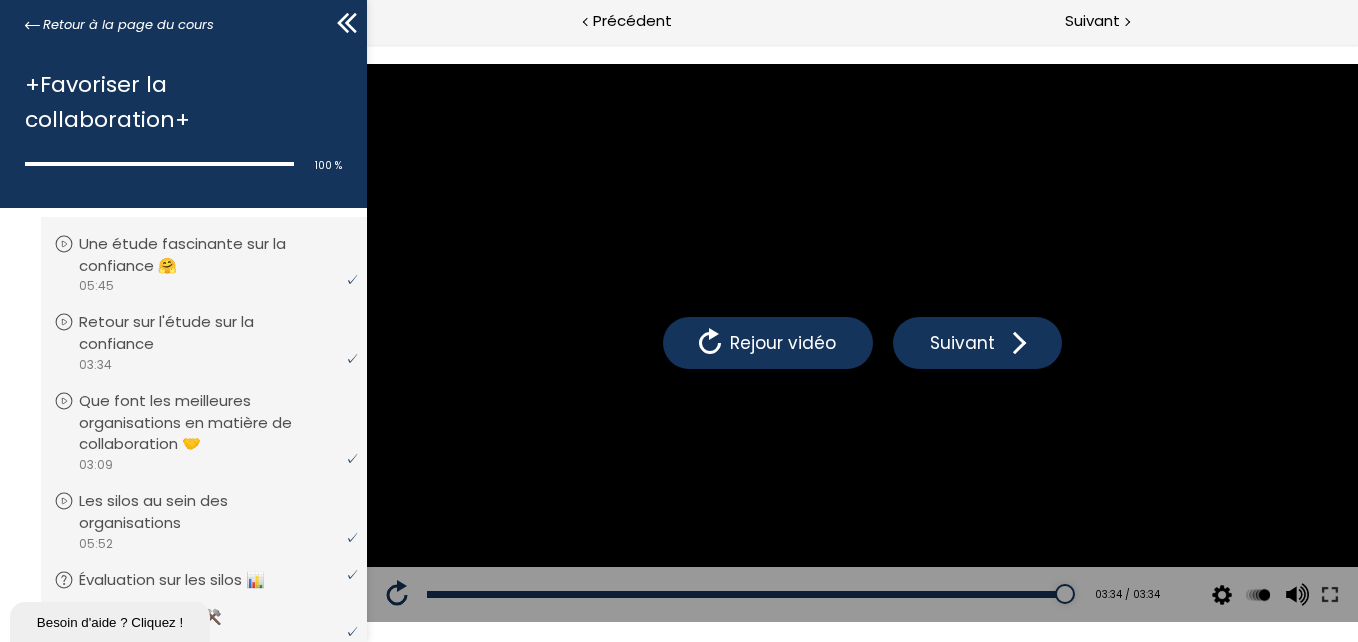 scroll, scrollTop: 2130, scrollLeft: 0, axis: vertical 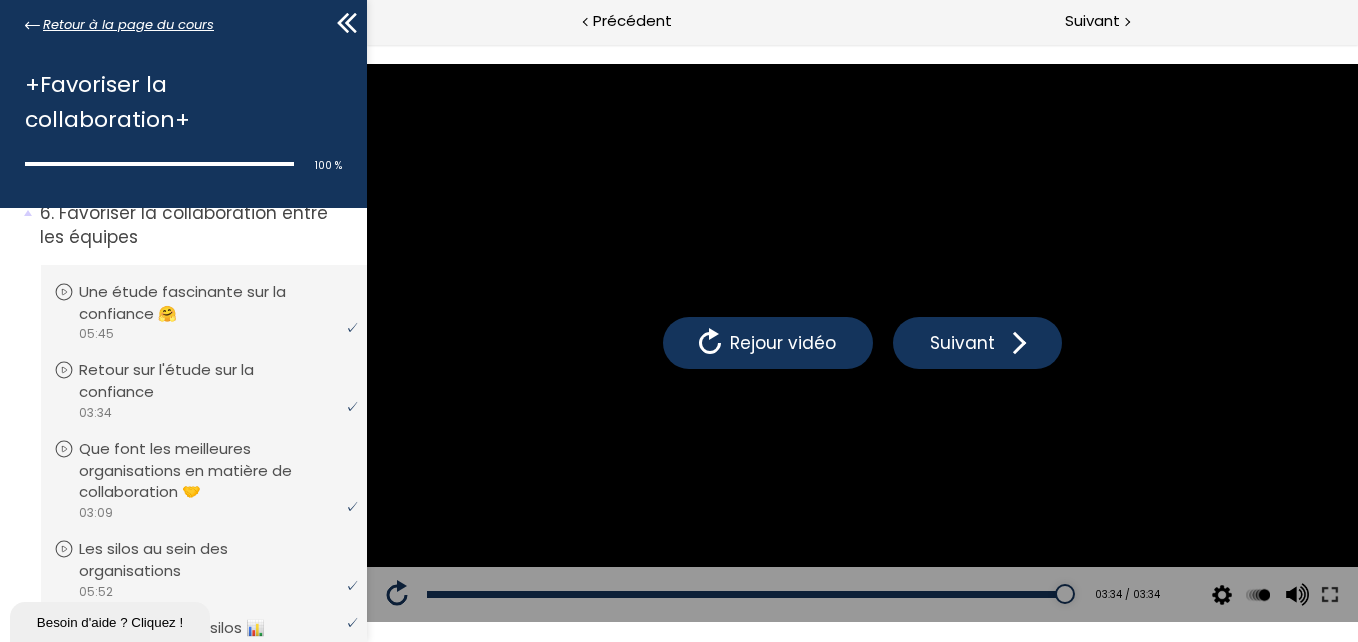 click on "Retour à la page du cours" at bounding box center [128, 25] 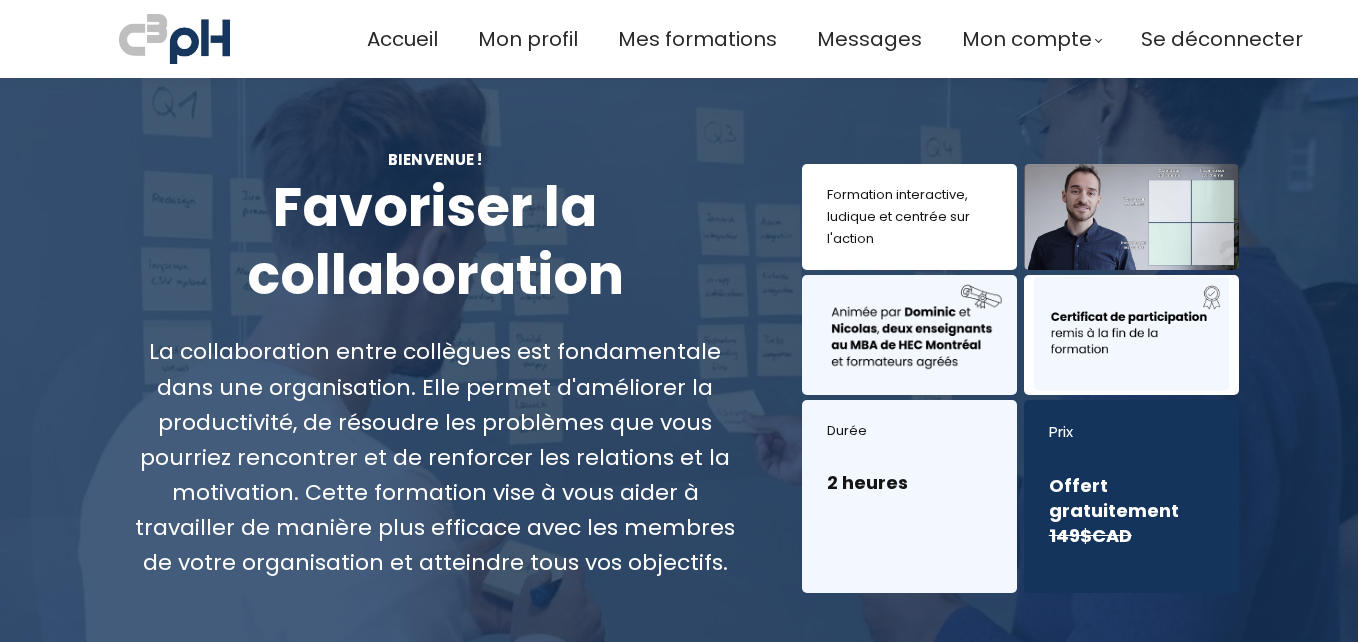 scroll, scrollTop: 0, scrollLeft: 0, axis: both 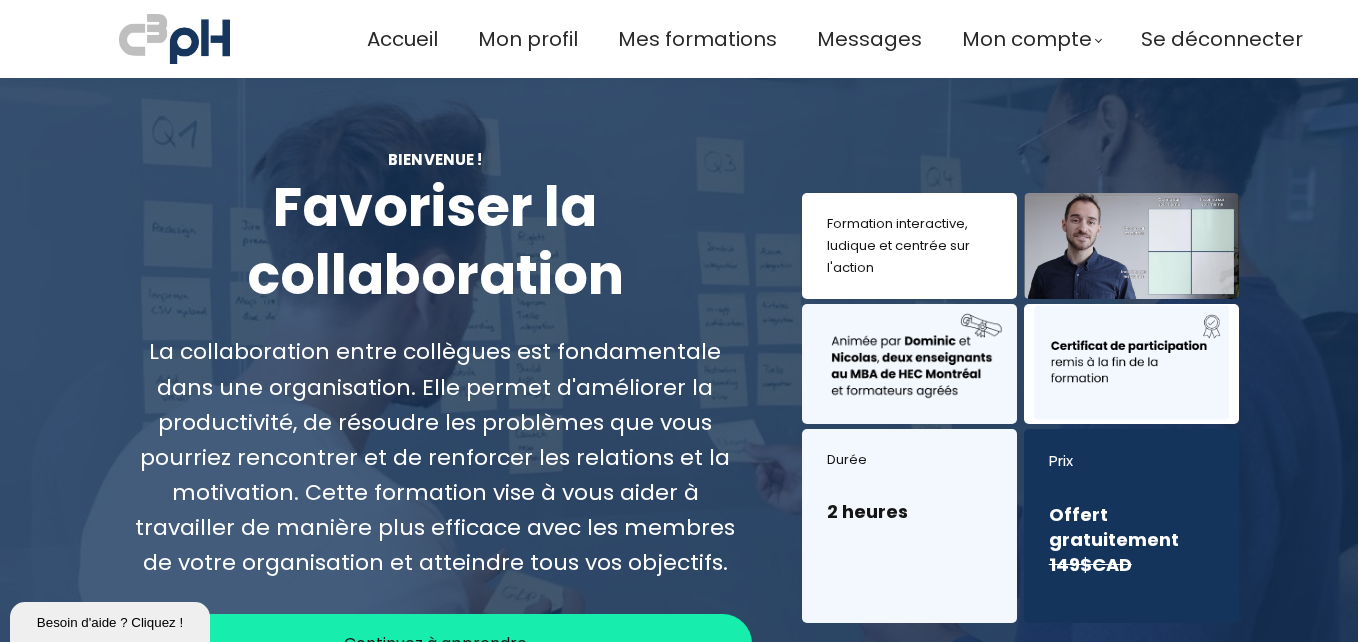 click on "Accueil
Mon profil
Mes formations
Messages
Mon compte
Mes factures
Se déconnecter" at bounding box center [835, 39] 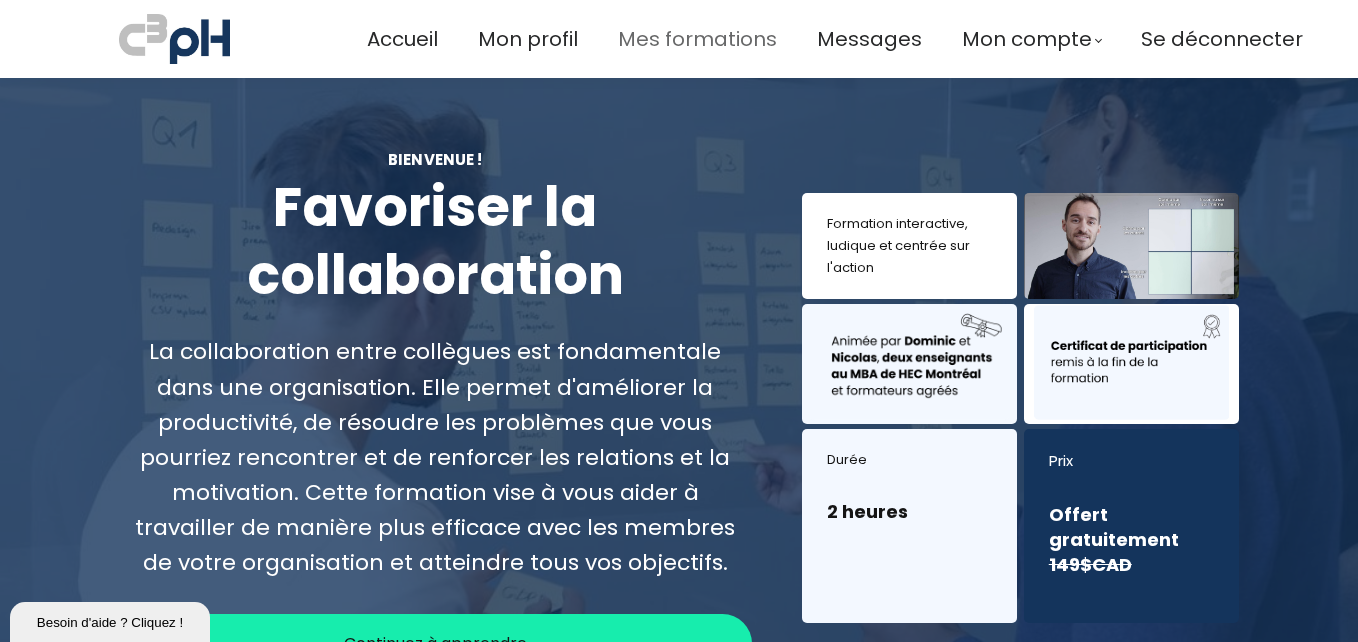 click on "Mes formations" at bounding box center [697, 39] 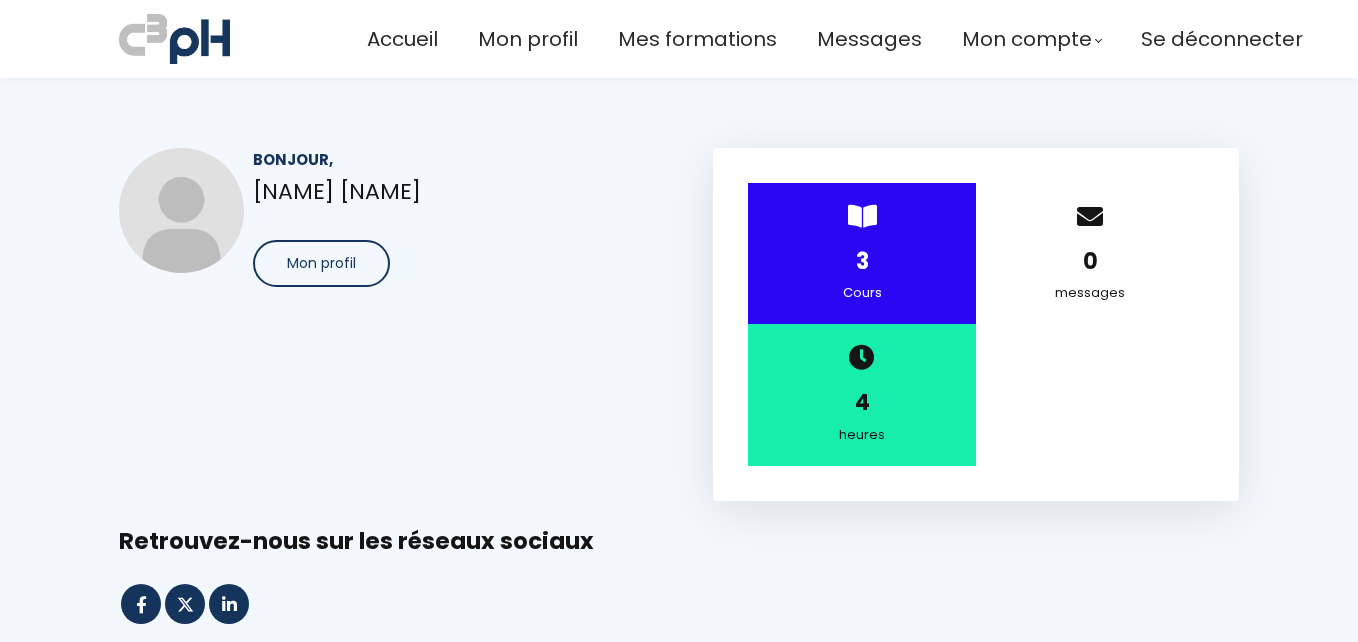 scroll, scrollTop: 0, scrollLeft: 0, axis: both 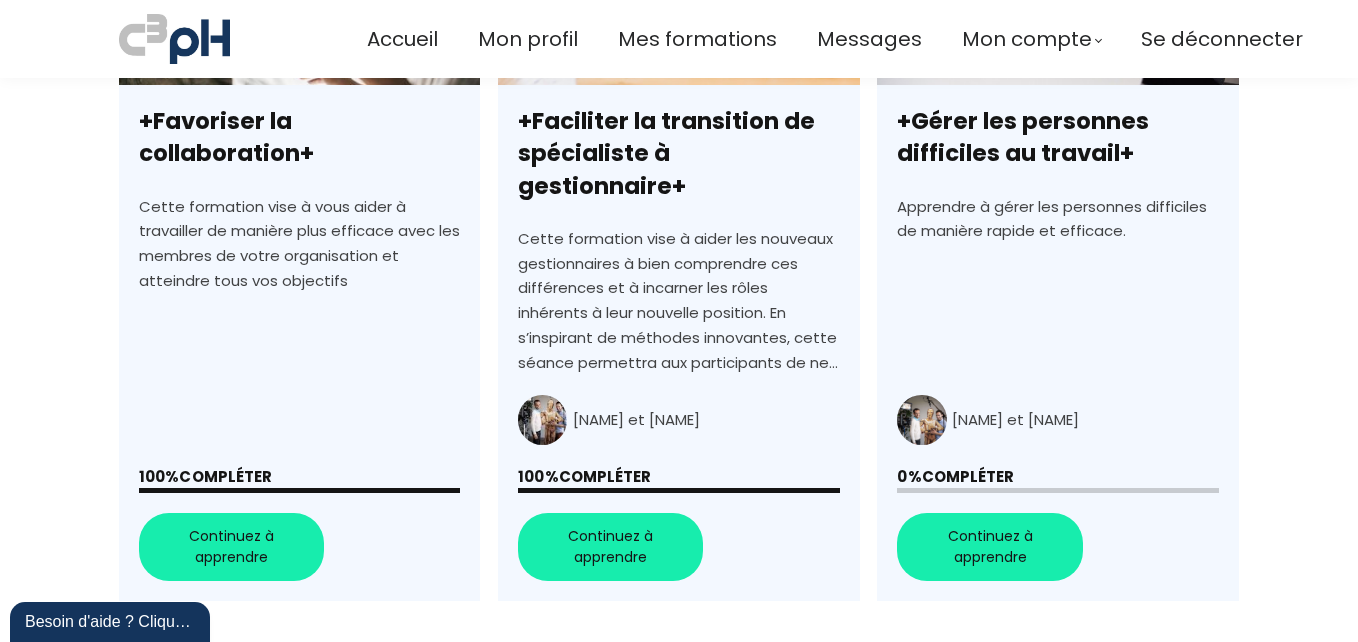 click on "+Gérer les personnes difficiles au travail+" at bounding box center (1057, 241) 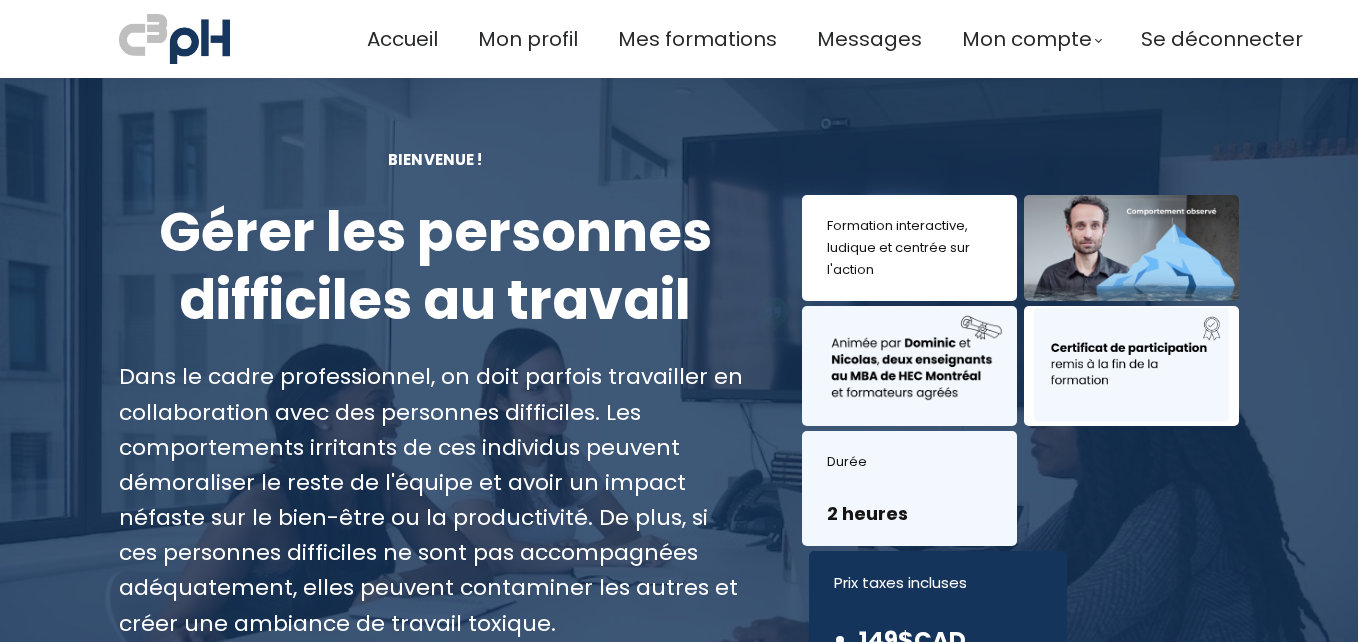 scroll, scrollTop: 0, scrollLeft: 0, axis: both 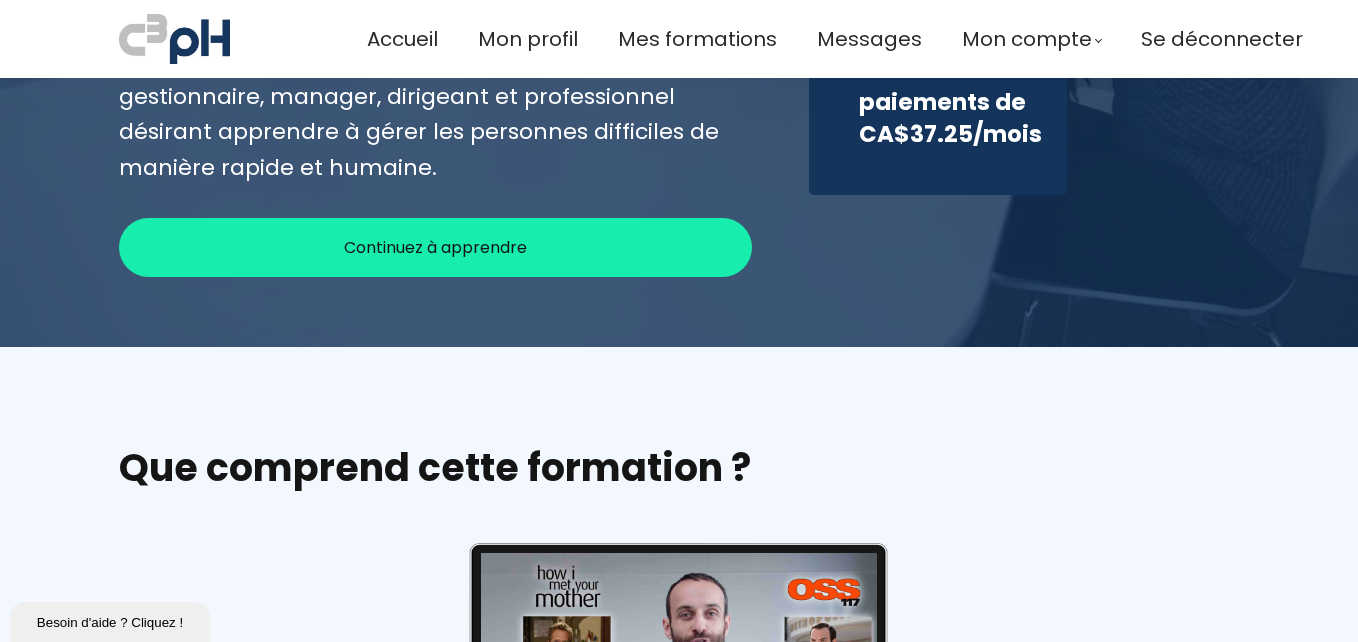 click on "Continuez à apprendre" at bounding box center [435, 247] 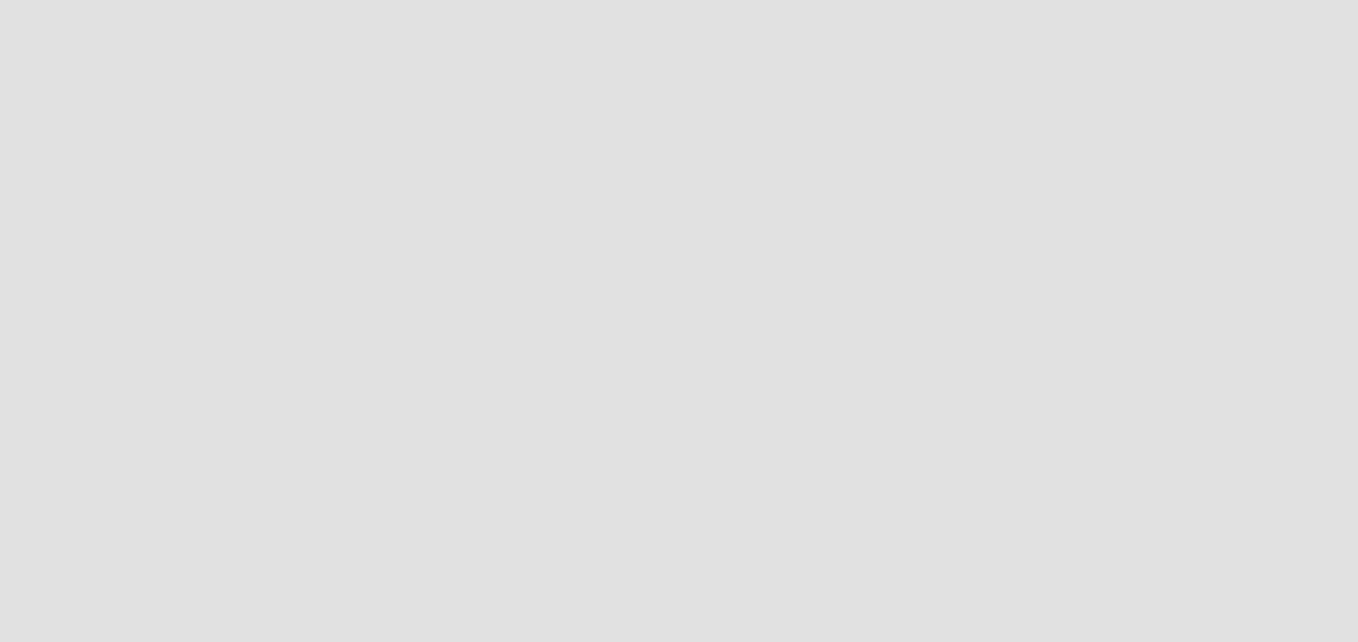 scroll, scrollTop: 0, scrollLeft: 0, axis: both 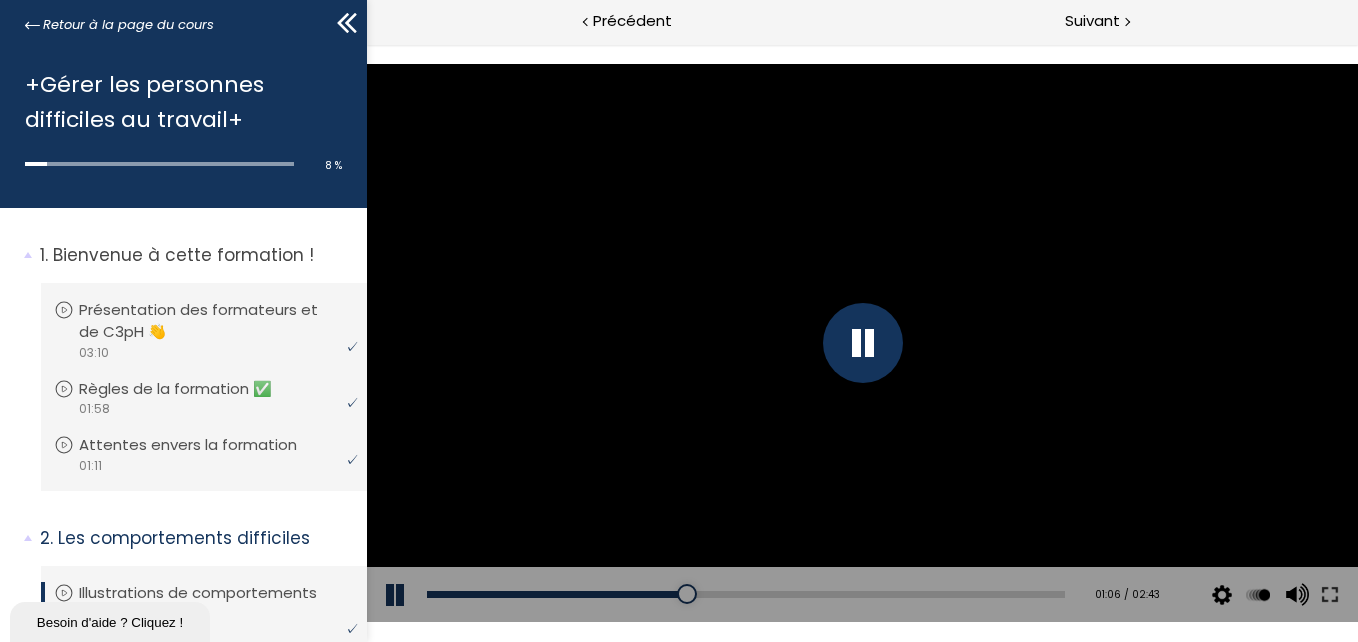 click at bounding box center (396, 595) 